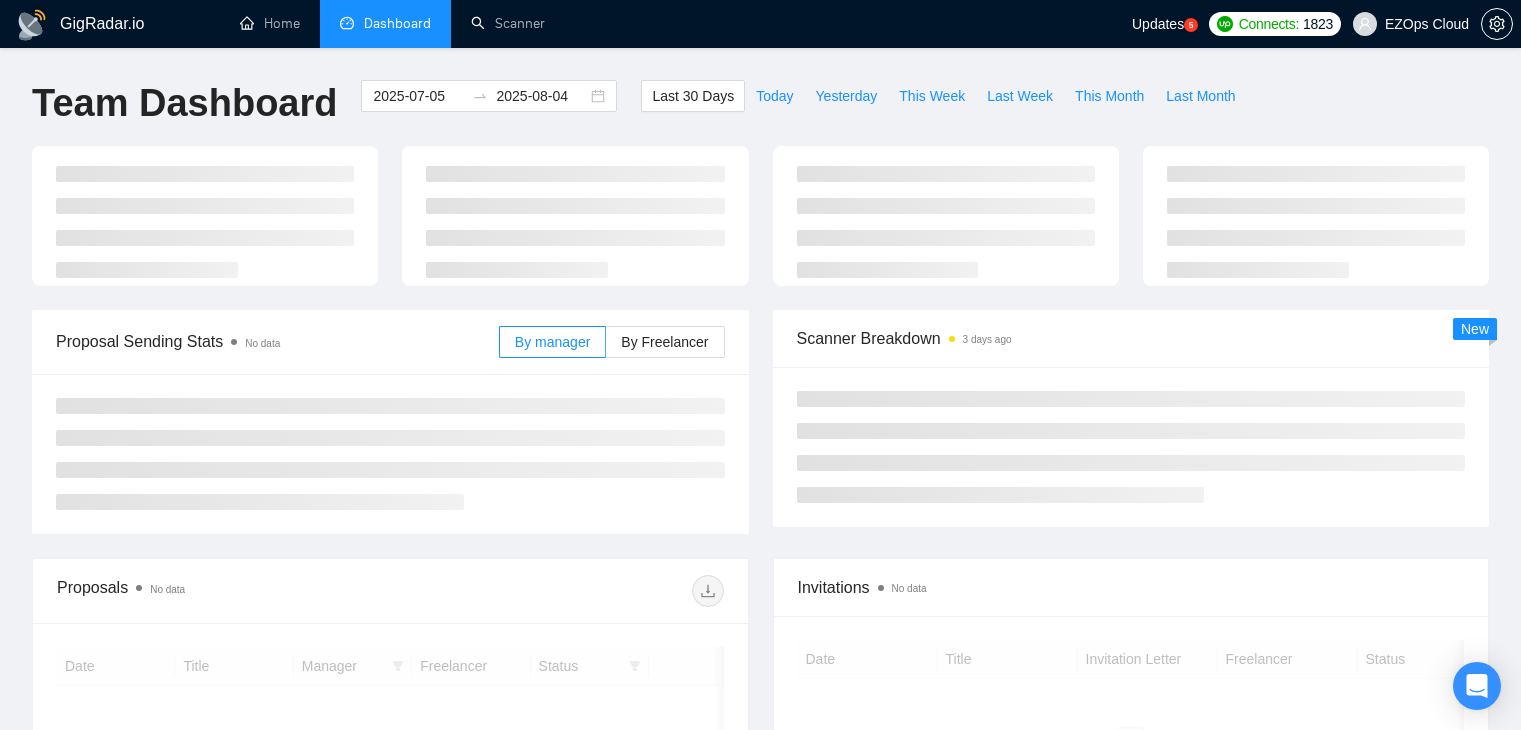 scroll, scrollTop: 0, scrollLeft: 0, axis: both 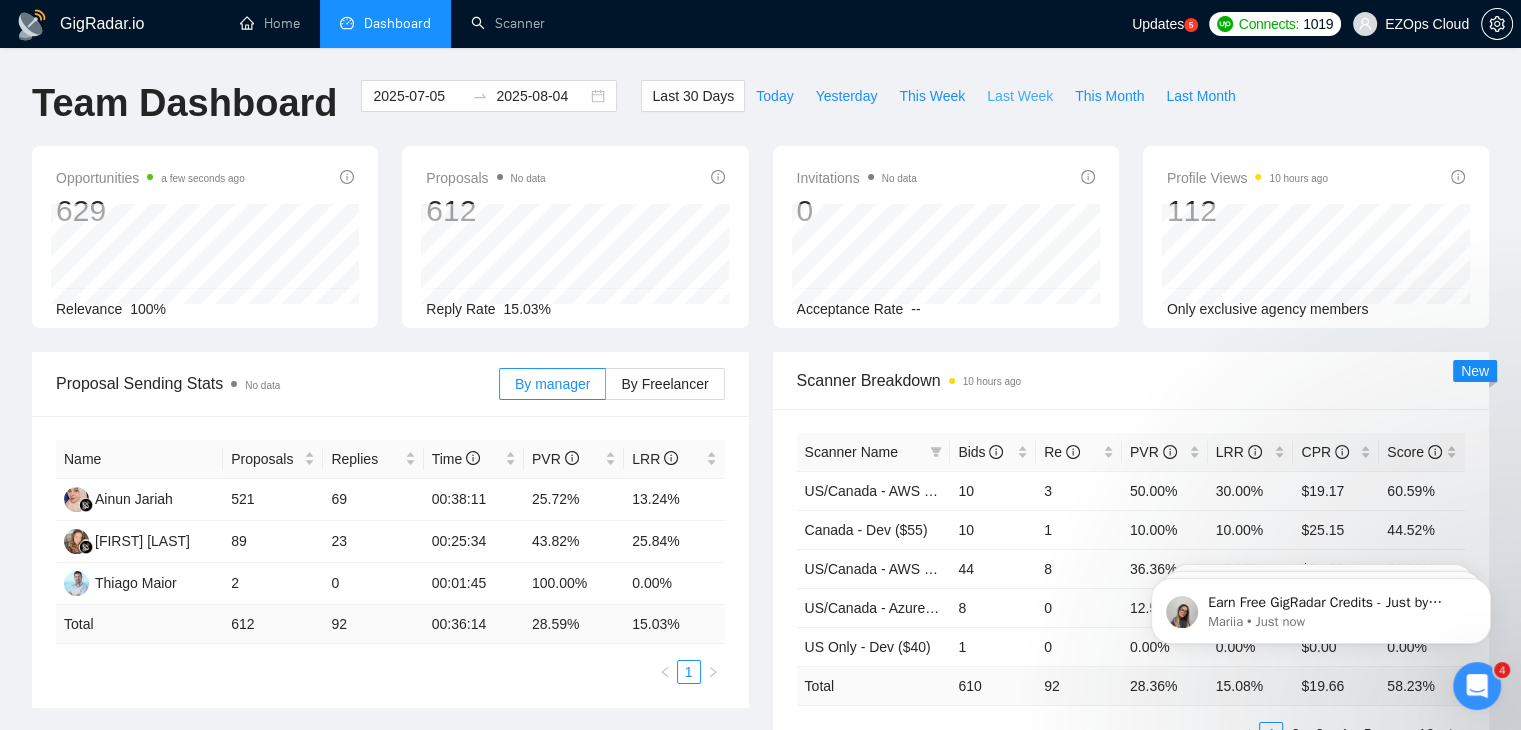 click on "Last Week" at bounding box center (1020, 96) 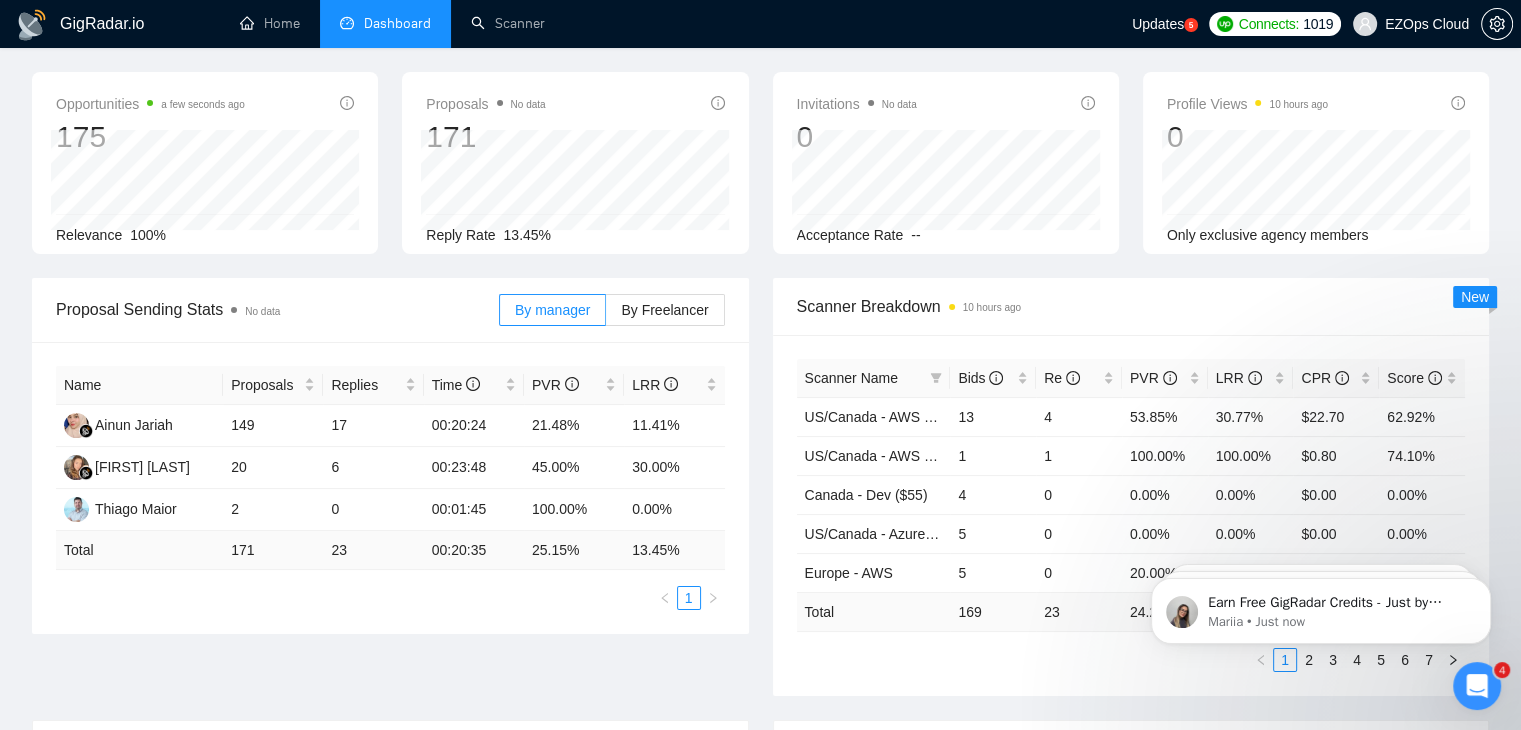 scroll, scrollTop: 56, scrollLeft: 0, axis: vertical 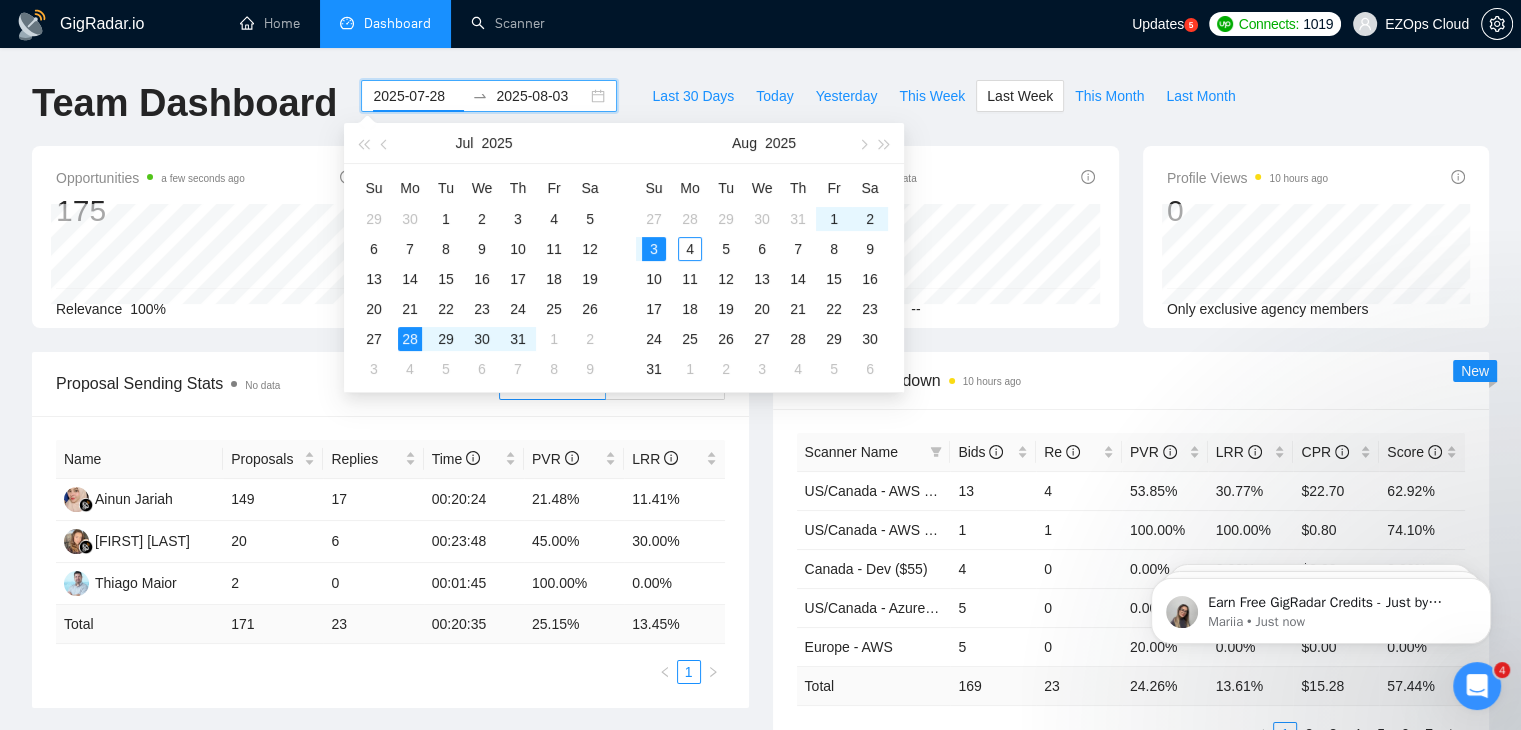 click on "2025-07-28" at bounding box center (418, 96) 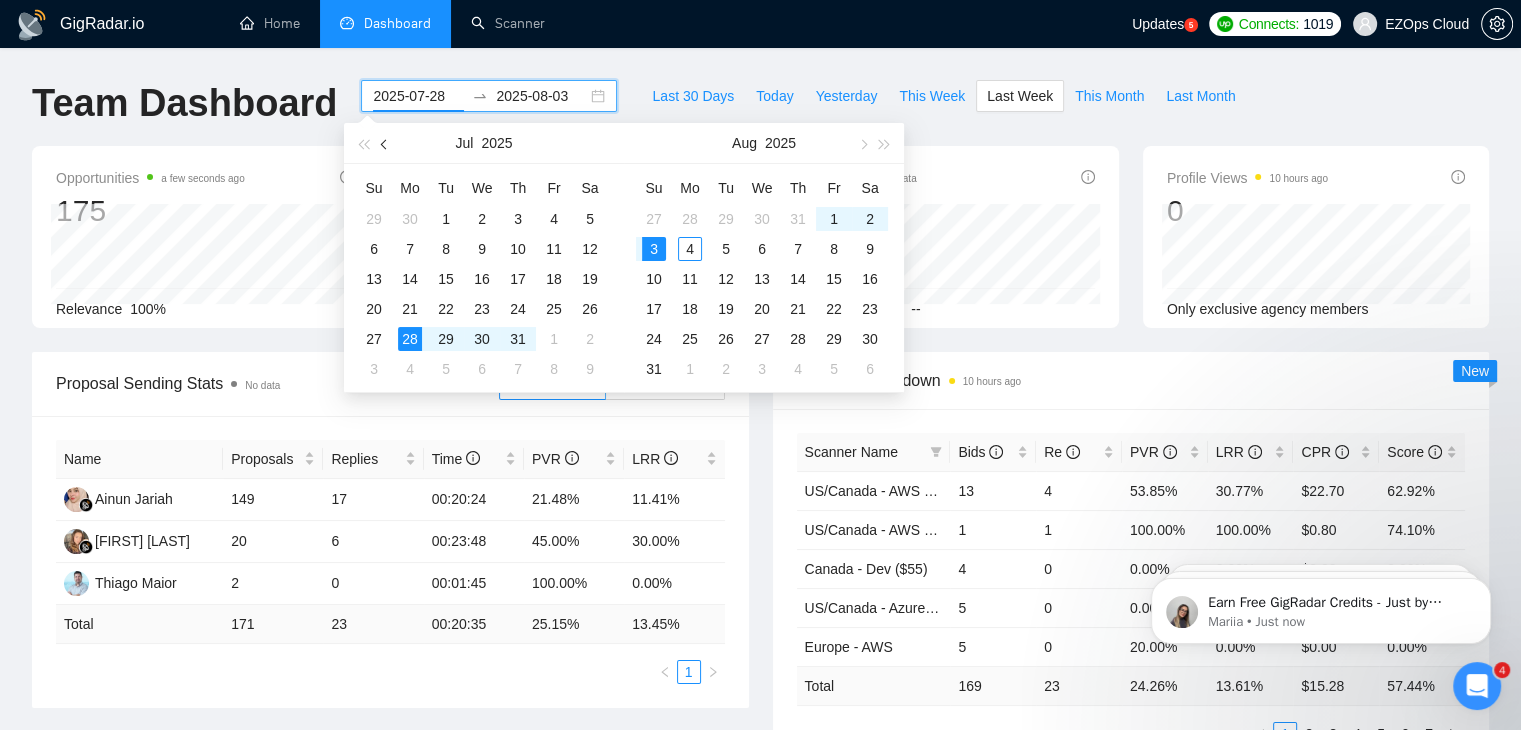 click at bounding box center [385, 143] 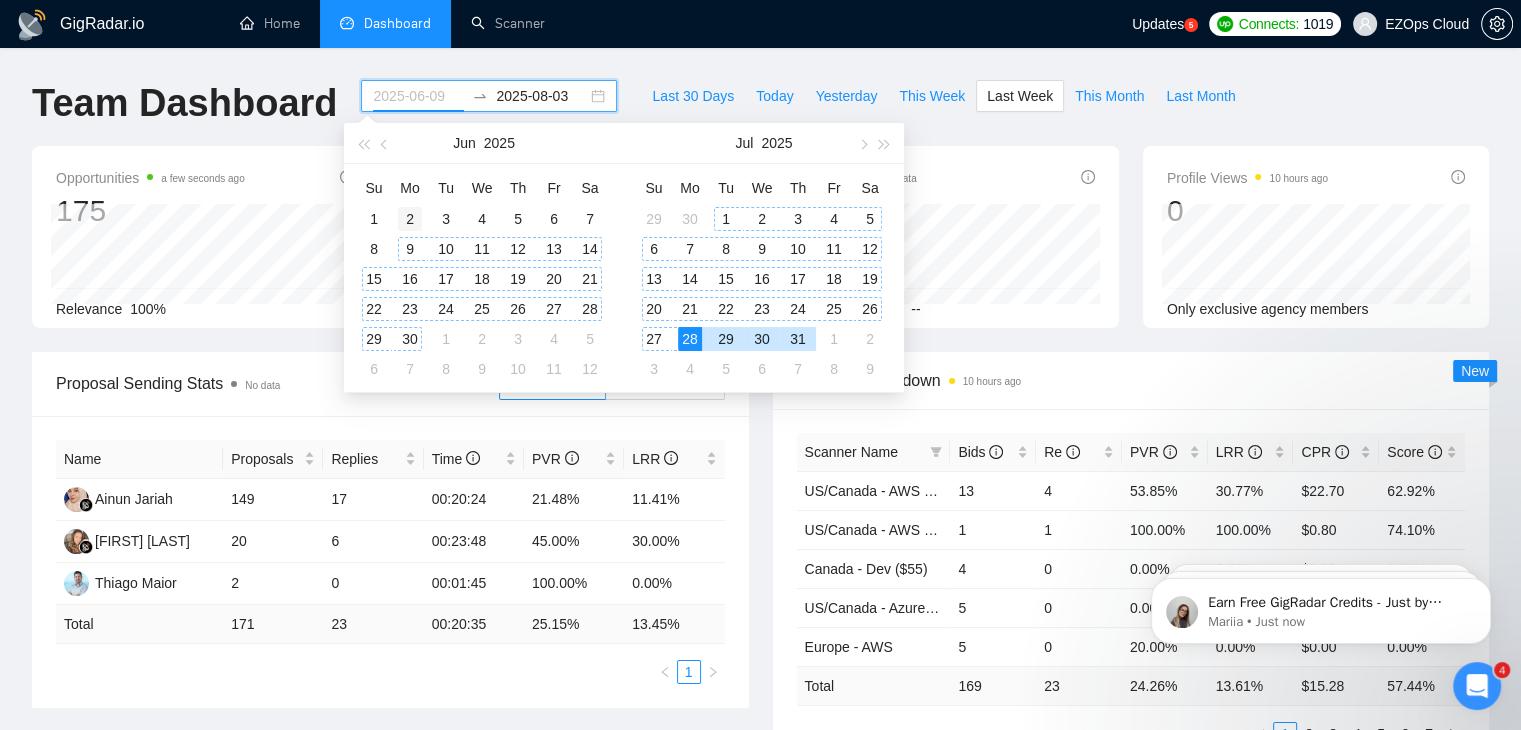 type on "2025-06-02" 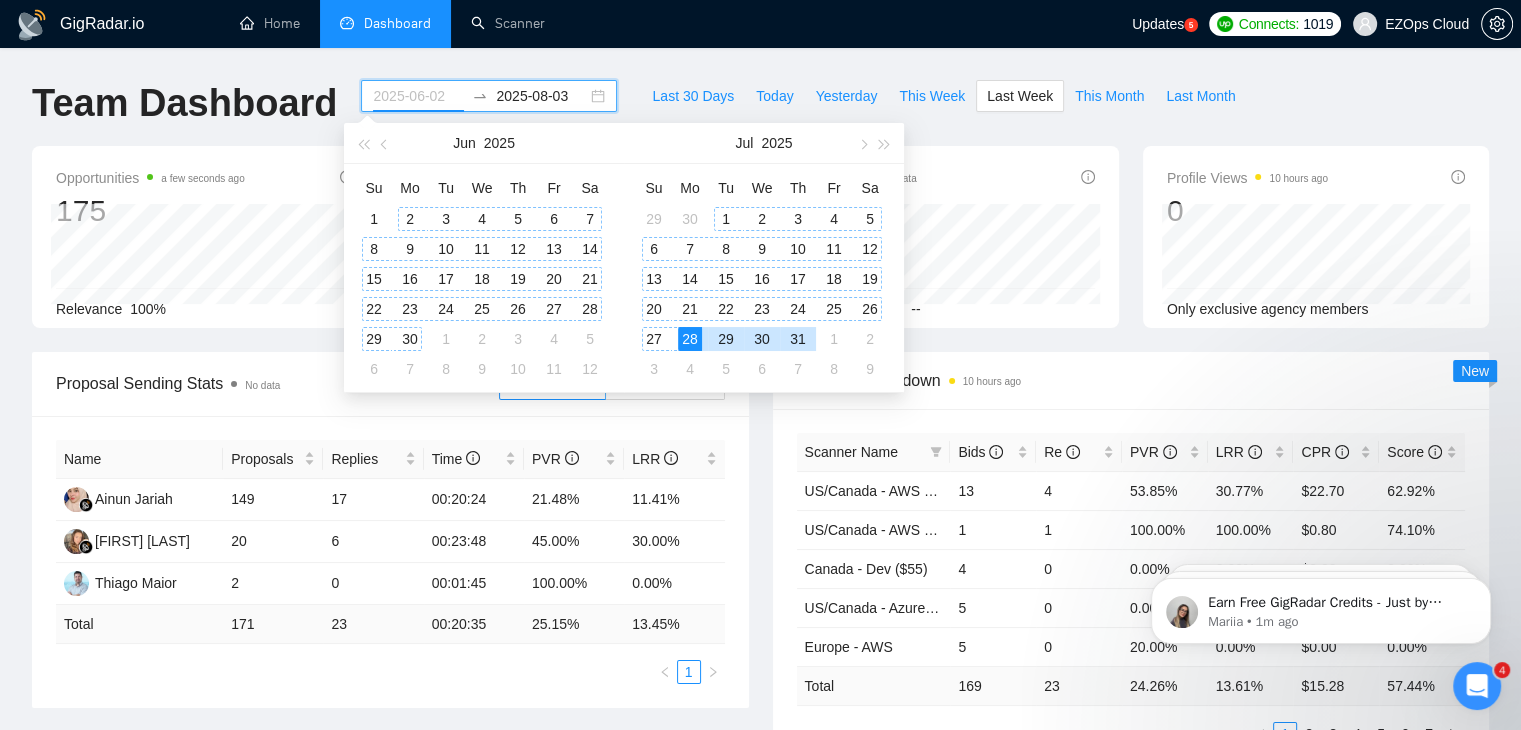 click on "2" at bounding box center (410, 219) 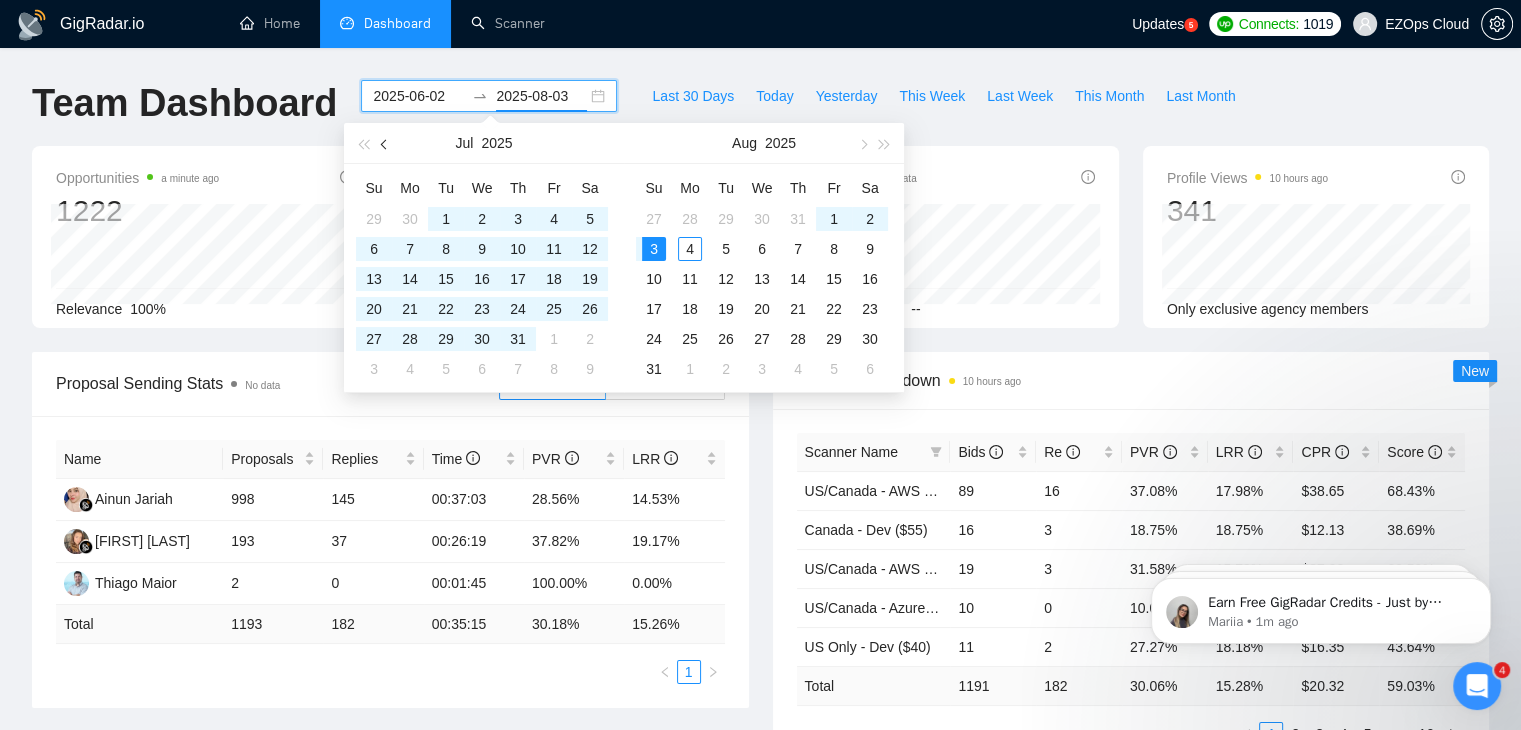 click at bounding box center [385, 143] 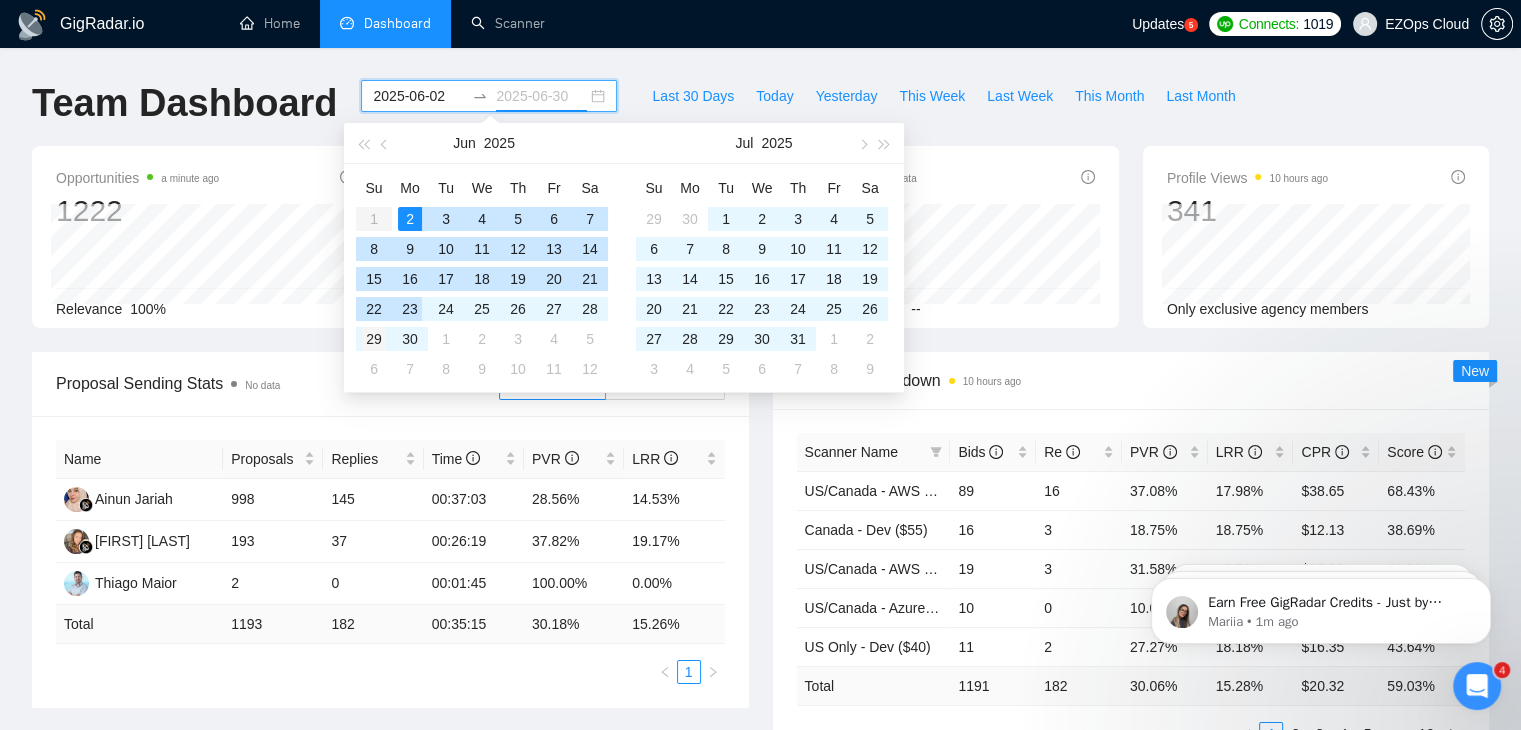 type on "2025-06-29" 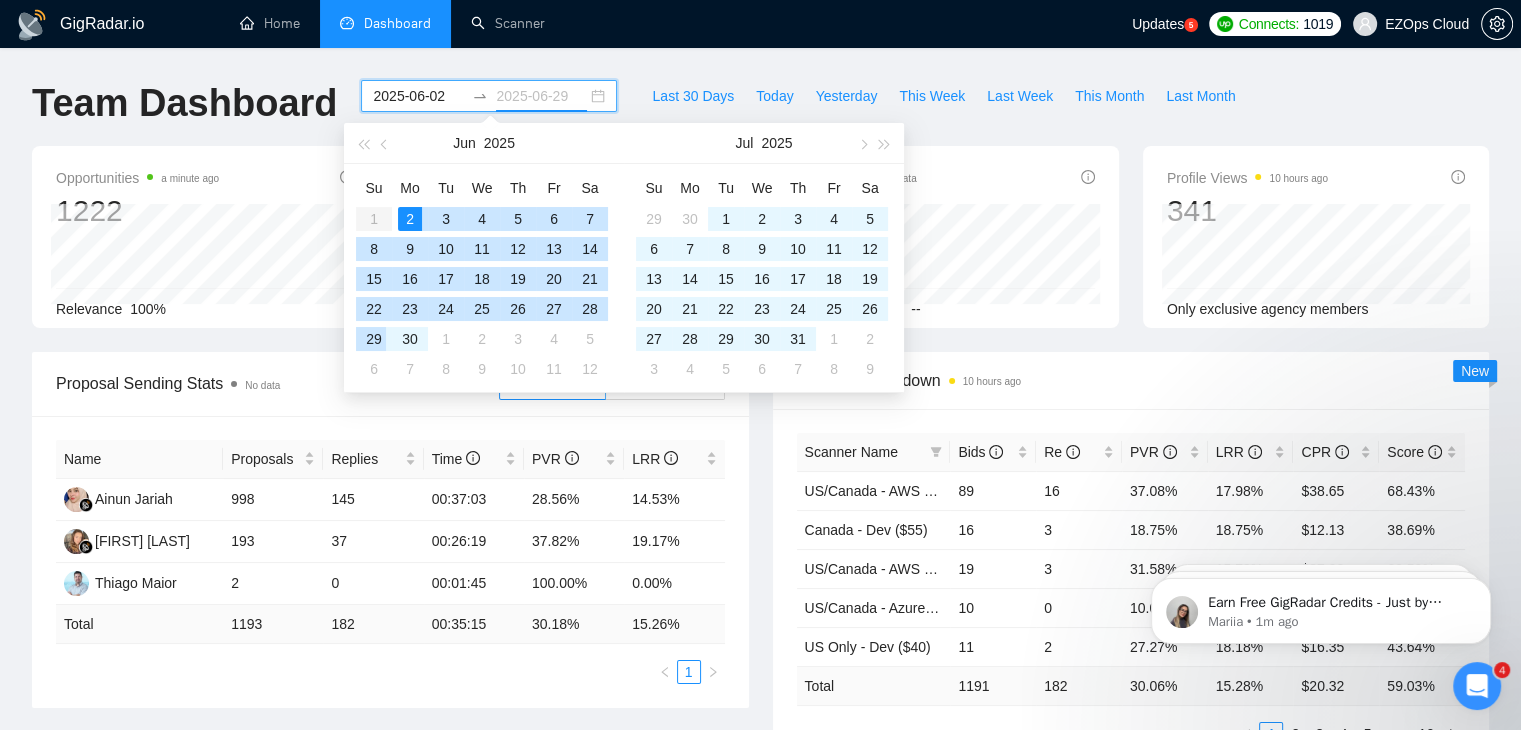 click on "29" at bounding box center (374, 339) 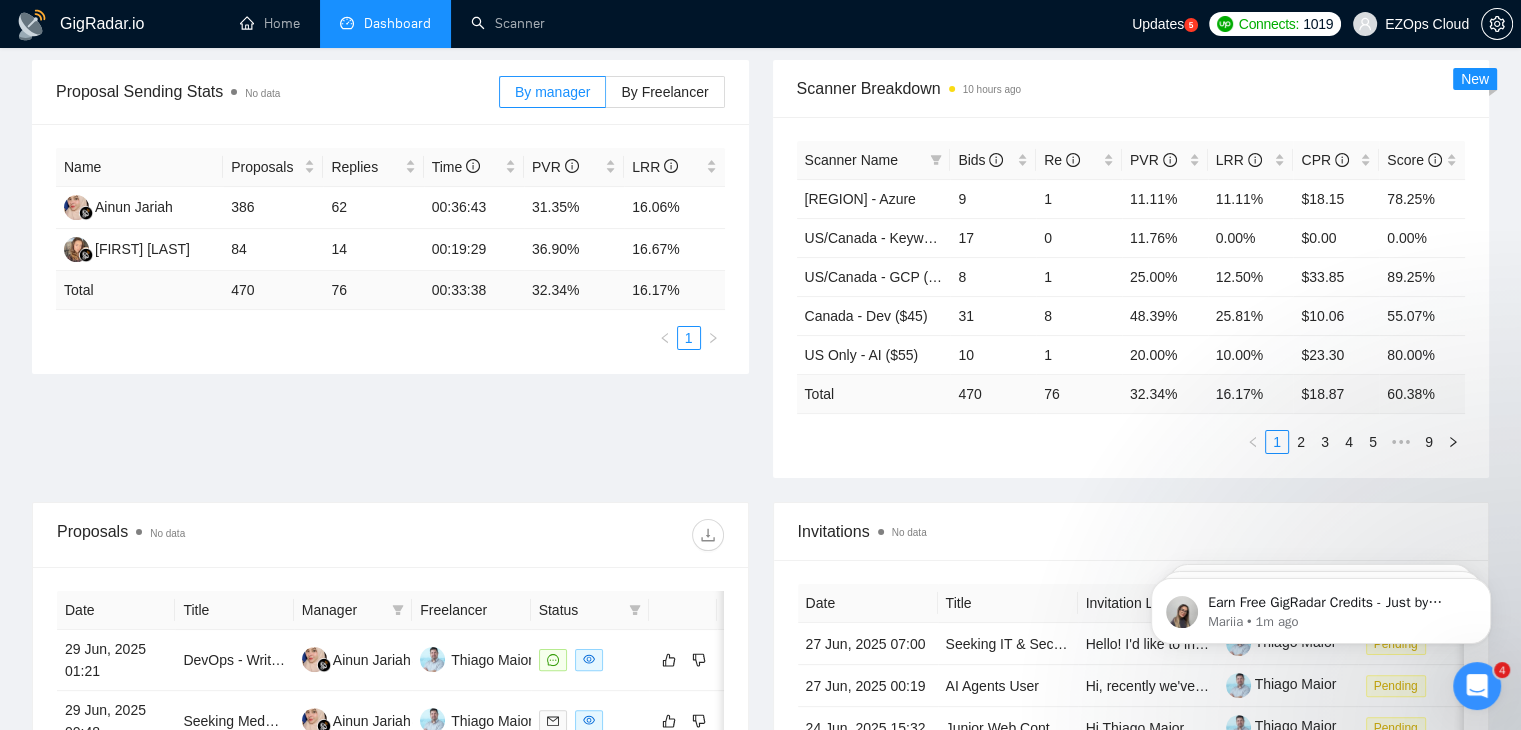 scroll, scrollTop: 296, scrollLeft: 0, axis: vertical 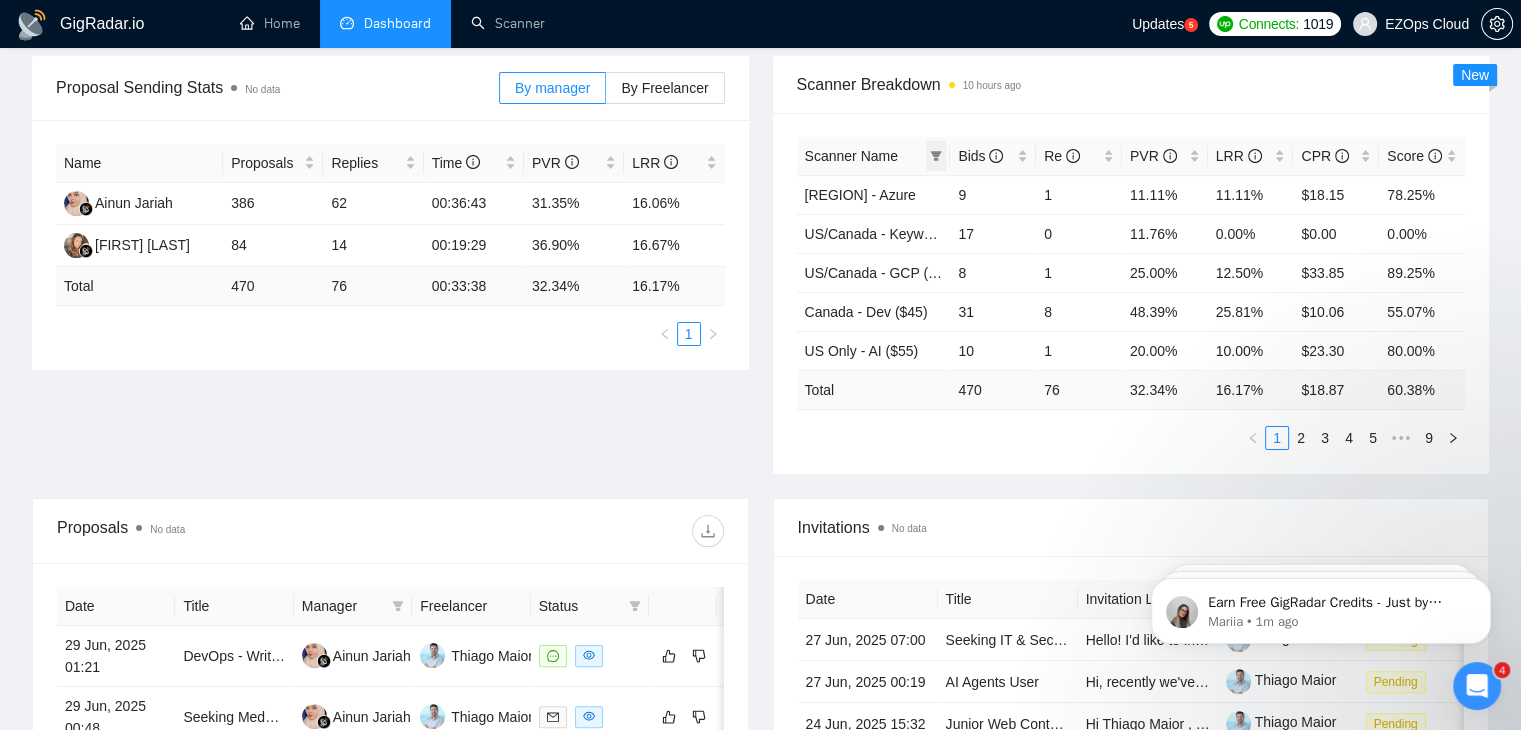 click 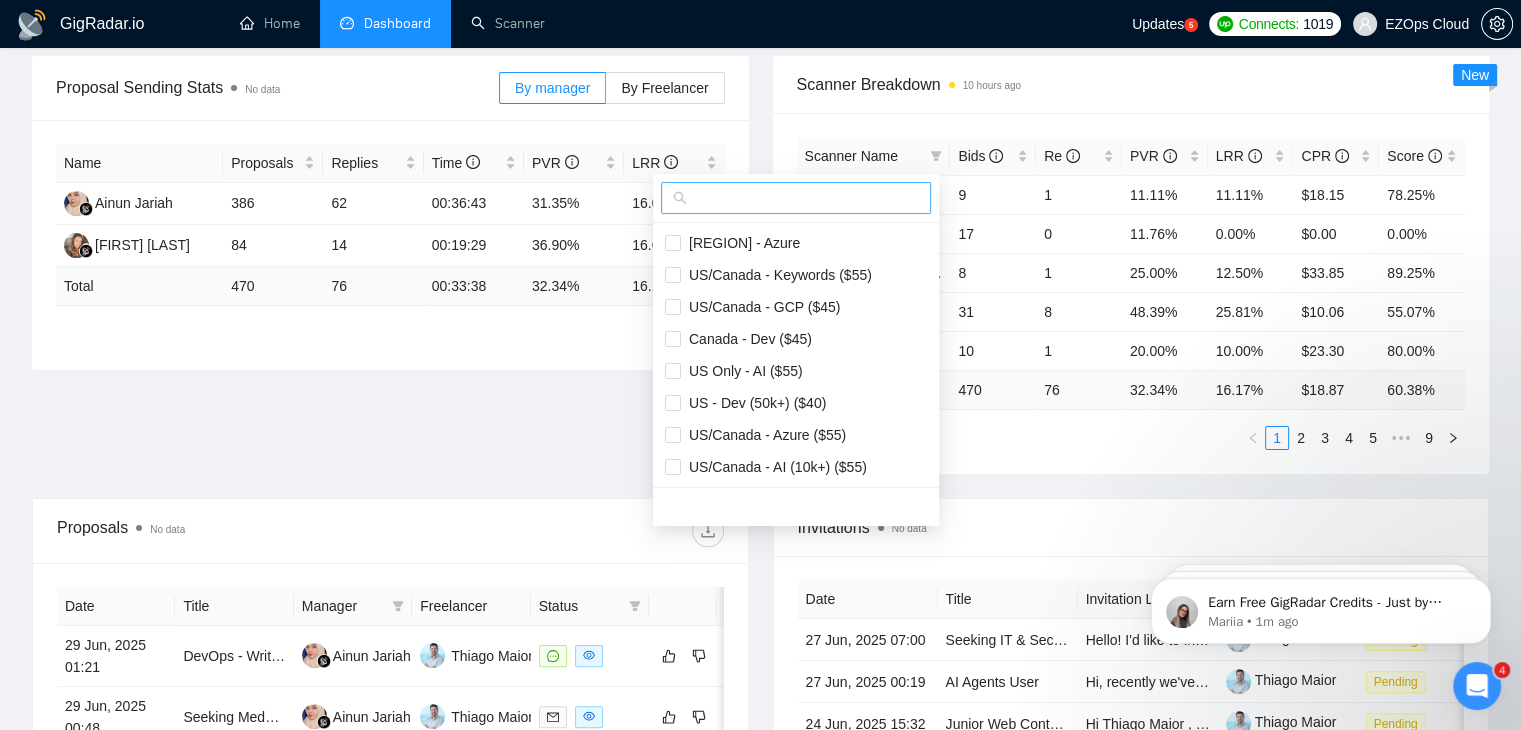click at bounding box center [805, 198] 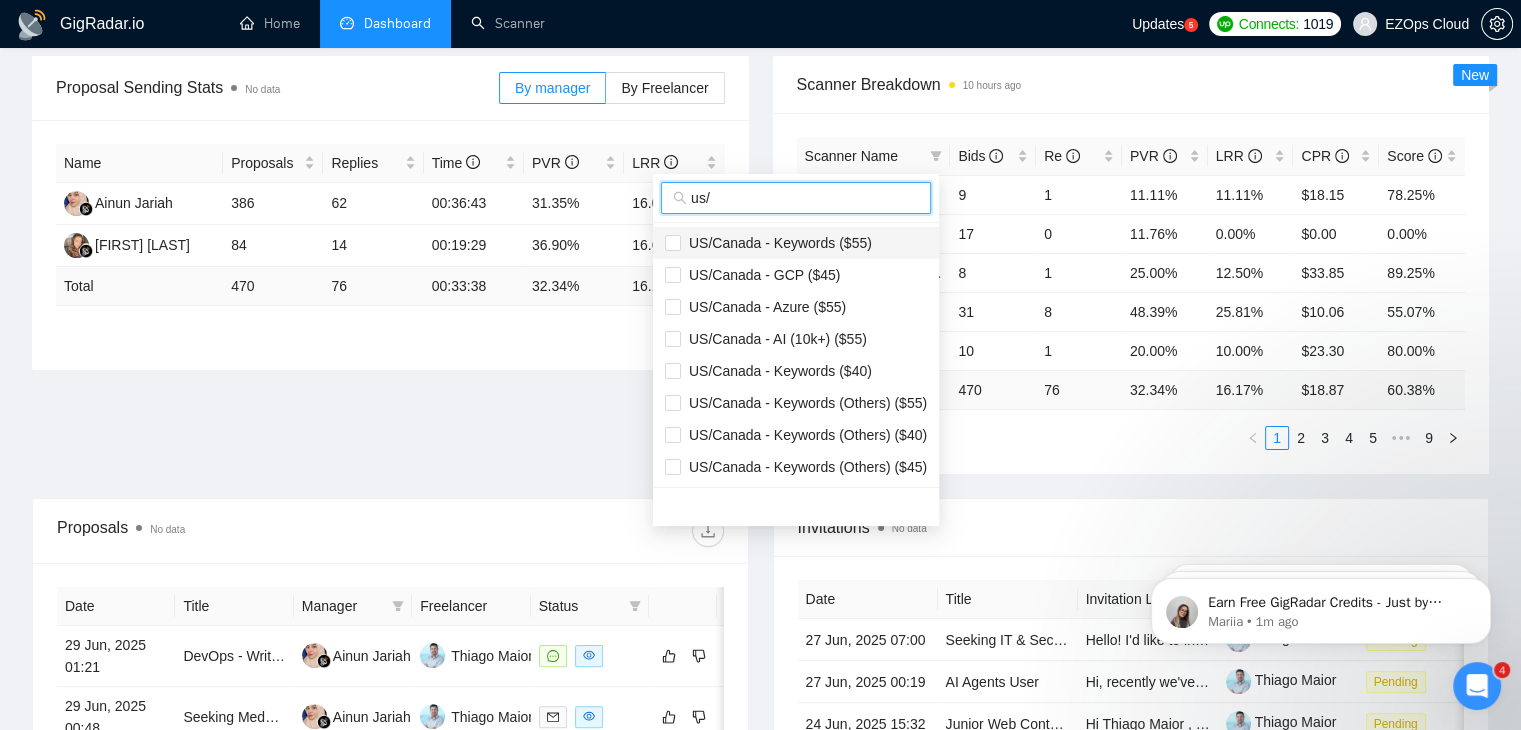 type on "us/" 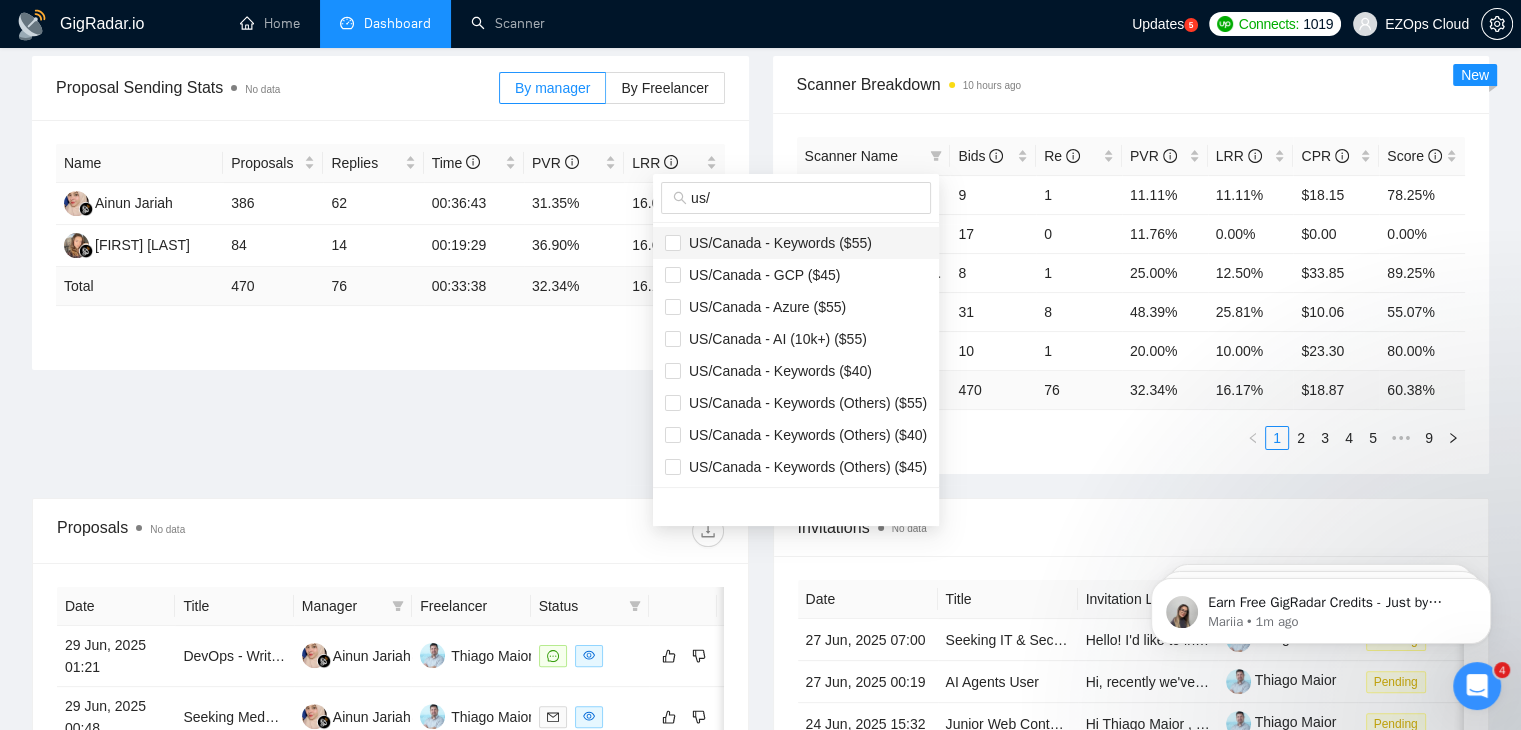 click on "US/Canada - Keywords ($55)" at bounding box center [796, 243] 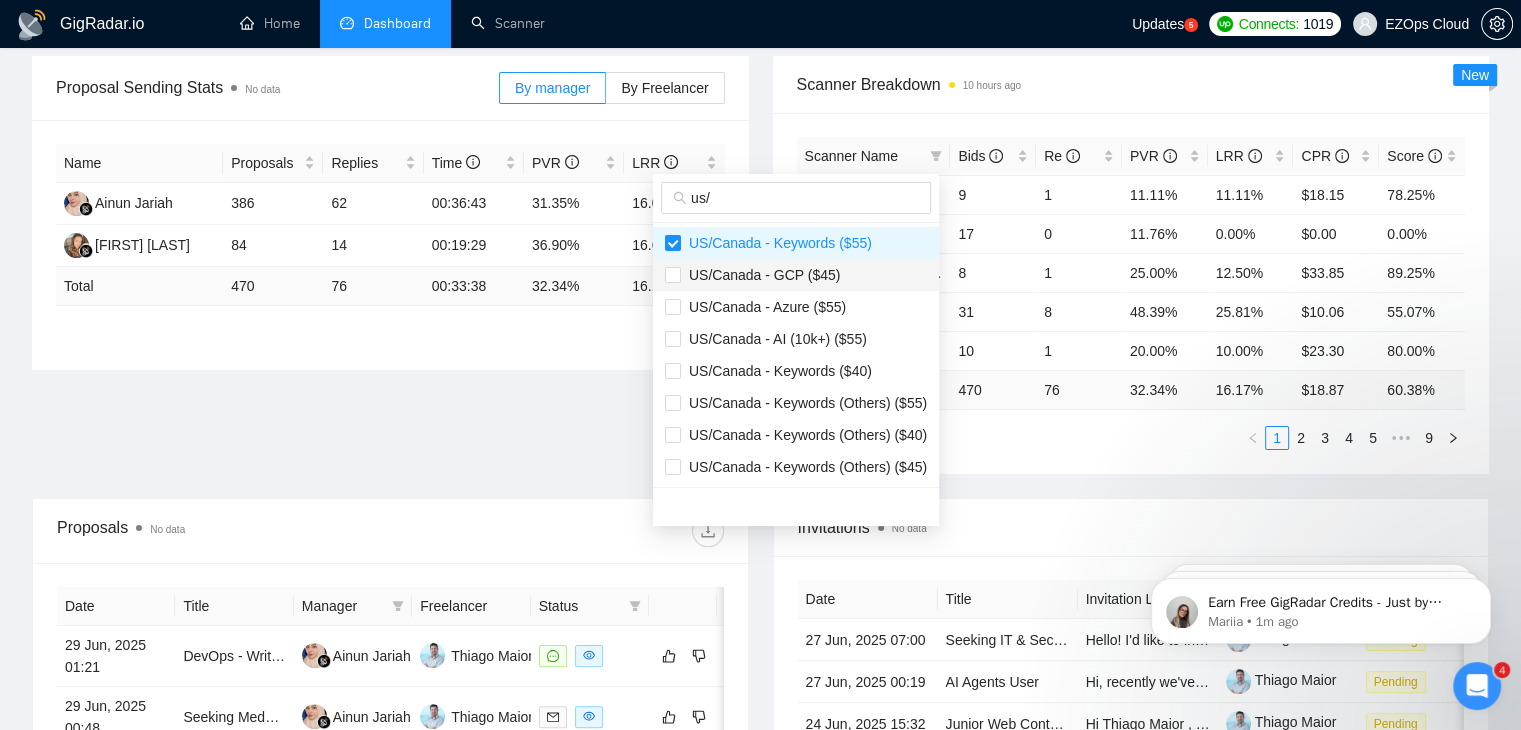 click on "US/Canada - GCP ($45)" at bounding box center (796, 275) 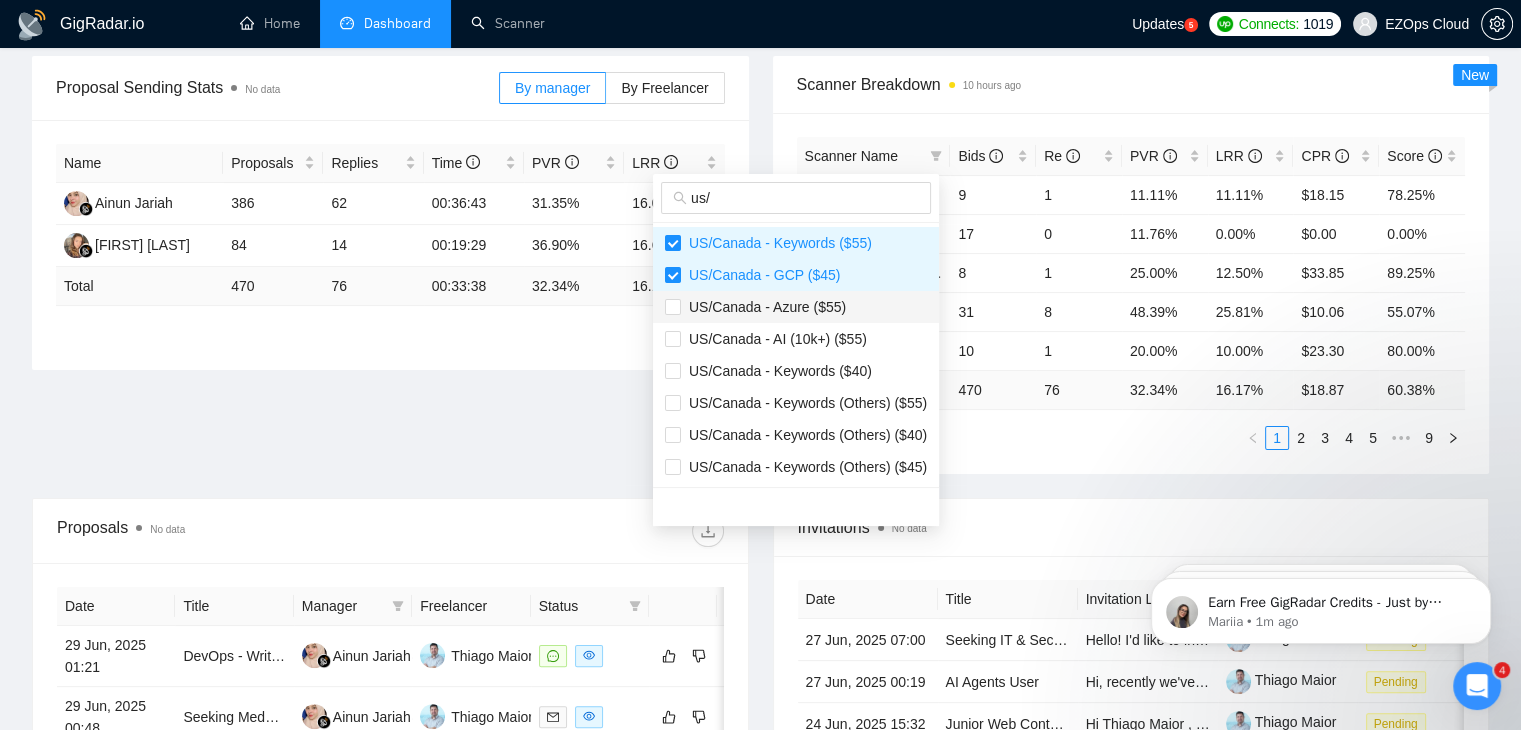 click on "US/Canada - Azure ($55)" at bounding box center [796, 307] 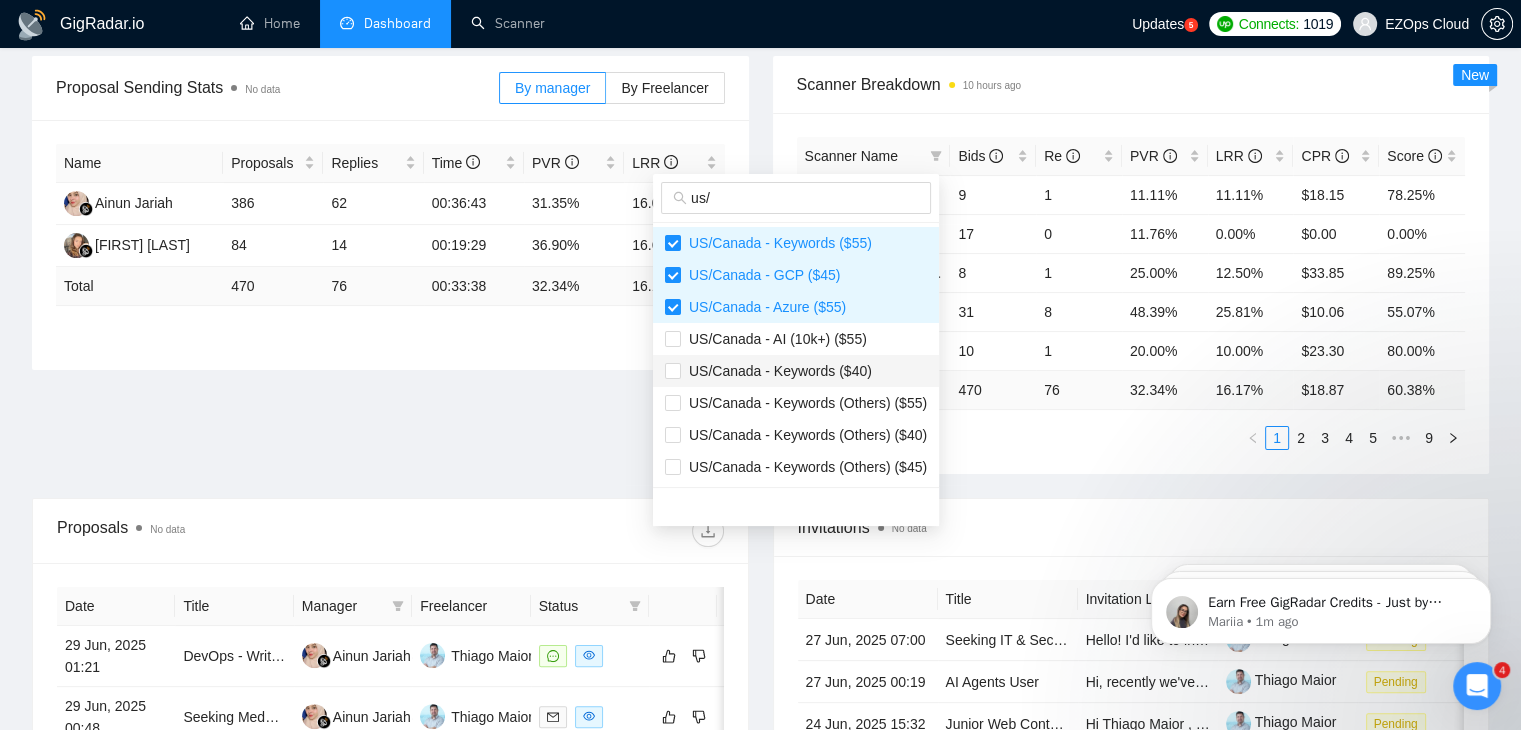 click on "US/Canada - Keywords ($40)" at bounding box center [796, 371] 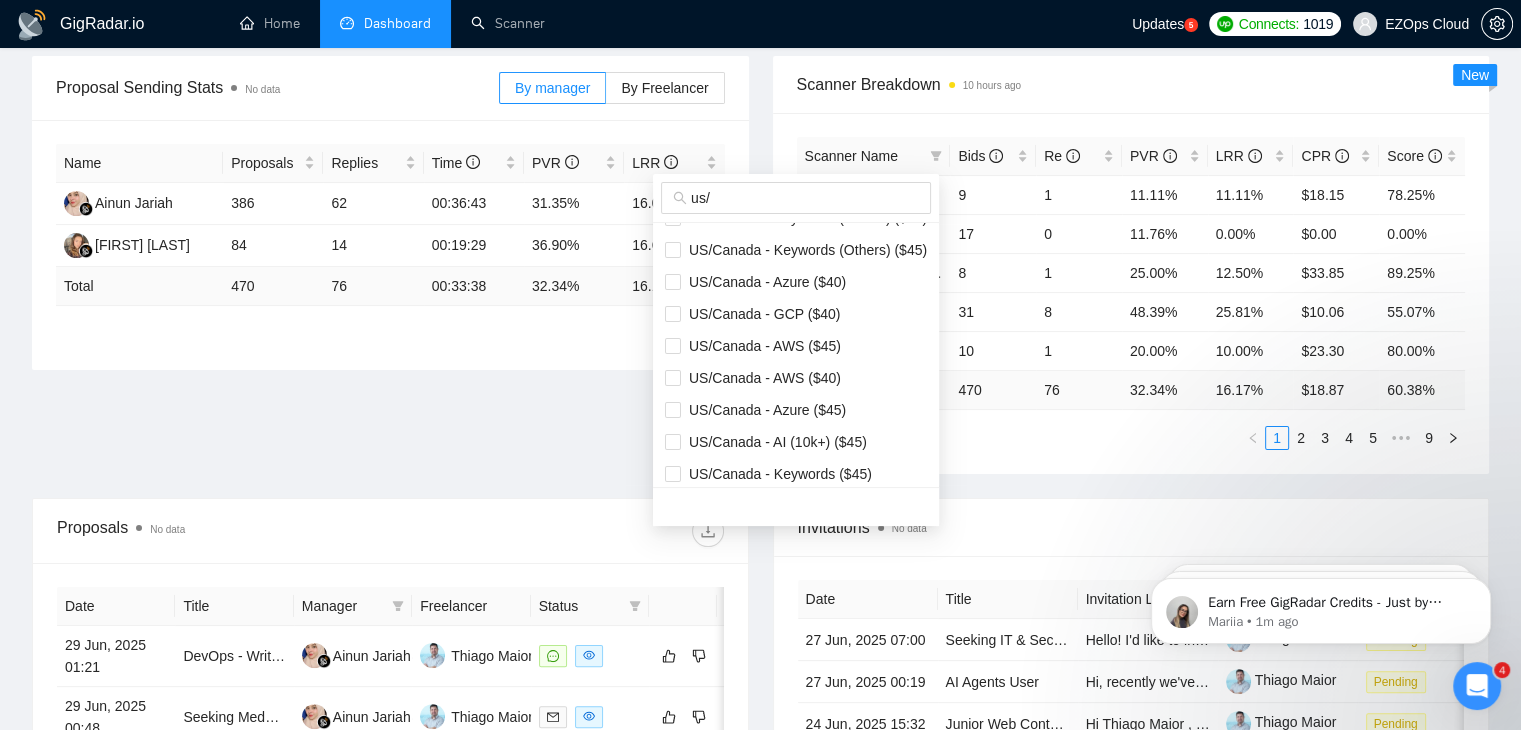 scroll, scrollTop: 230, scrollLeft: 0, axis: vertical 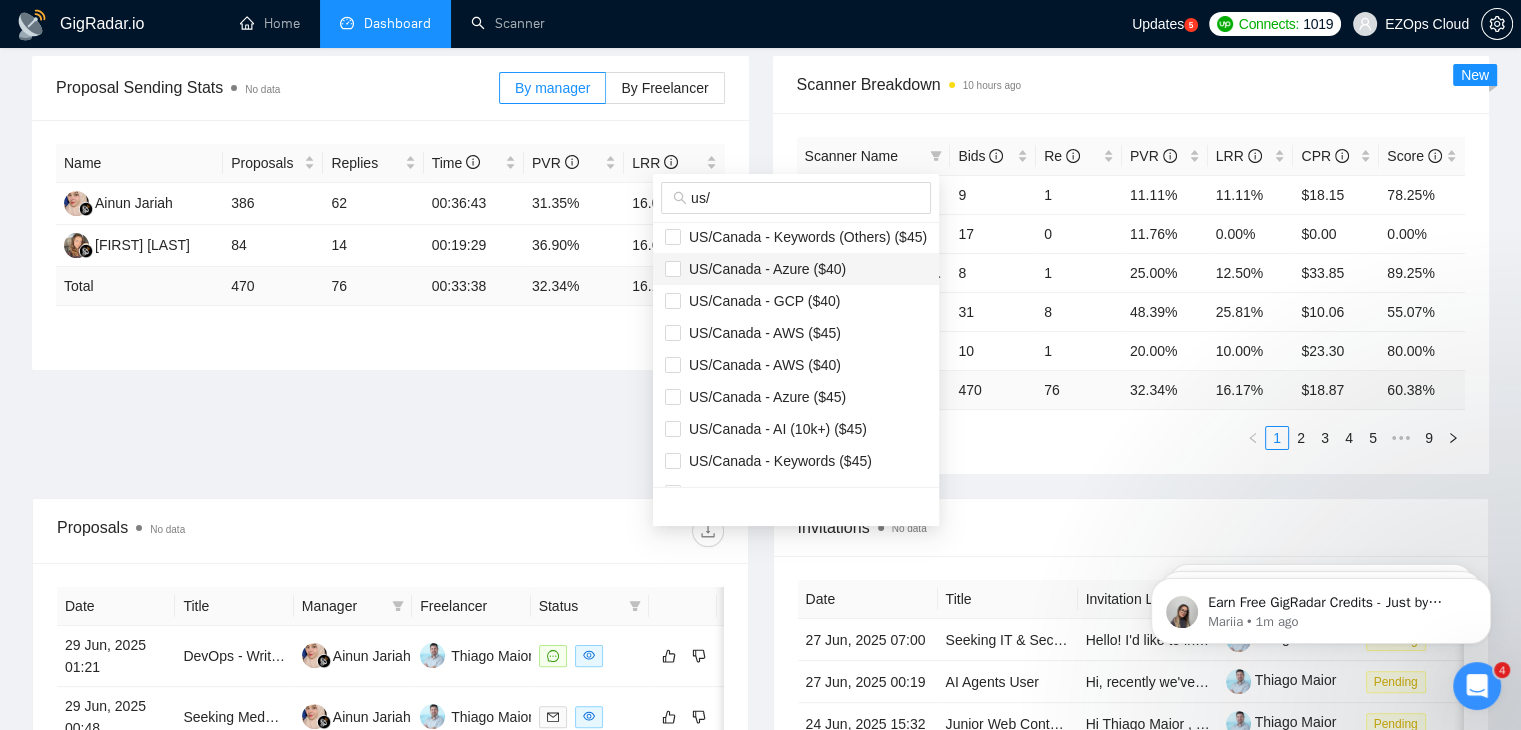 click on "US/Canada - Azure ($40)" at bounding box center (763, 269) 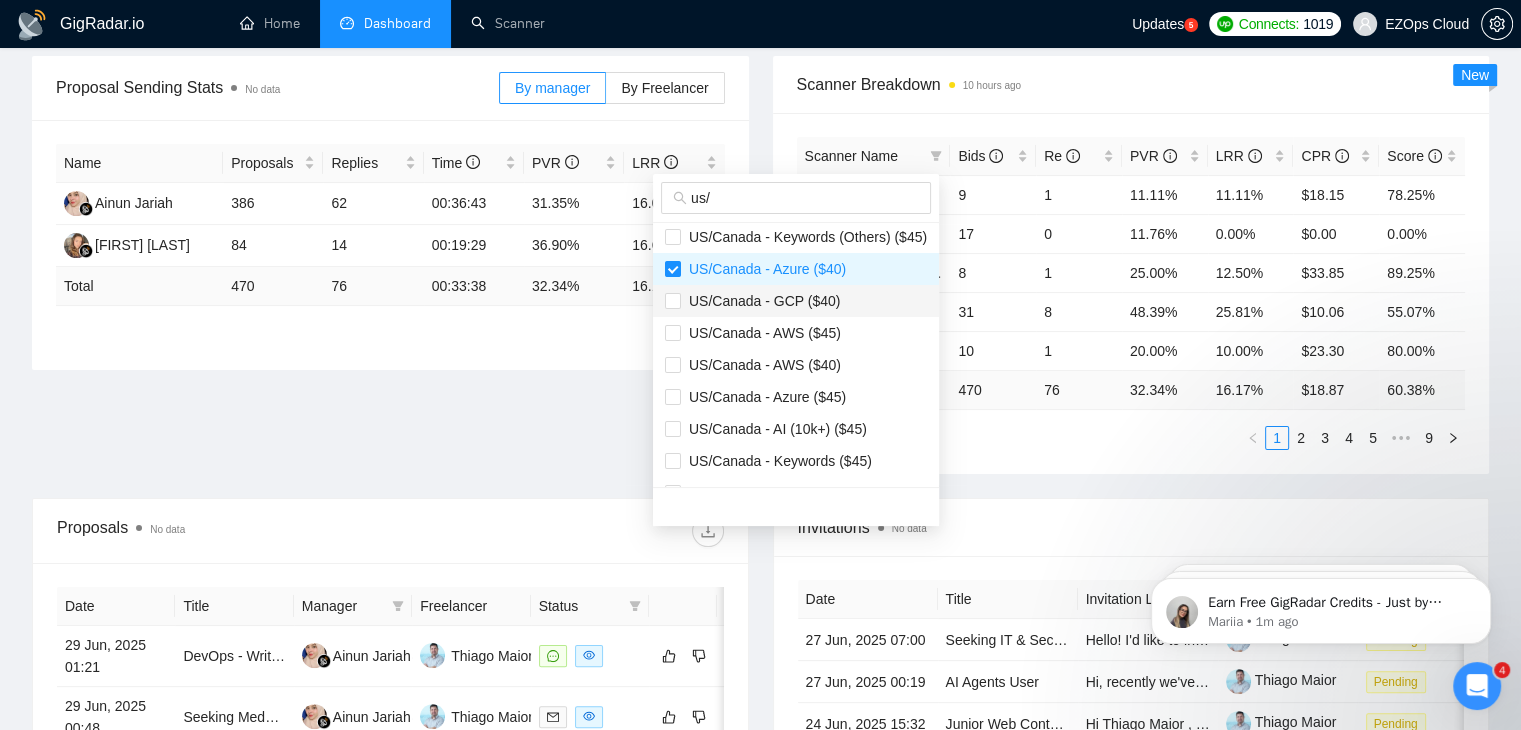 click on "US/Canada - GCP ($40)" at bounding box center [796, 301] 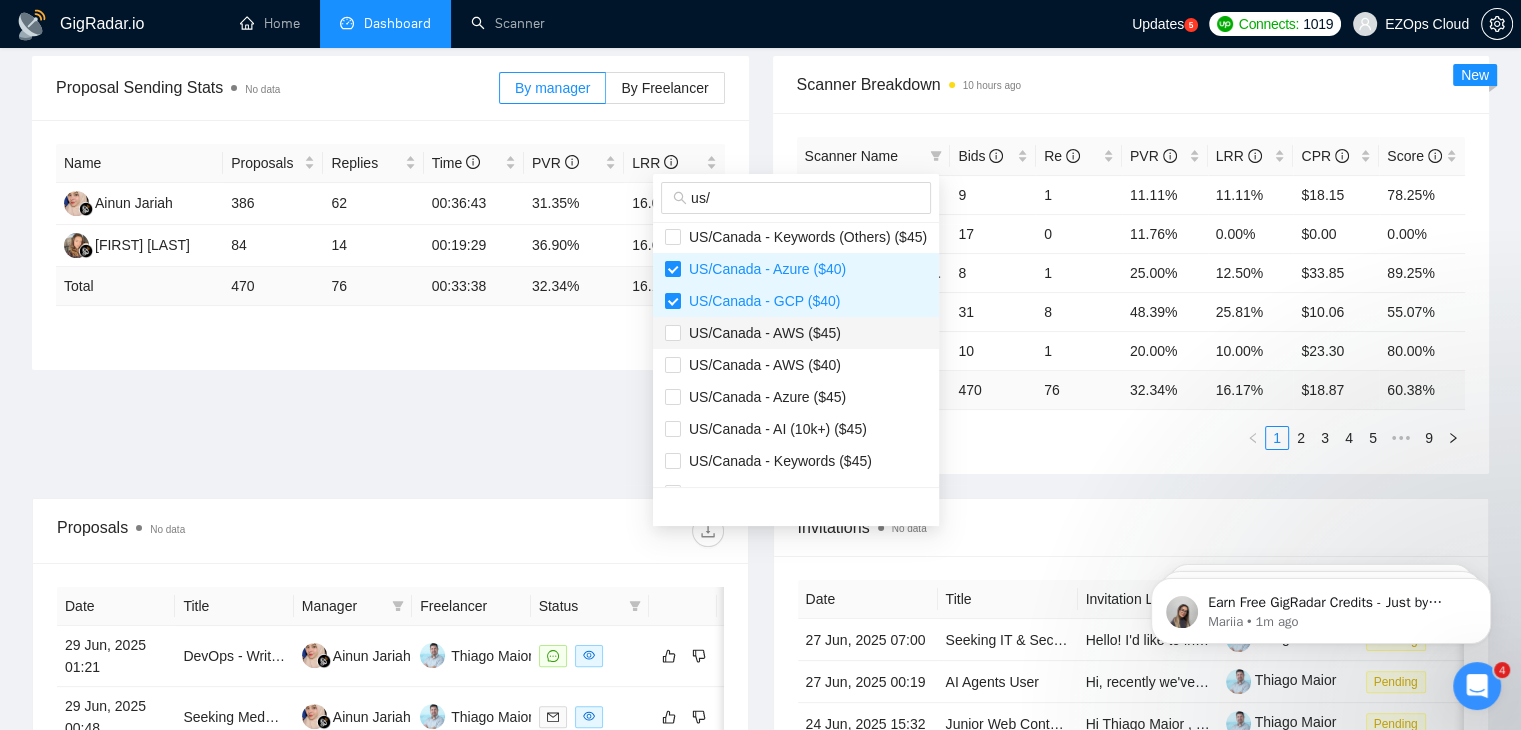 click on "US/Canada - AWS ($45)" at bounding box center [761, 333] 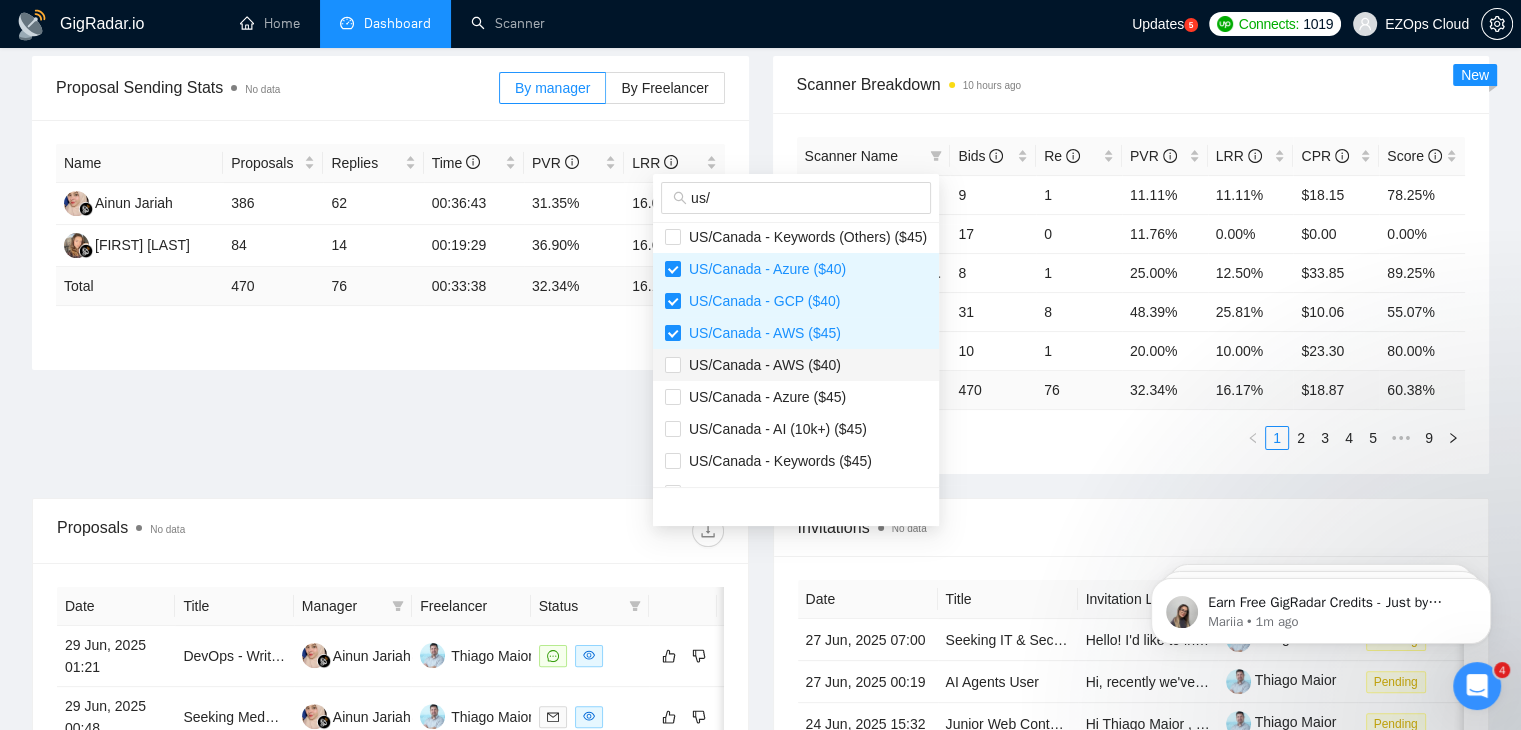 click on "US/Canada - AWS ($40)" at bounding box center [761, 365] 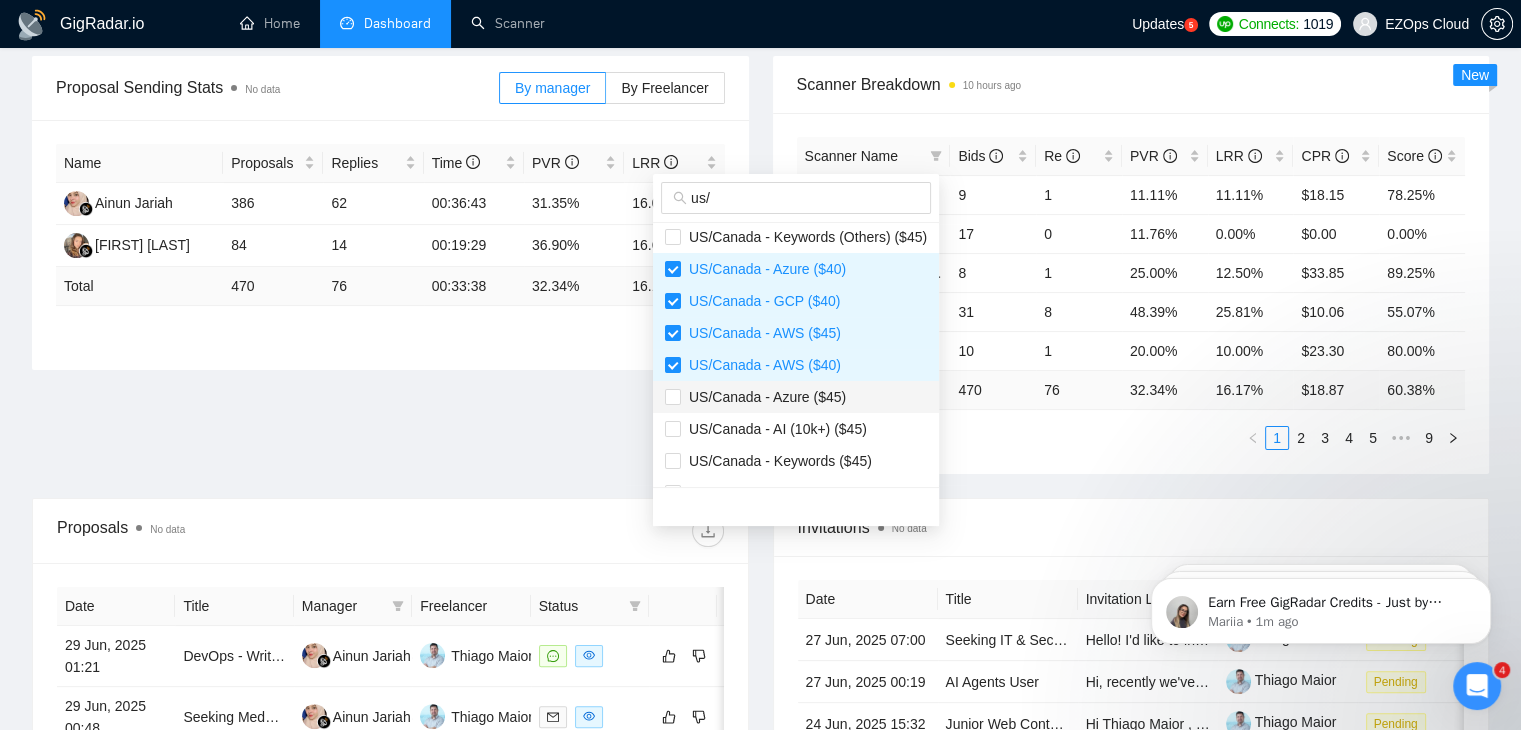 click on "US/Canada - Azure ($45)" at bounding box center [763, 397] 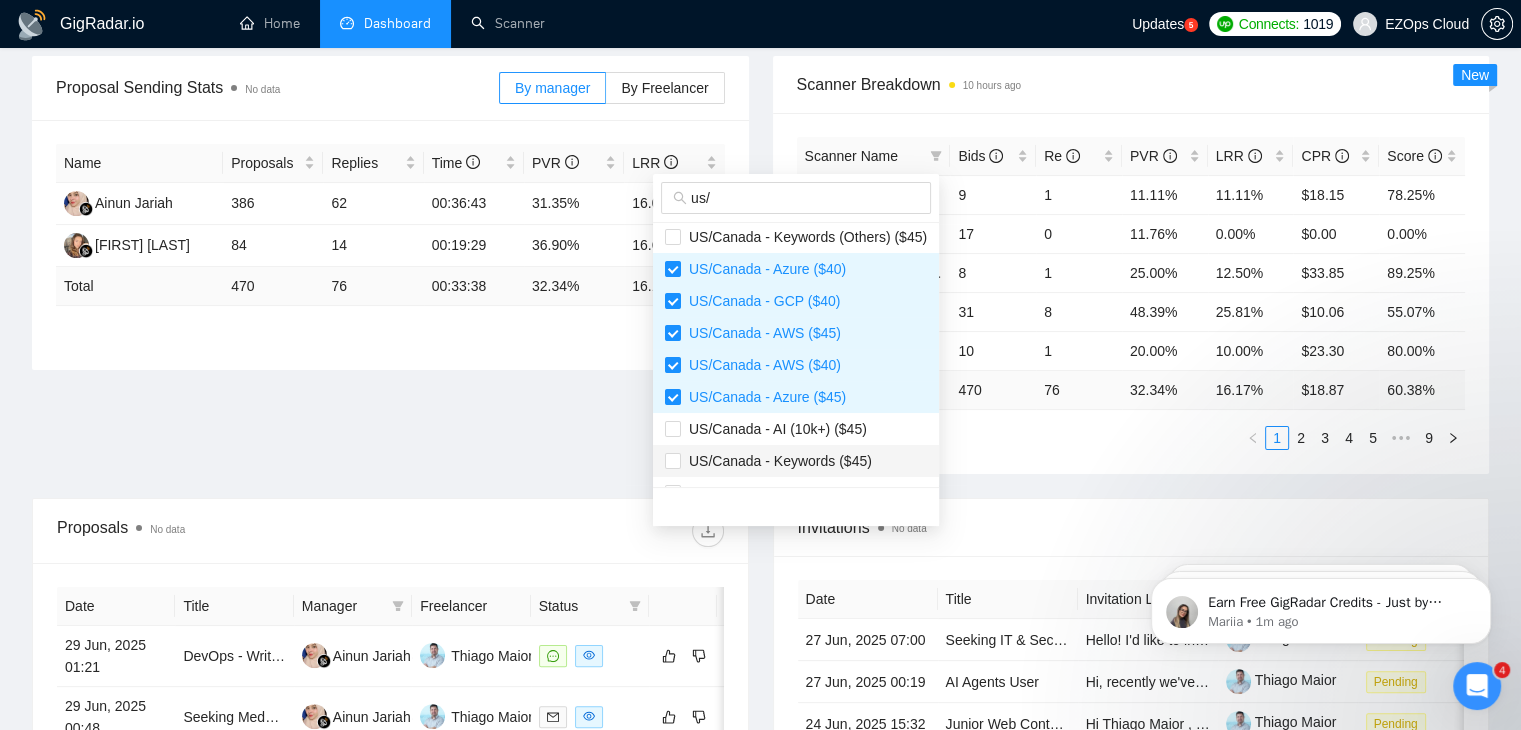 click on "US/Canada - Keywords ($45)" at bounding box center (776, 461) 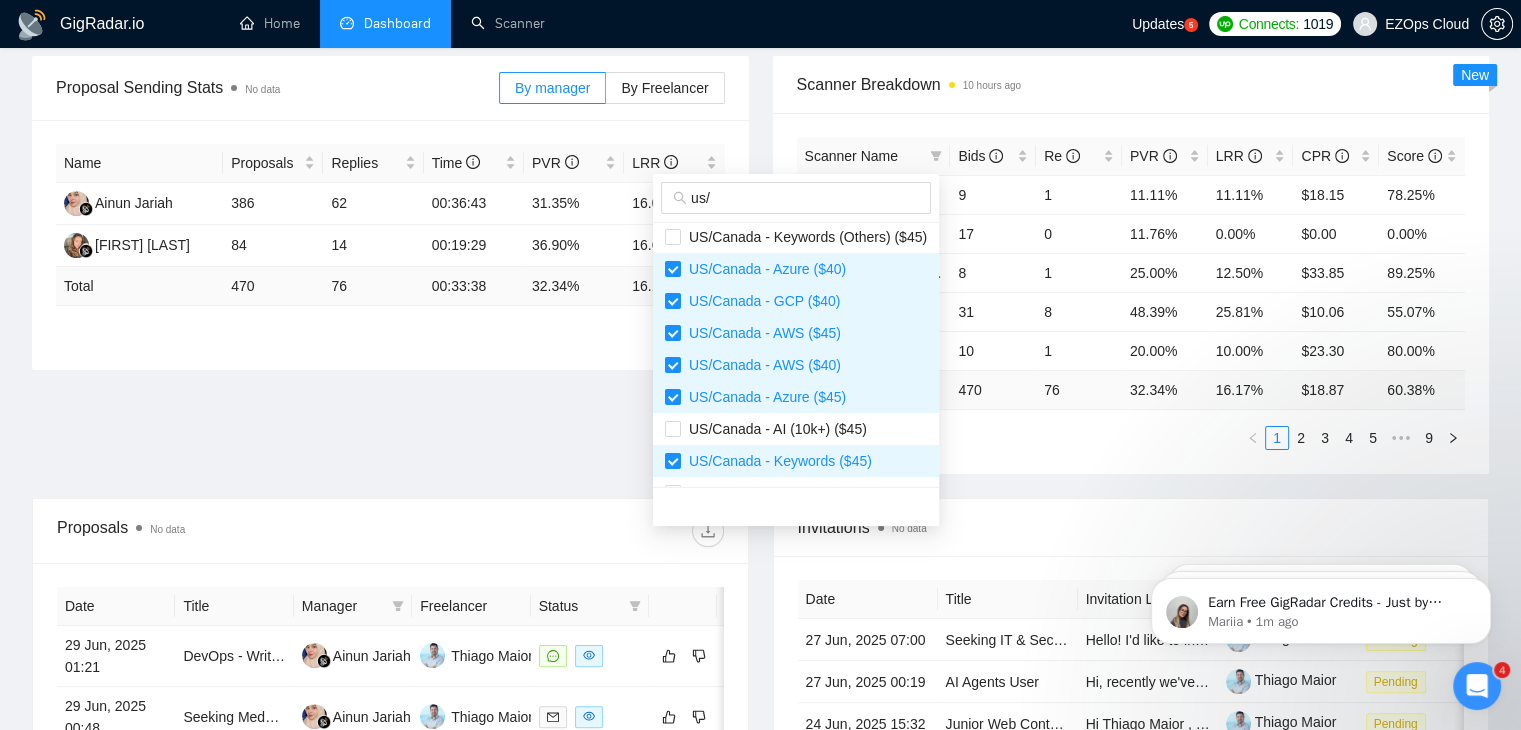 scroll, scrollTop: 288, scrollLeft: 0, axis: vertical 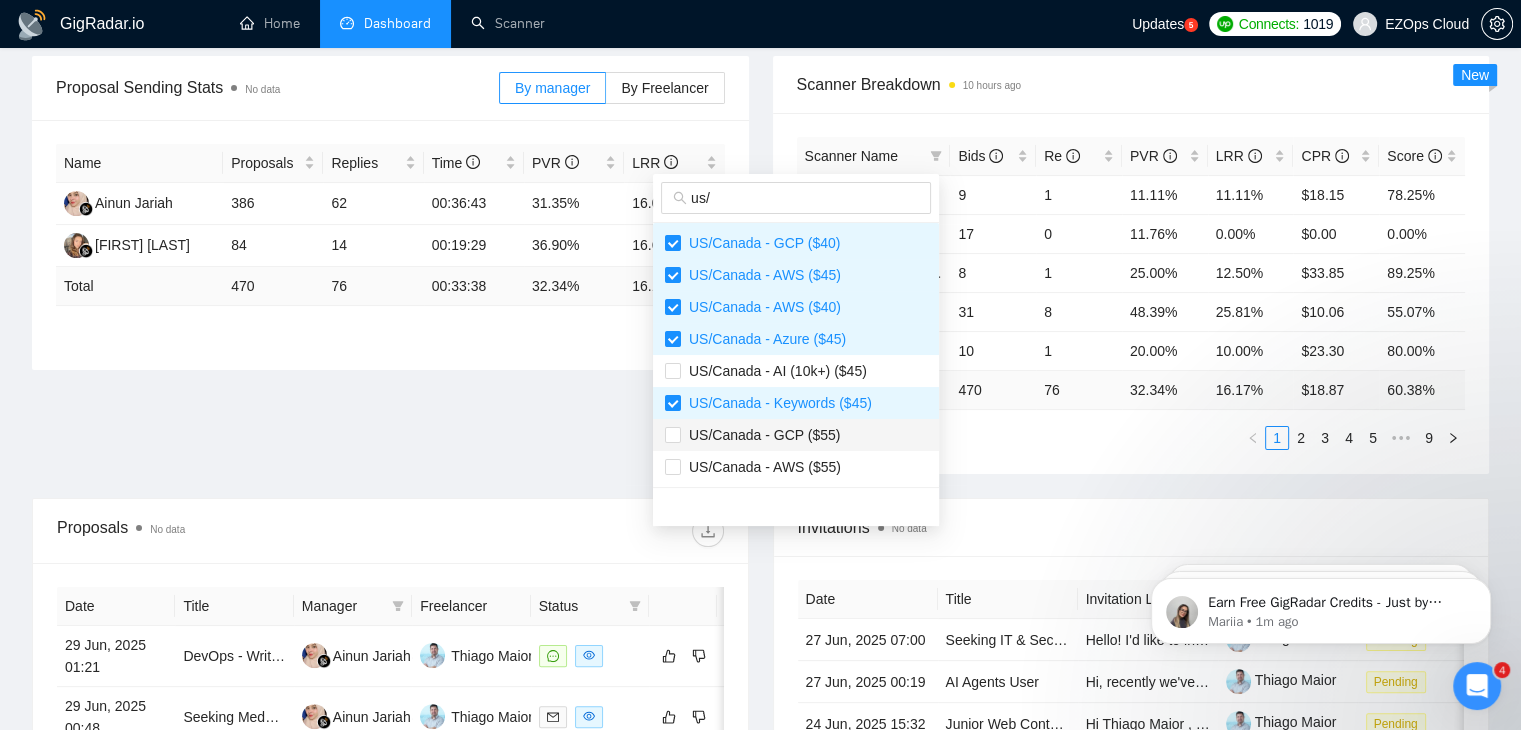 click on "US/Canada - GCP ($55)" at bounding box center [760, 435] 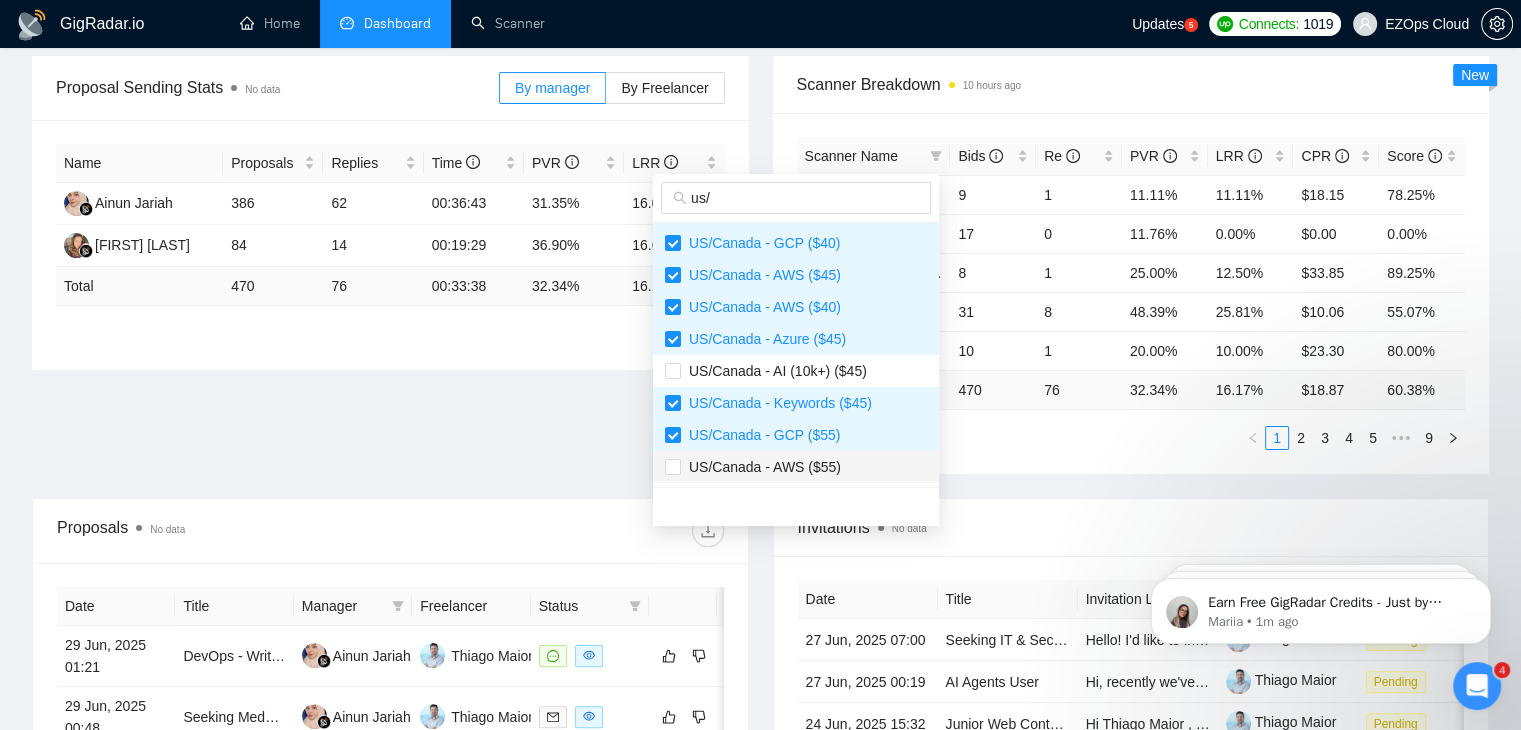 click on "US/Canada - AWS ($55)" at bounding box center [796, 467] 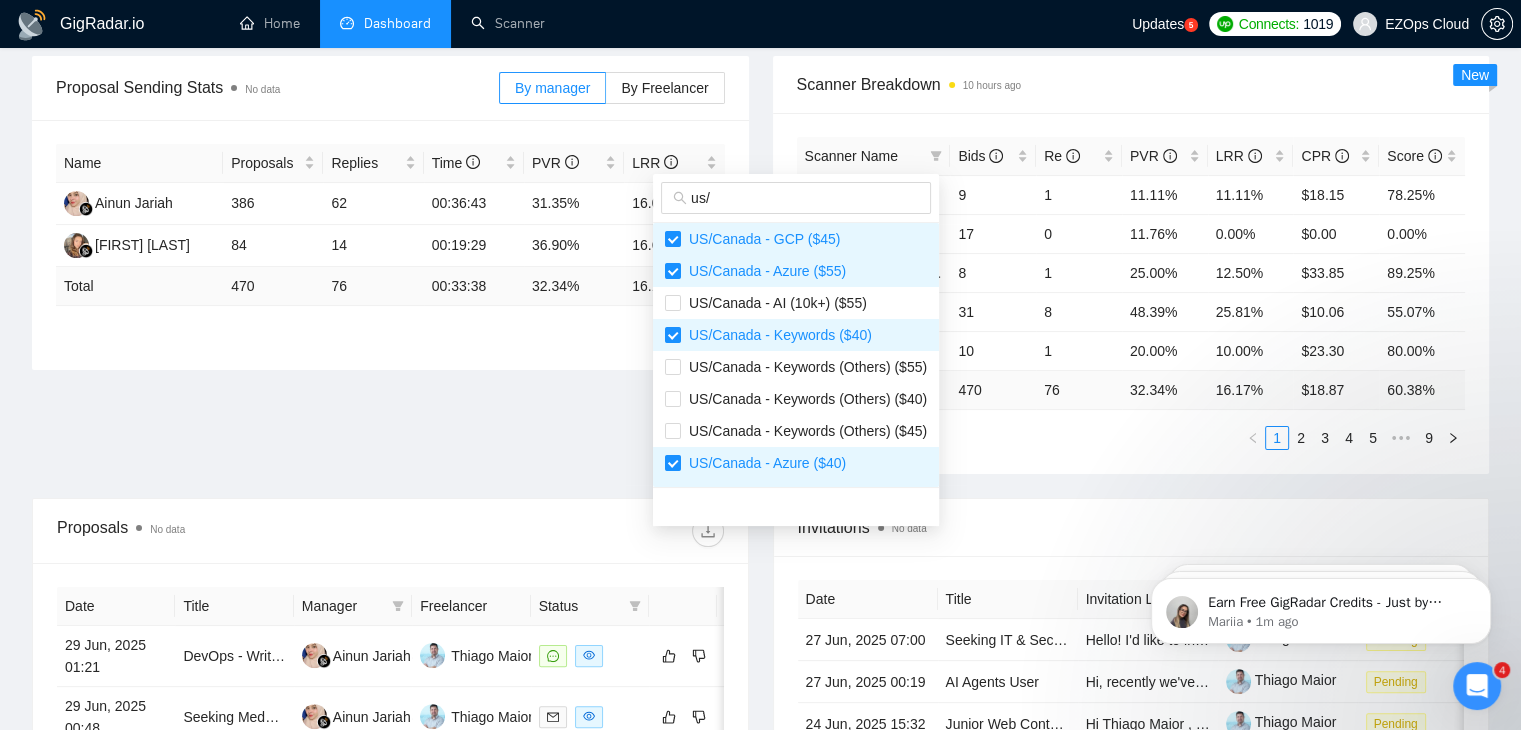 scroll, scrollTop: 0, scrollLeft: 0, axis: both 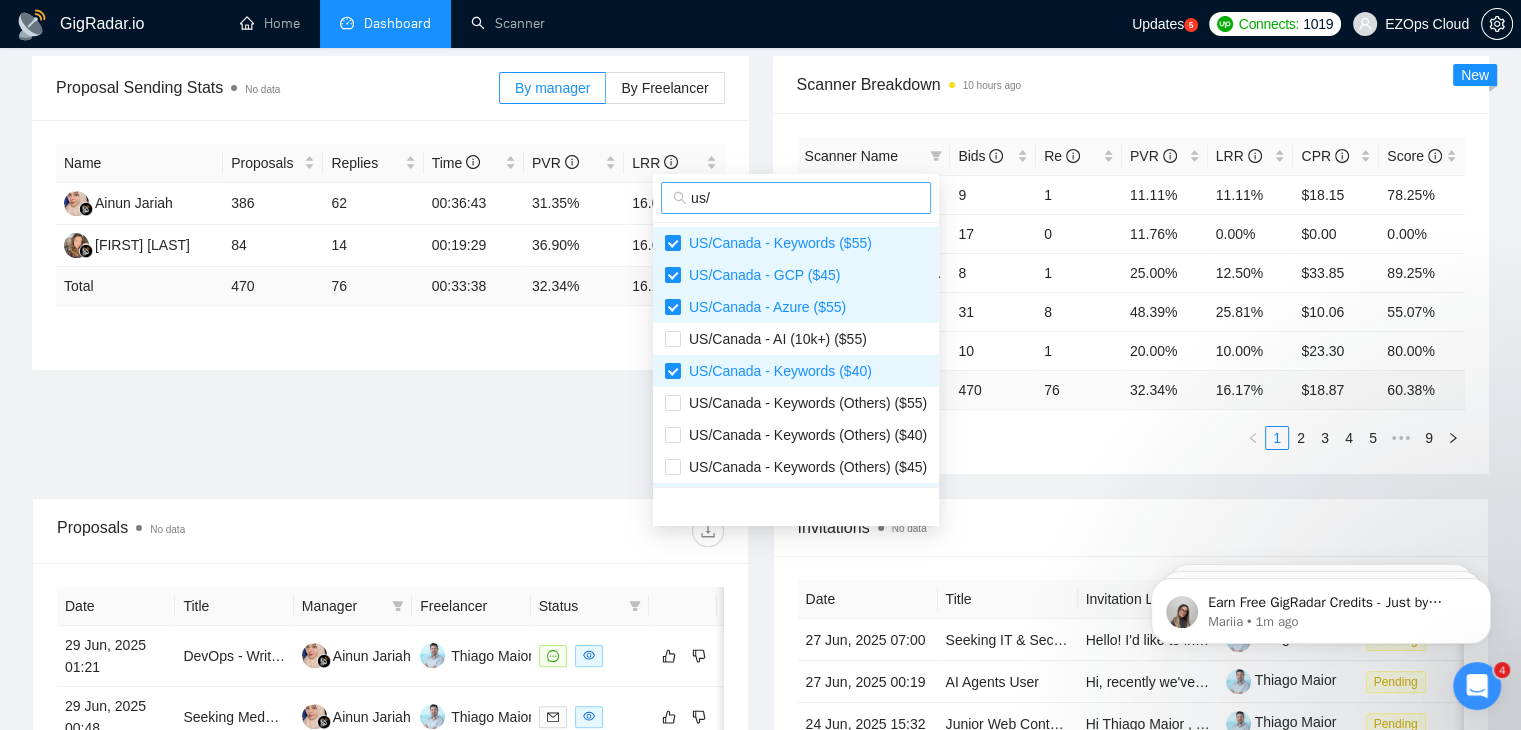 click on "us/" at bounding box center [805, 198] 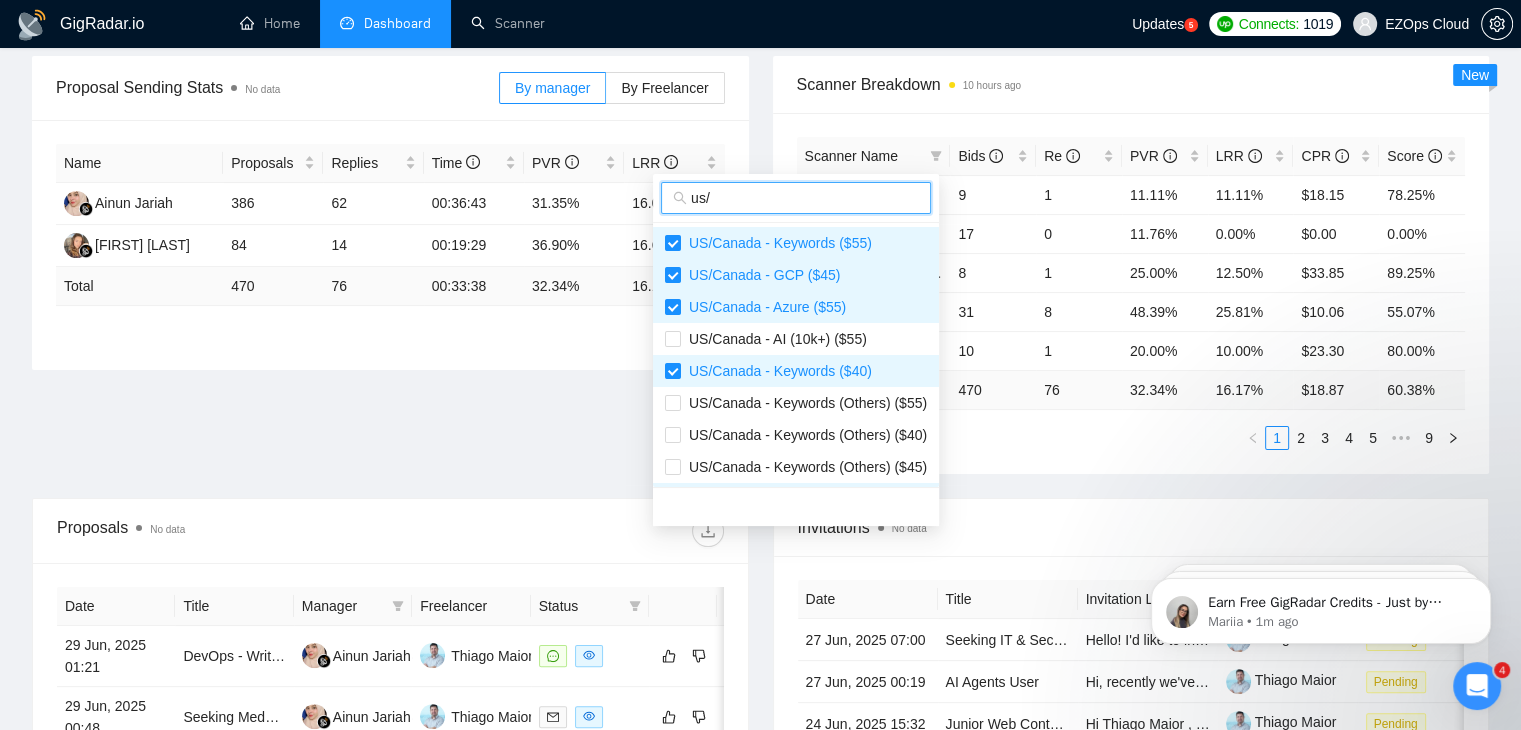 click on "us/" at bounding box center [805, 198] 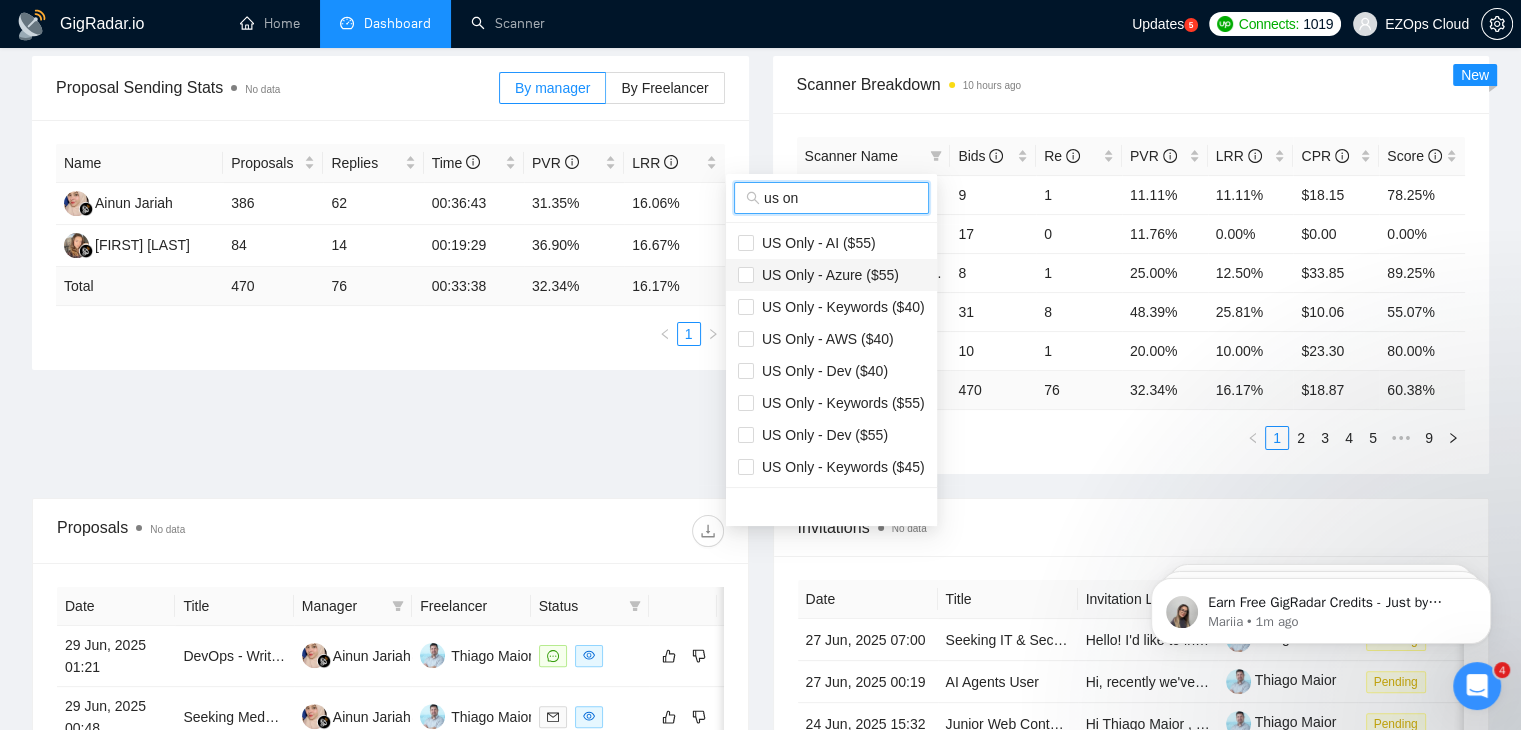 type on "us on" 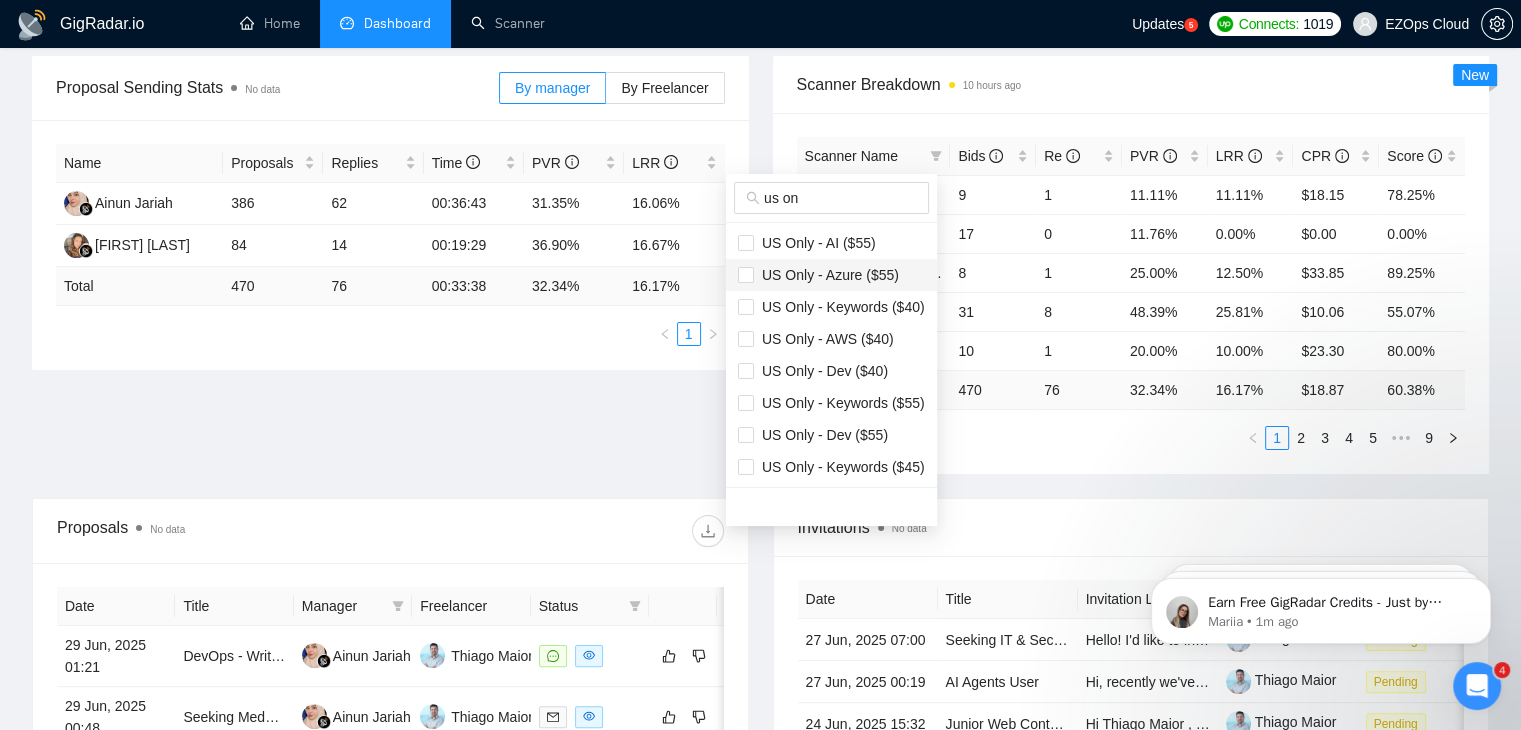 click on "US Only - Azure ($55)" at bounding box center [826, 275] 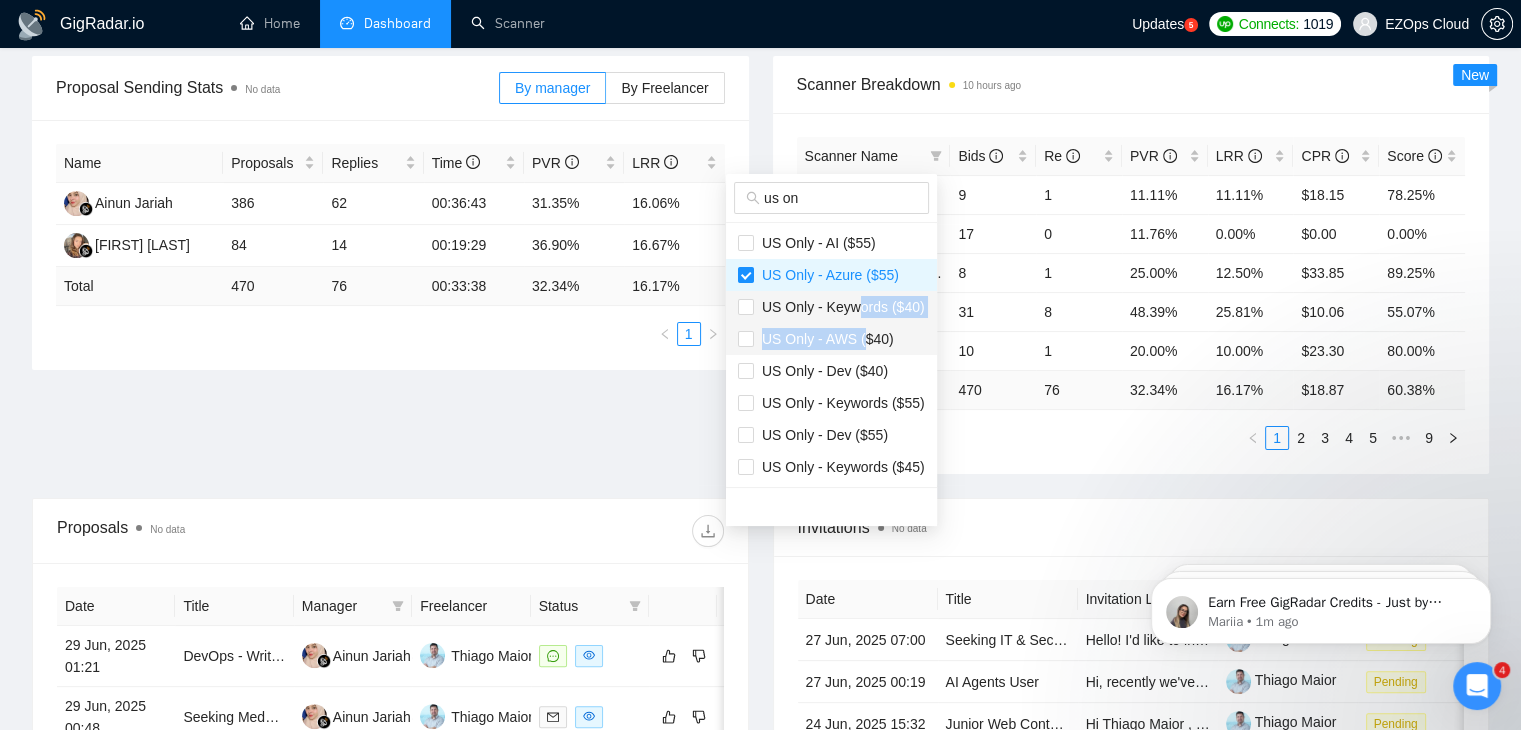 drag, startPoint x: 856, startPoint y: 303, endPoint x: 860, endPoint y: 334, distance: 31.257 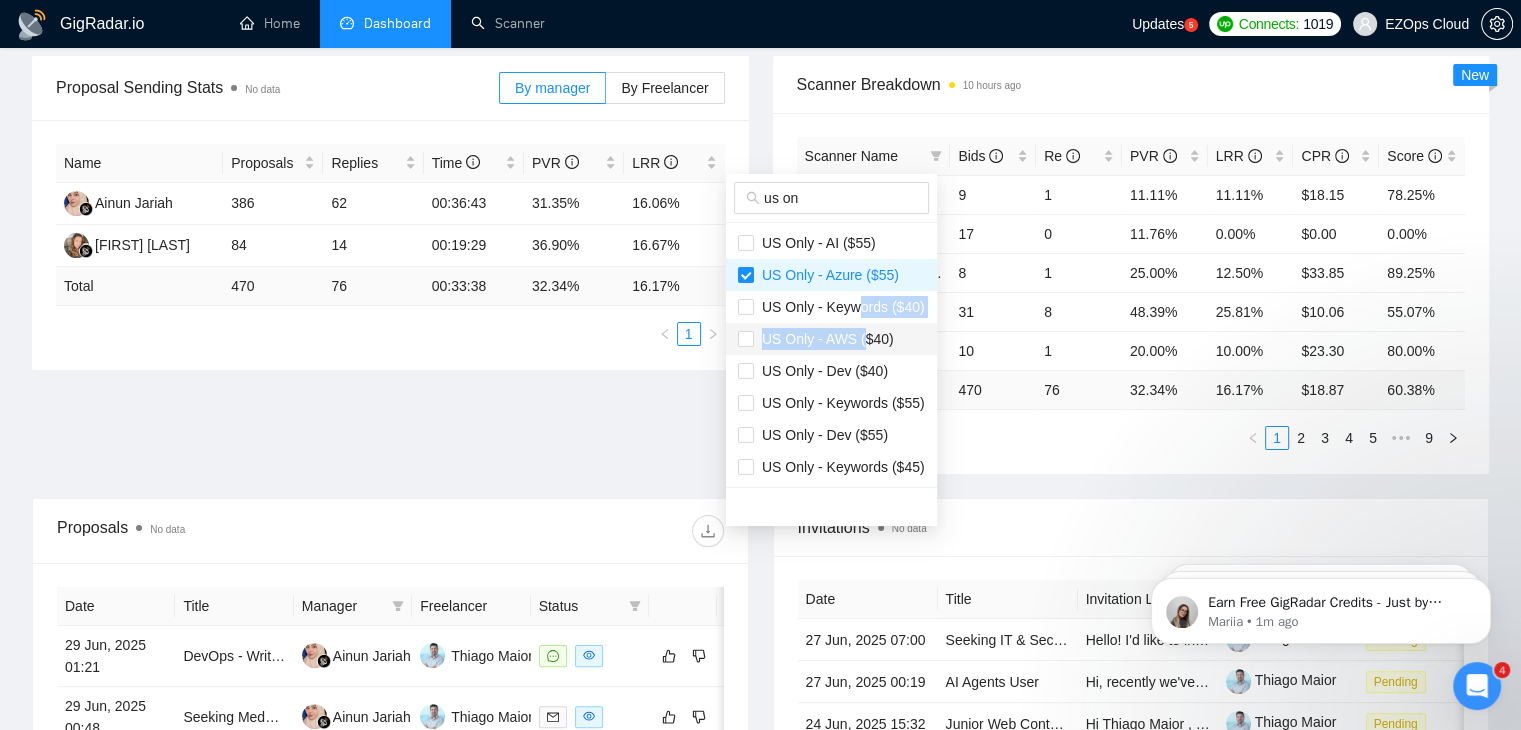 click on "US Only - AWS ($40)" at bounding box center (824, 339) 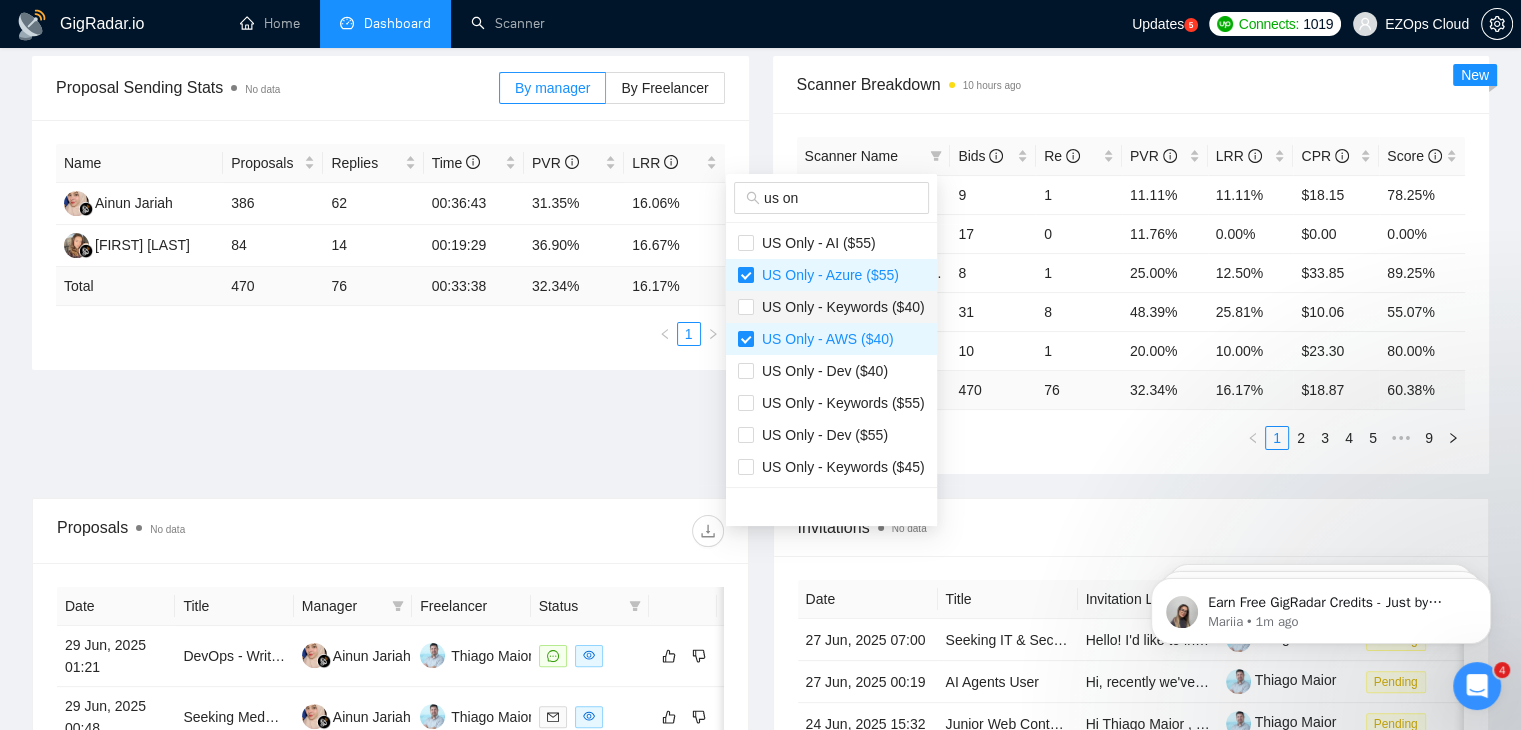 click on "US Only - Keywords ($40)" at bounding box center (839, 307) 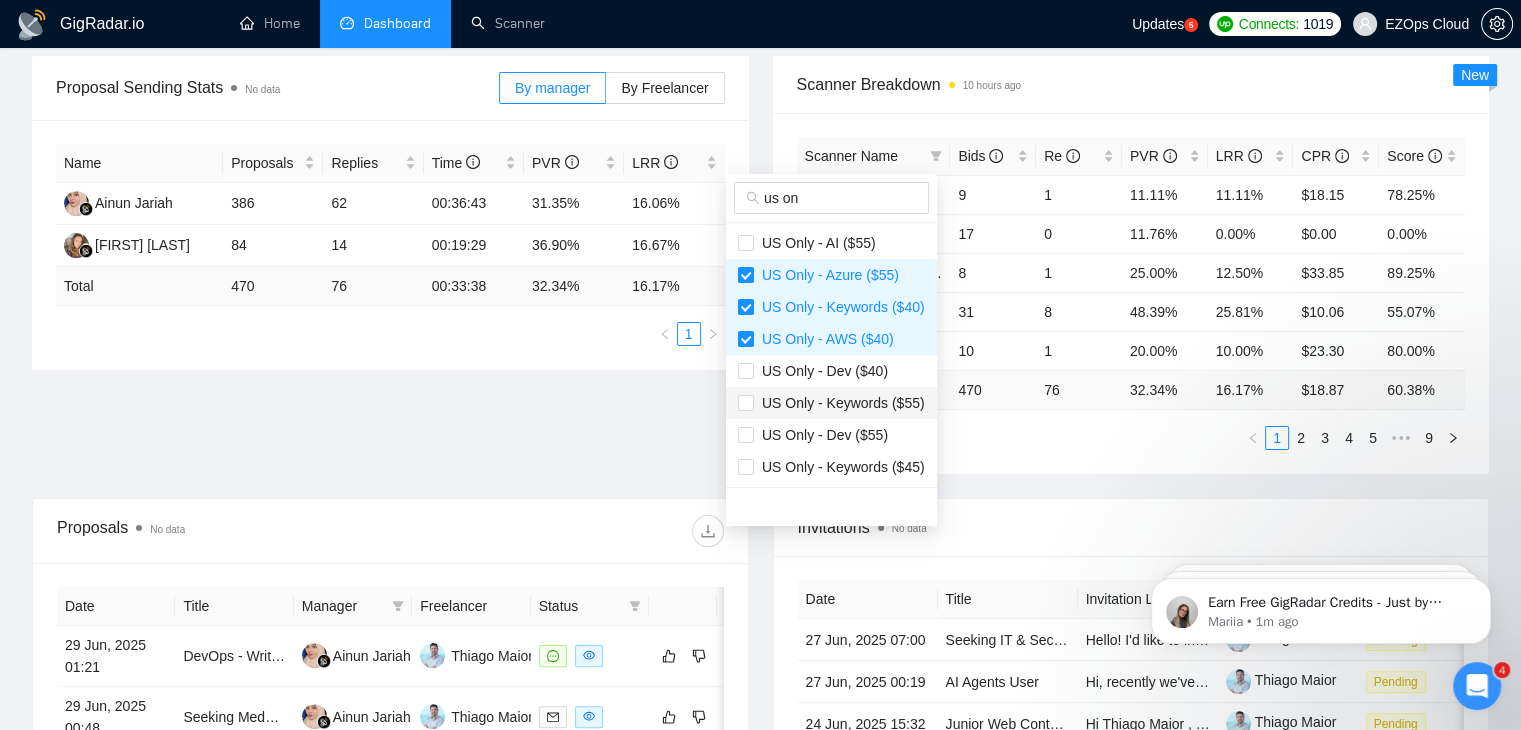 click on "US Only - Keywords ($55)" at bounding box center [839, 403] 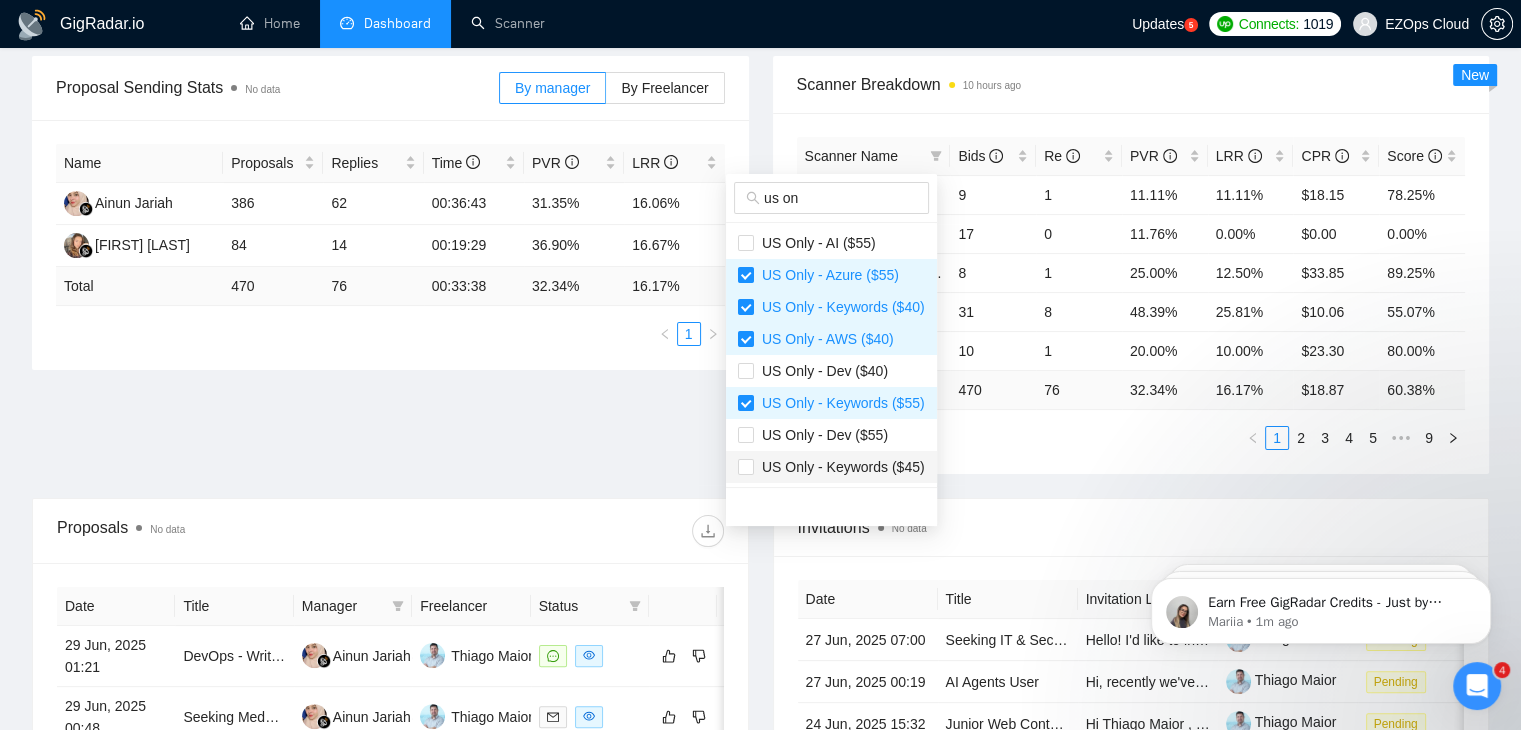 click on "US Only - Keywords ($45)" at bounding box center [839, 467] 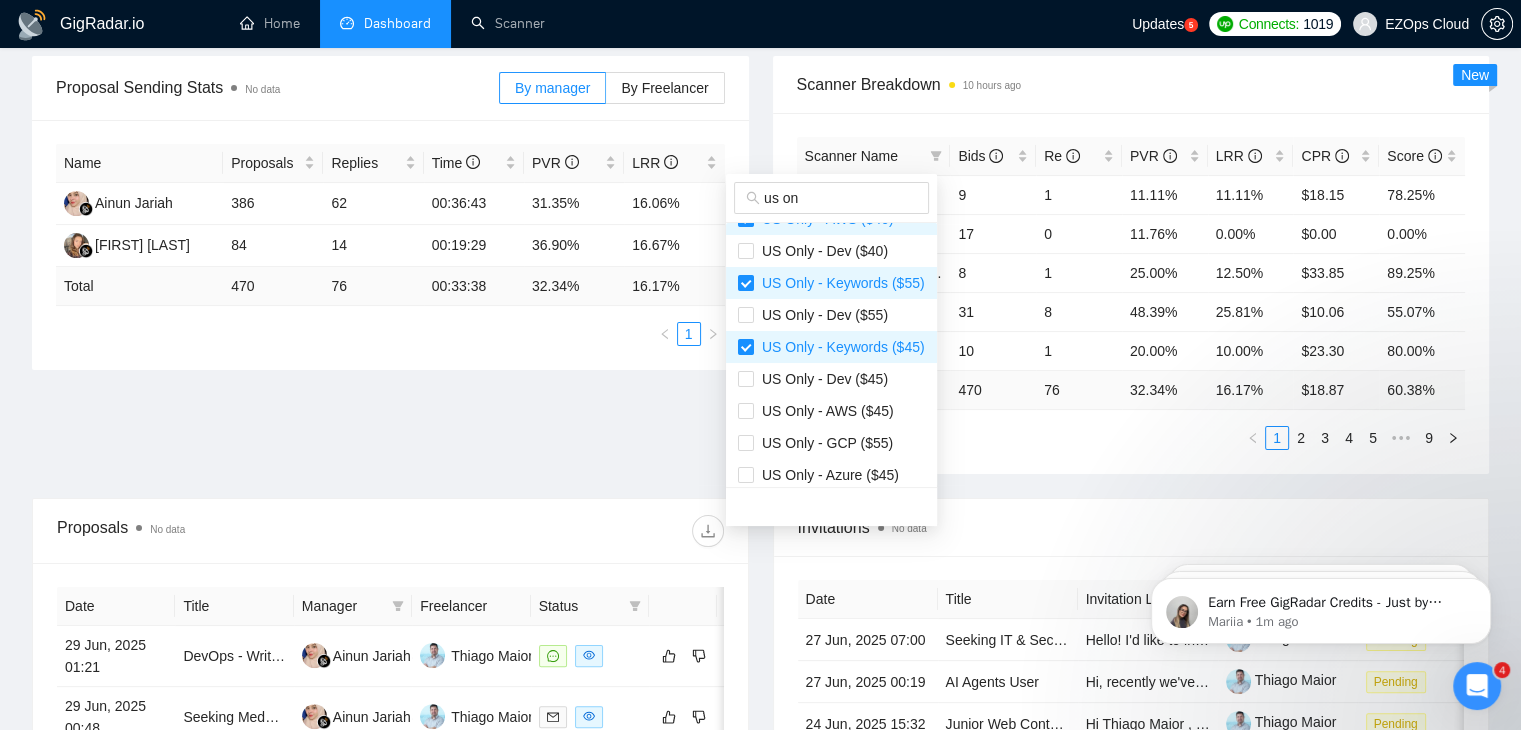 scroll, scrollTop: 224, scrollLeft: 0, axis: vertical 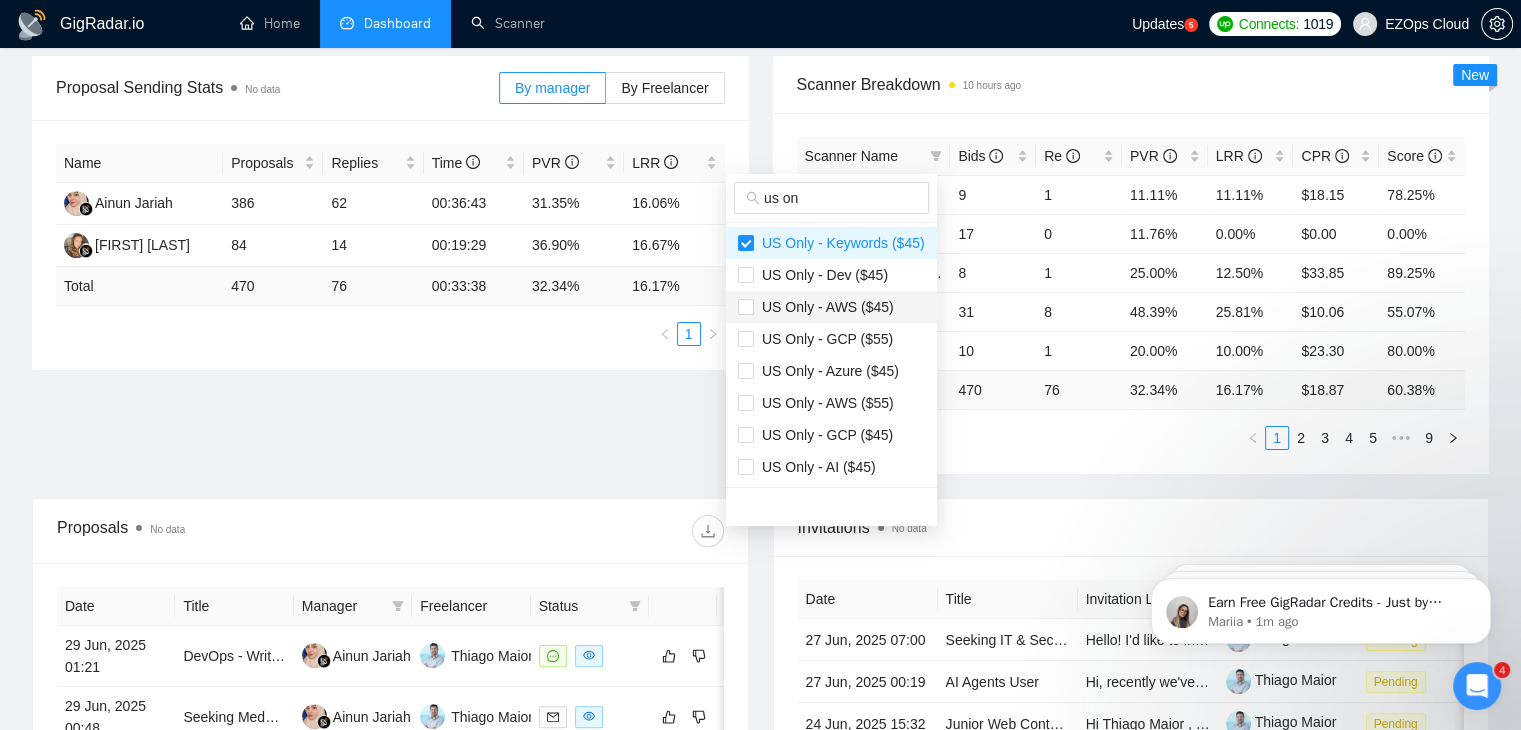 click on "US Only - AWS ($45)" at bounding box center (824, 307) 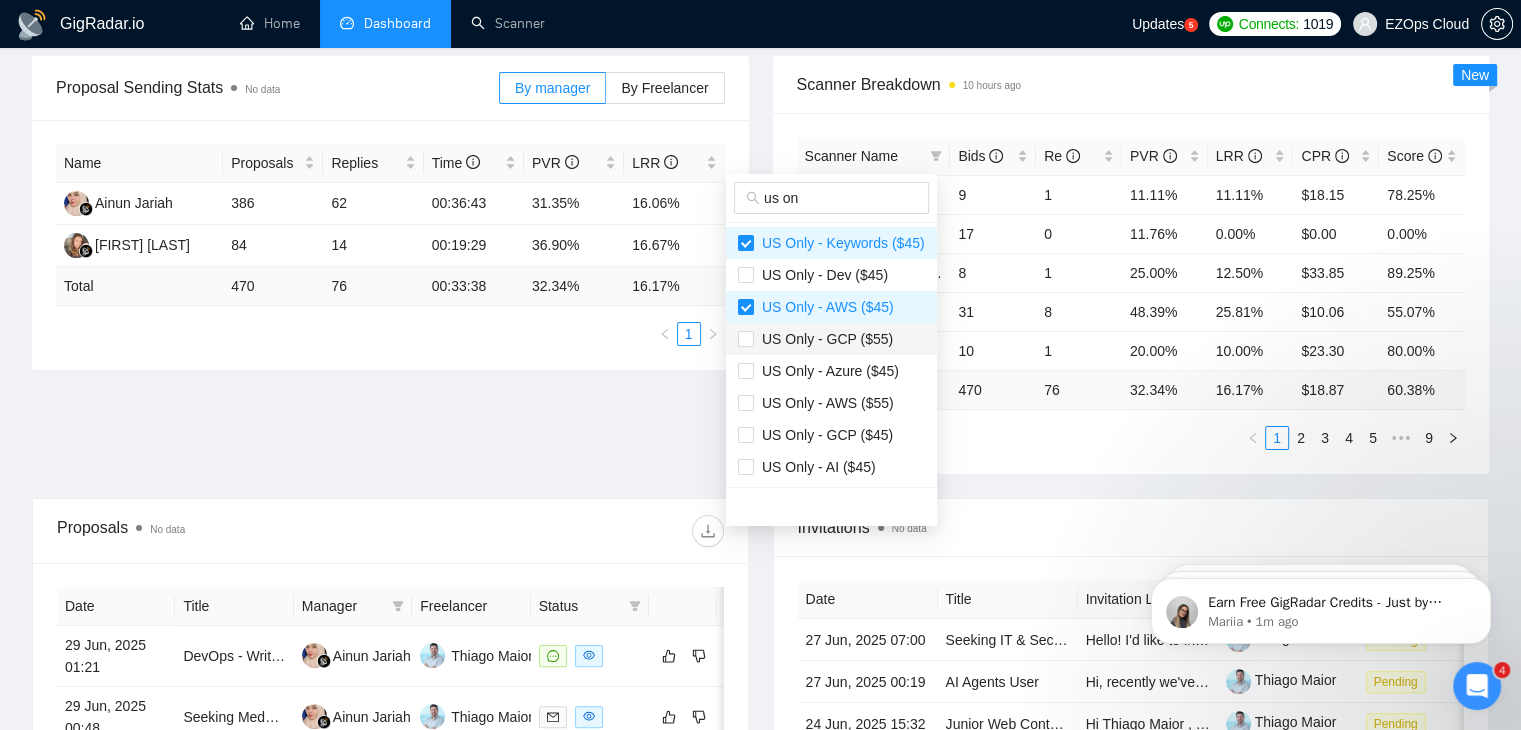 click on "US Only - GCP ($55)" at bounding box center [823, 339] 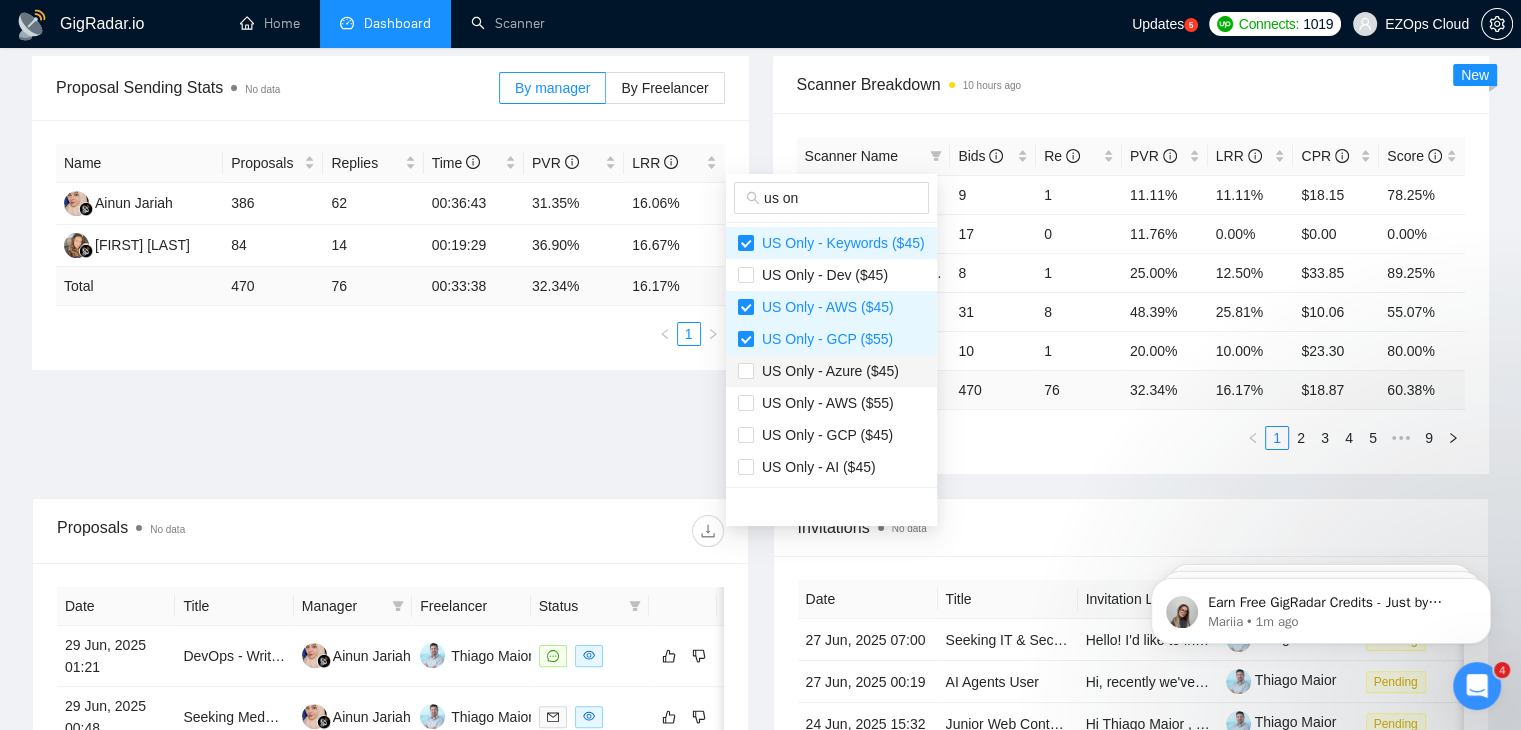 click on "US Only - Azure ($45)" at bounding box center [826, 371] 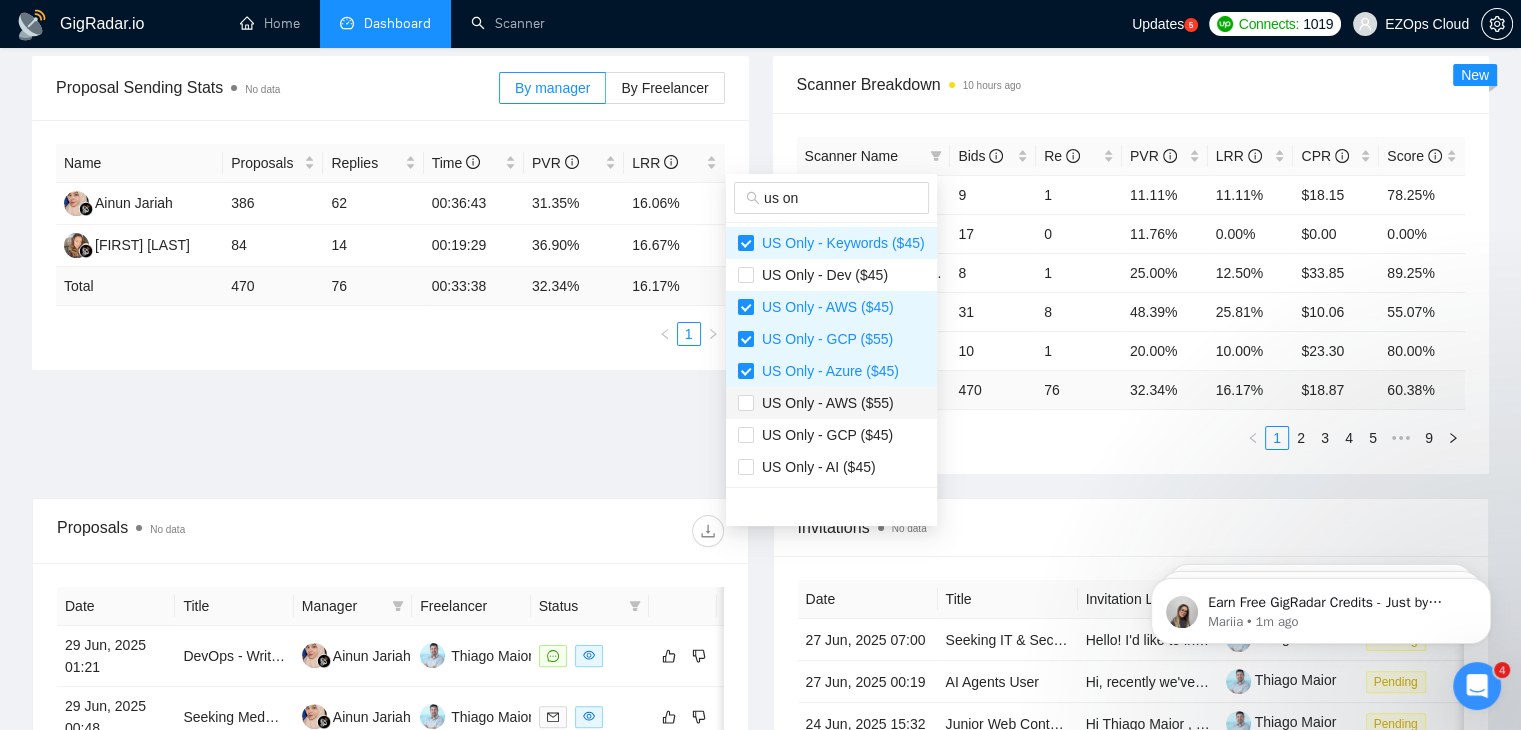 click on "US Only - AWS ($55)" at bounding box center (824, 403) 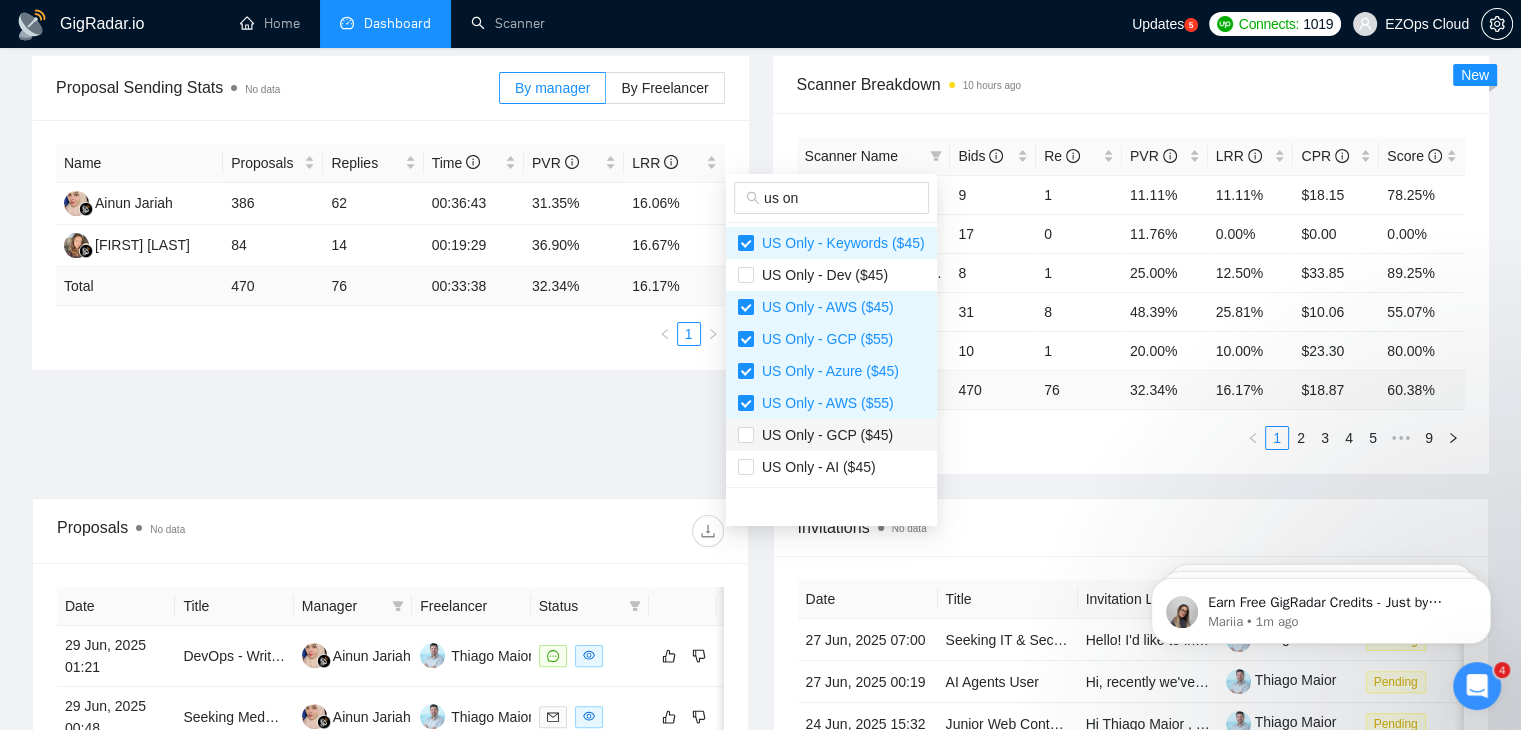 click on "US Only - GCP ($45)" at bounding box center [823, 435] 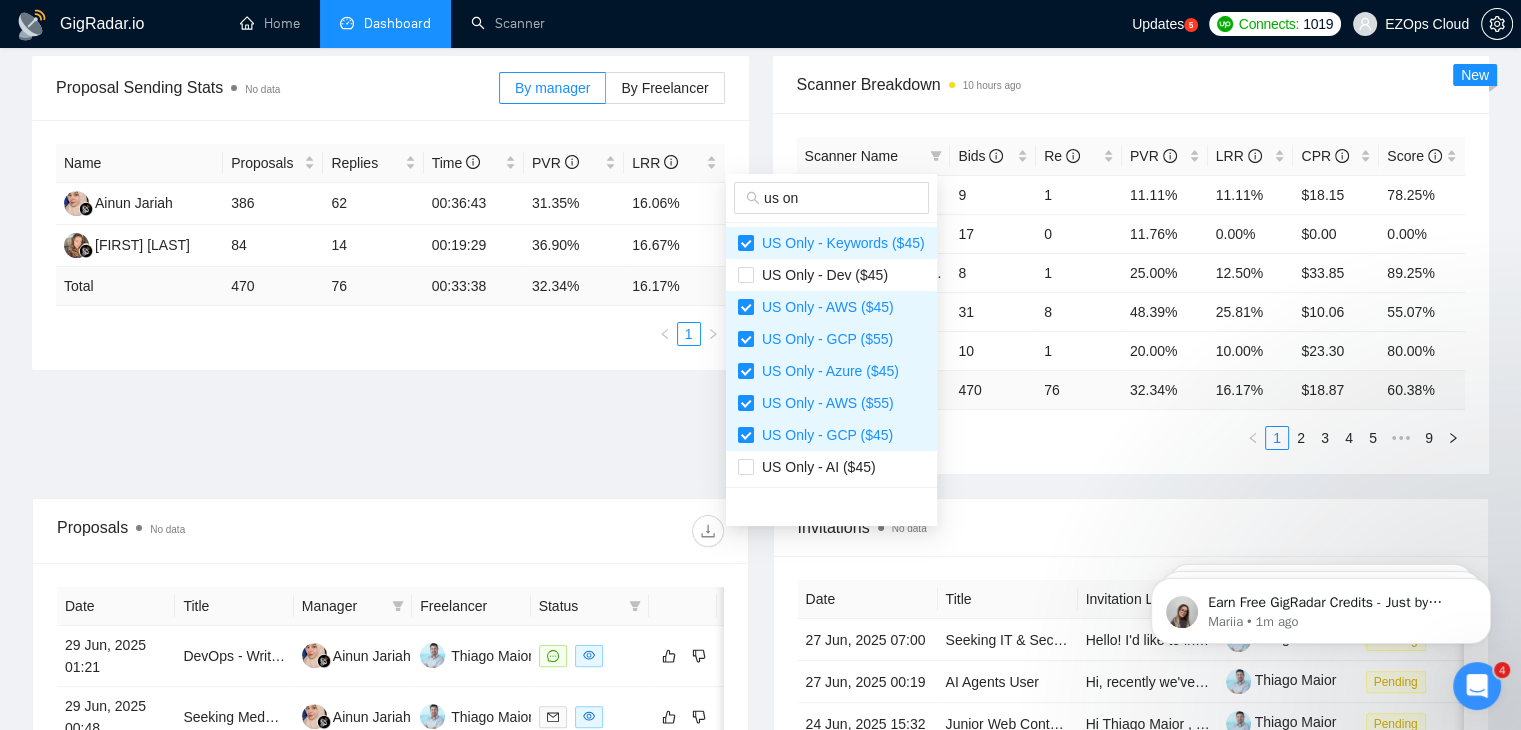 type 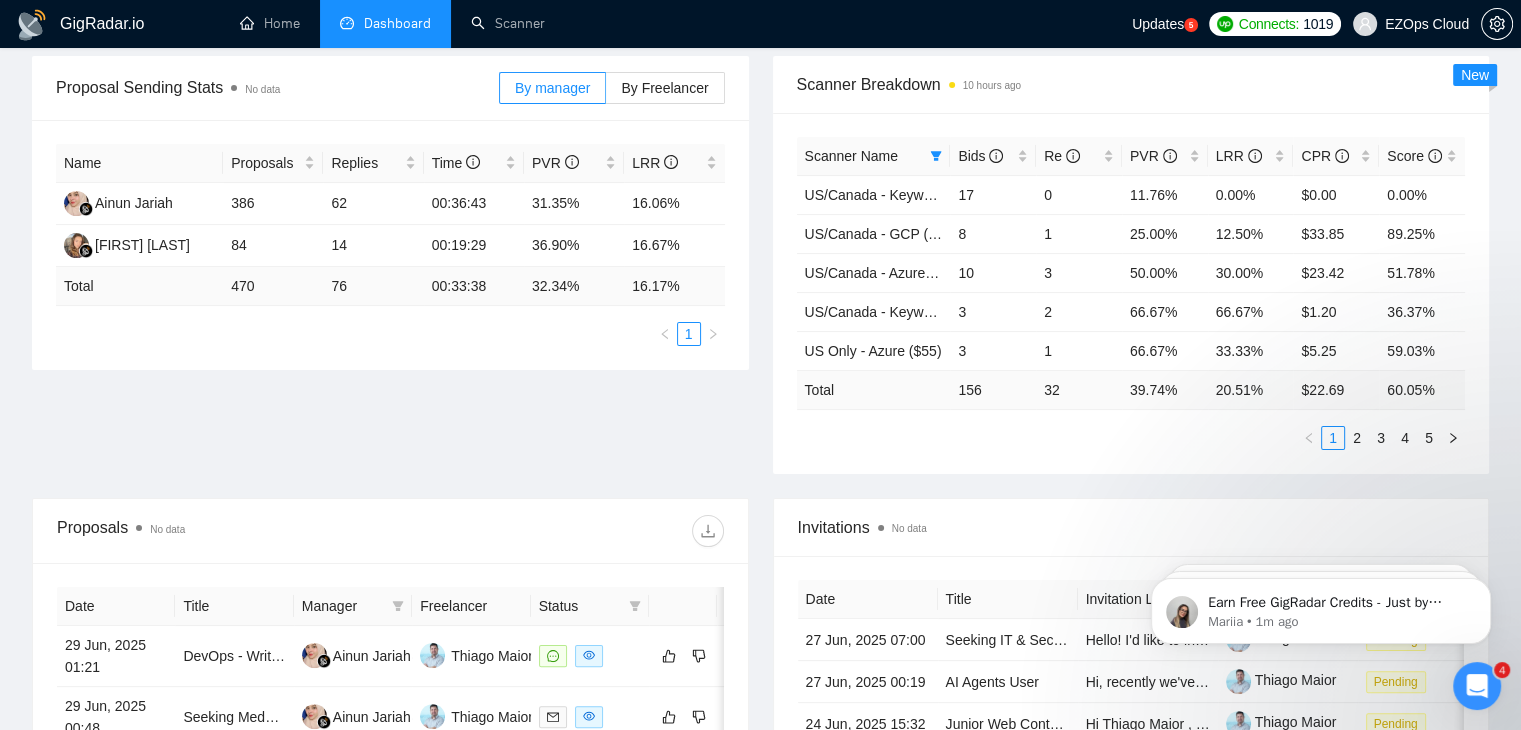 click on "Scanner Name Bids   Re   PVR   LRR   CPR   Score   US/Canada - Keywords ($55) 17 0 11.76% 0.00% $0.00 0.00% US/Canada - GCP ($45) 8 1 25.00% 12.50% $33.85 89.25% US/Canada - Azure ($55) 10 3 50.00% 30.00% $23.42 51.78% US/Canada - Keywords ($40) 3 2 66.67% 66.67% $1.20 36.37% US Only - Azure ($55) 3 1 66.67% 33.33% $5.25 59.03% Total 156 32 39.74 % 20.51 % $ 22.69 60.05 % 1 2 3 4 5" at bounding box center (1131, 293) 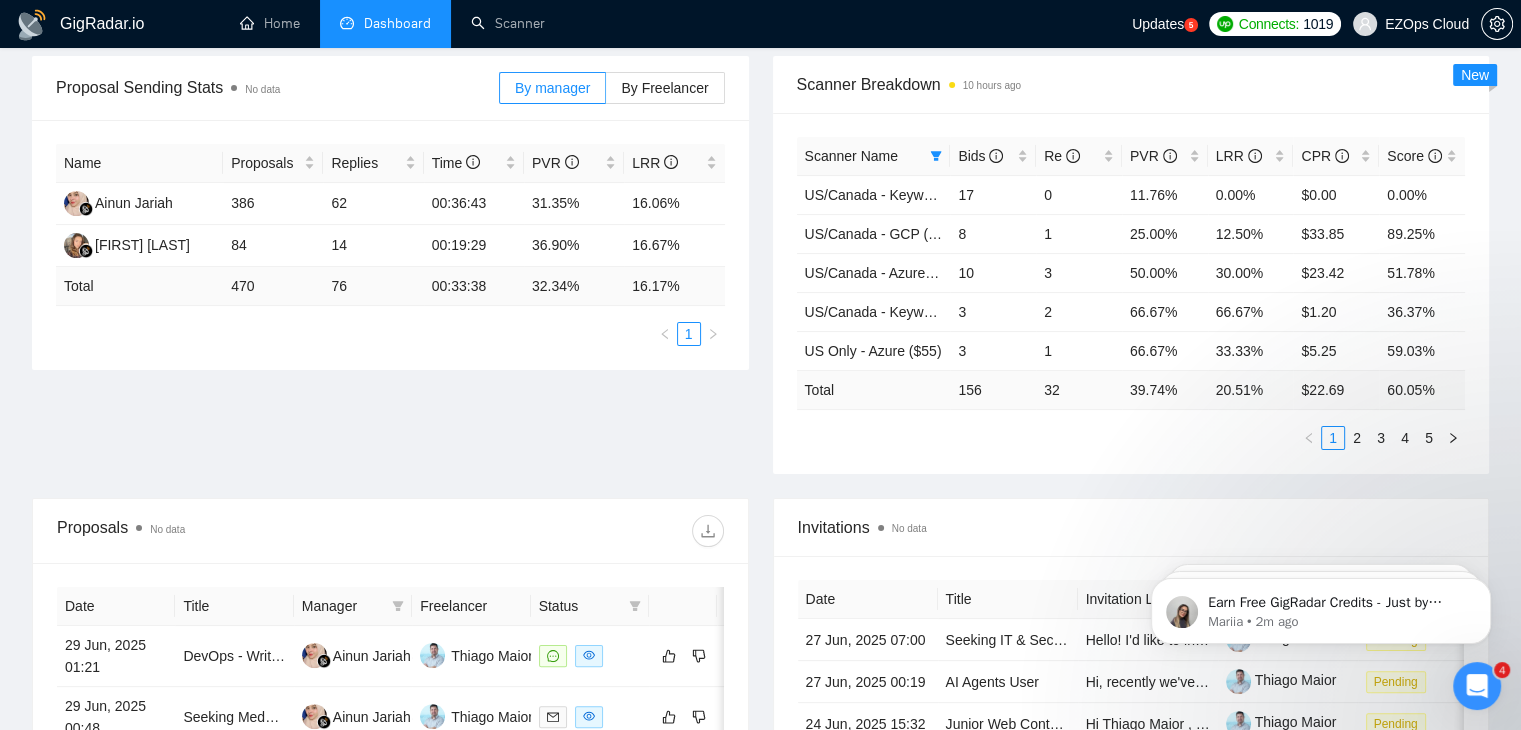 scroll, scrollTop: 0, scrollLeft: 0, axis: both 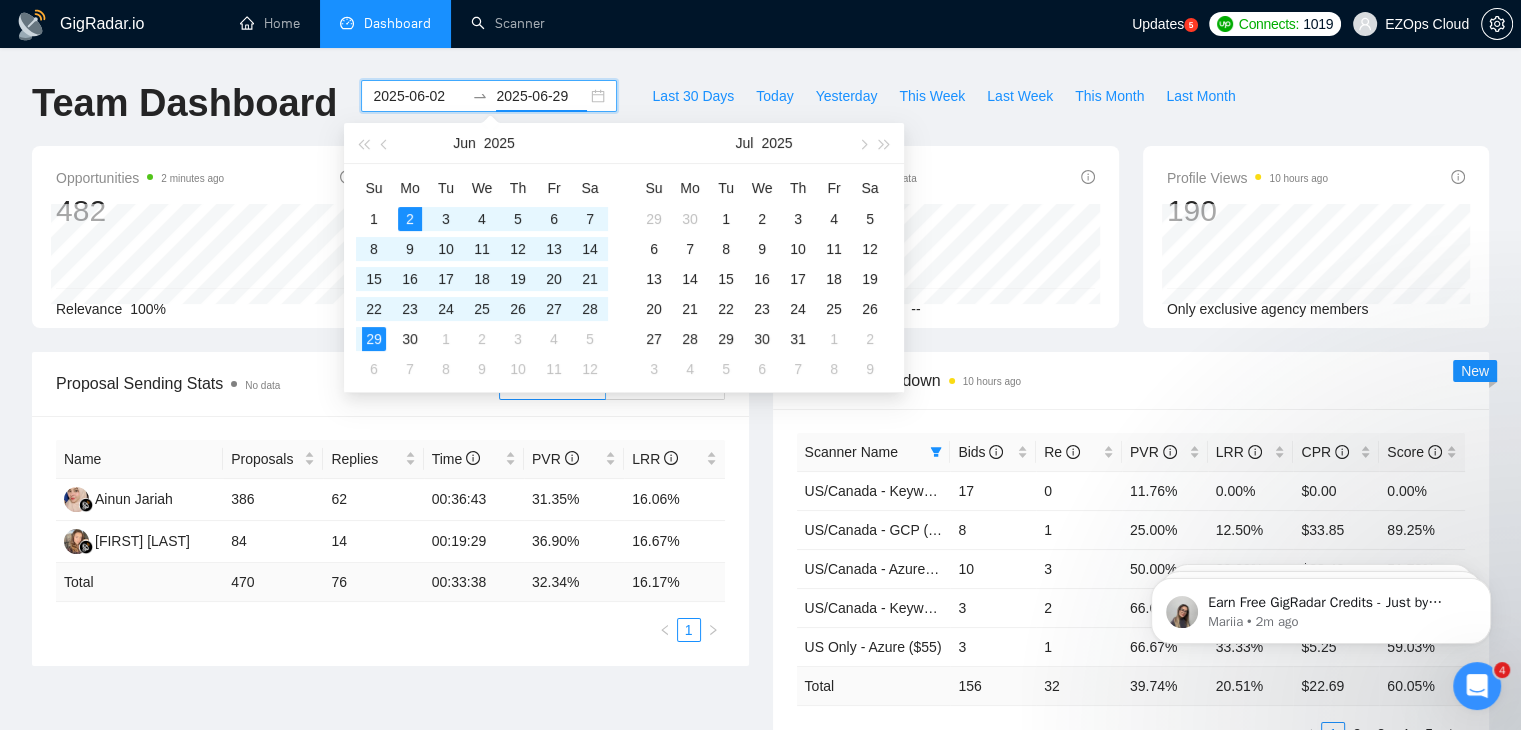 click on "2025-06-29" at bounding box center (541, 96) 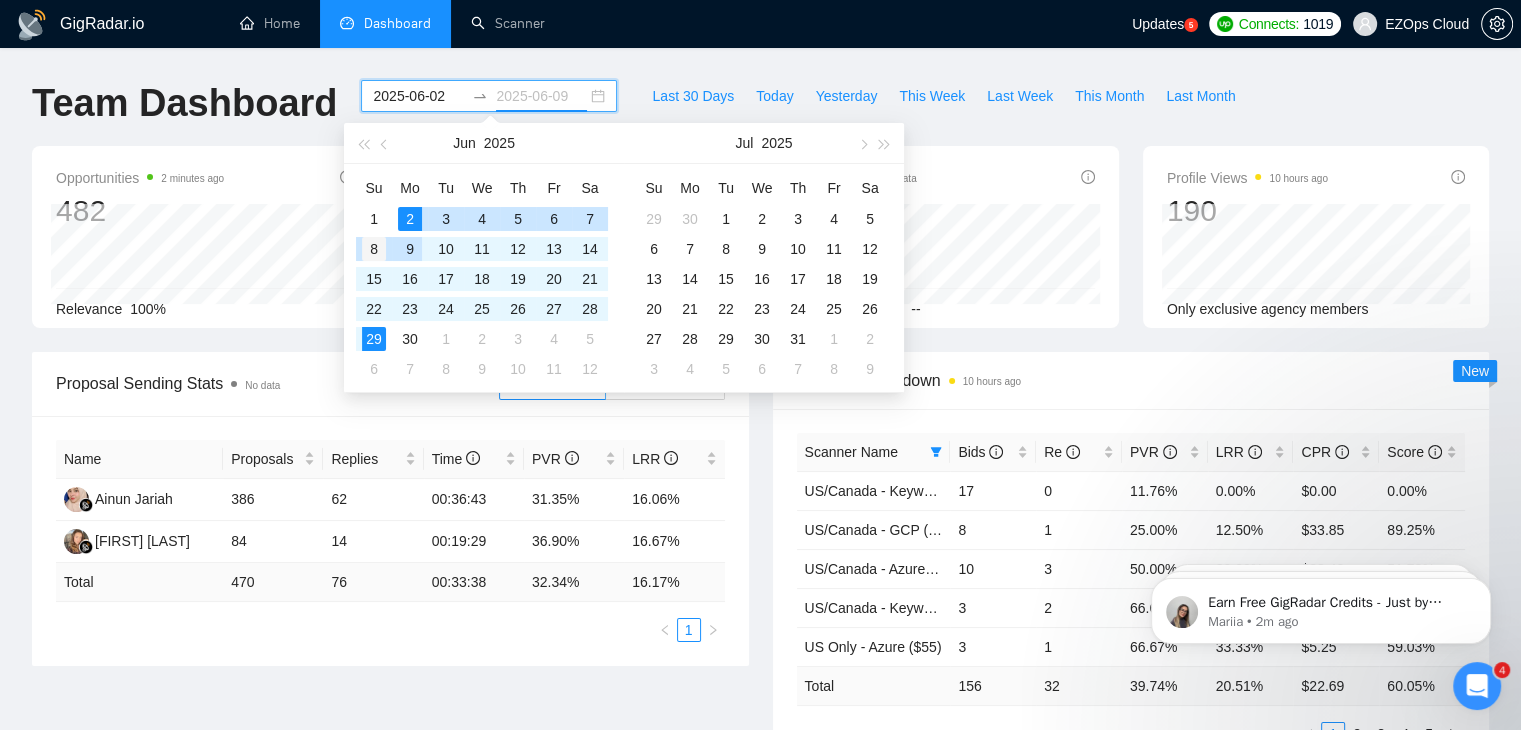 type on "2025-06-08" 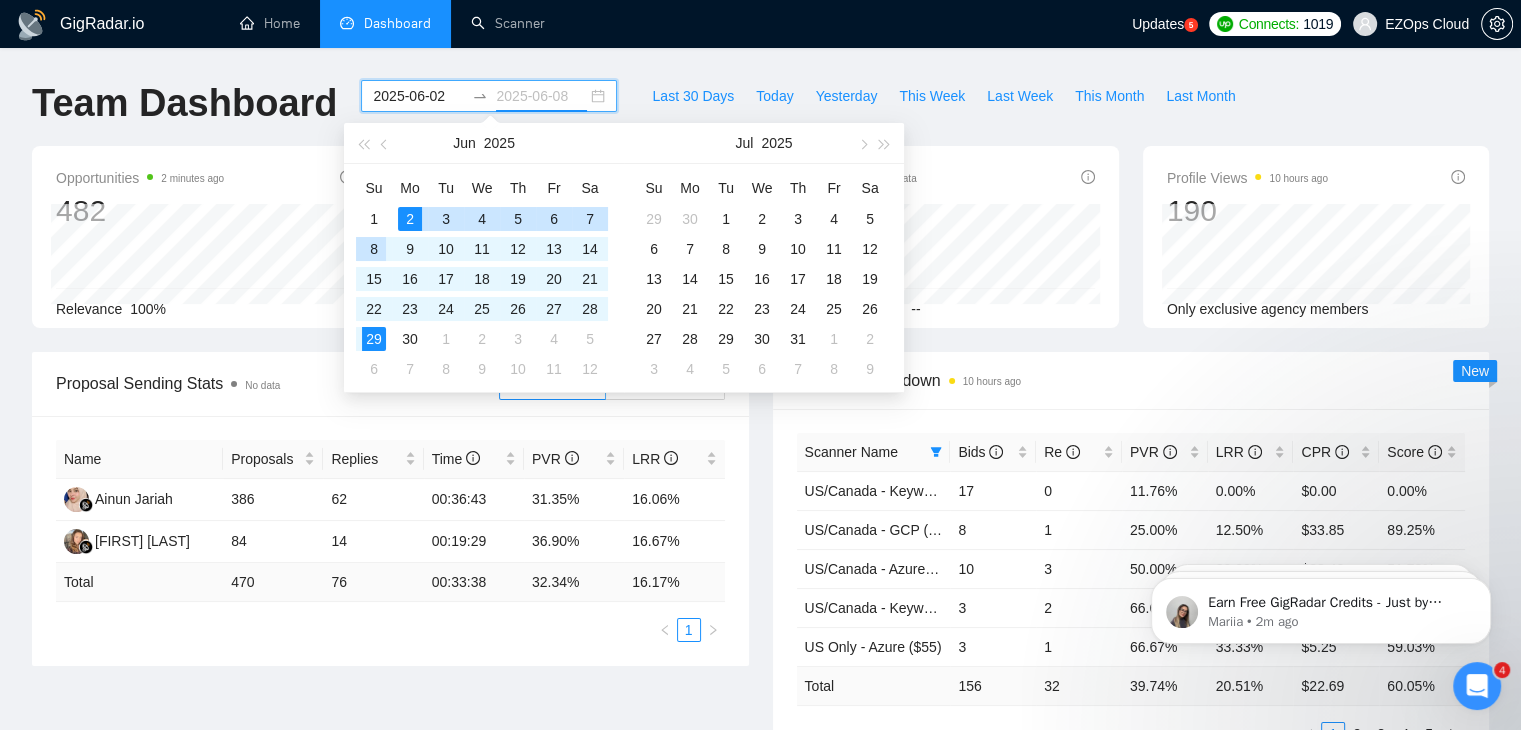click on "8" at bounding box center (374, 249) 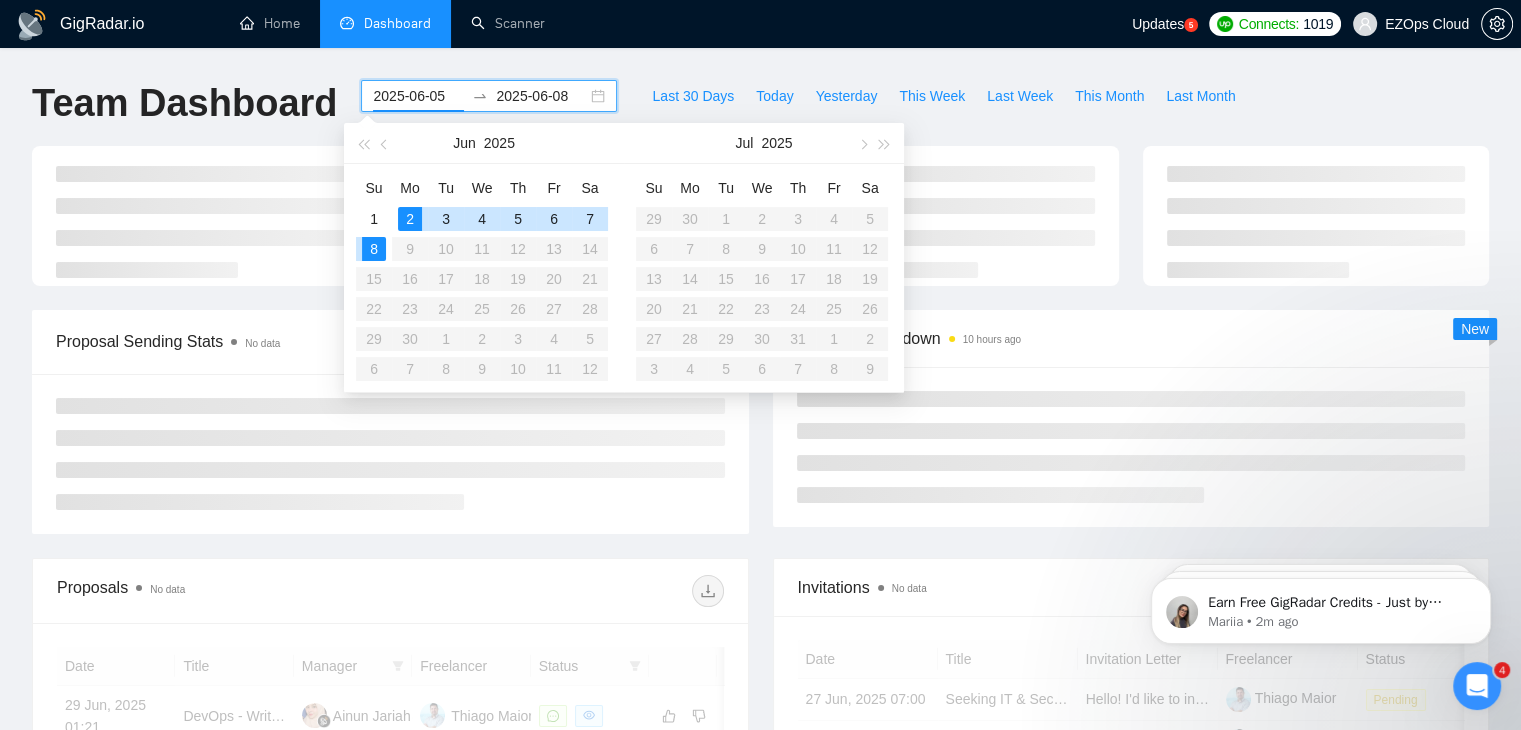 type on "2025-06-02" 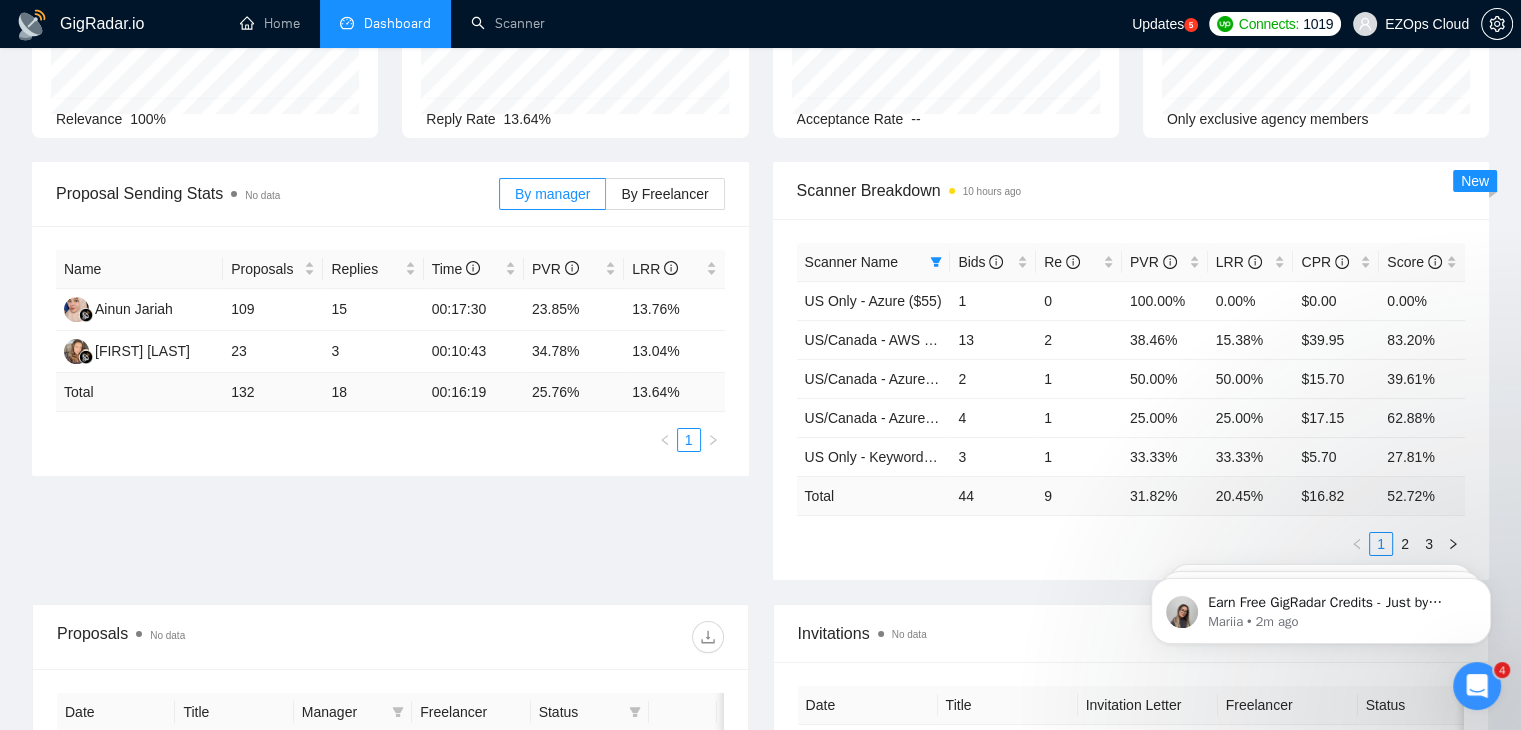 scroll, scrollTop: 192, scrollLeft: 0, axis: vertical 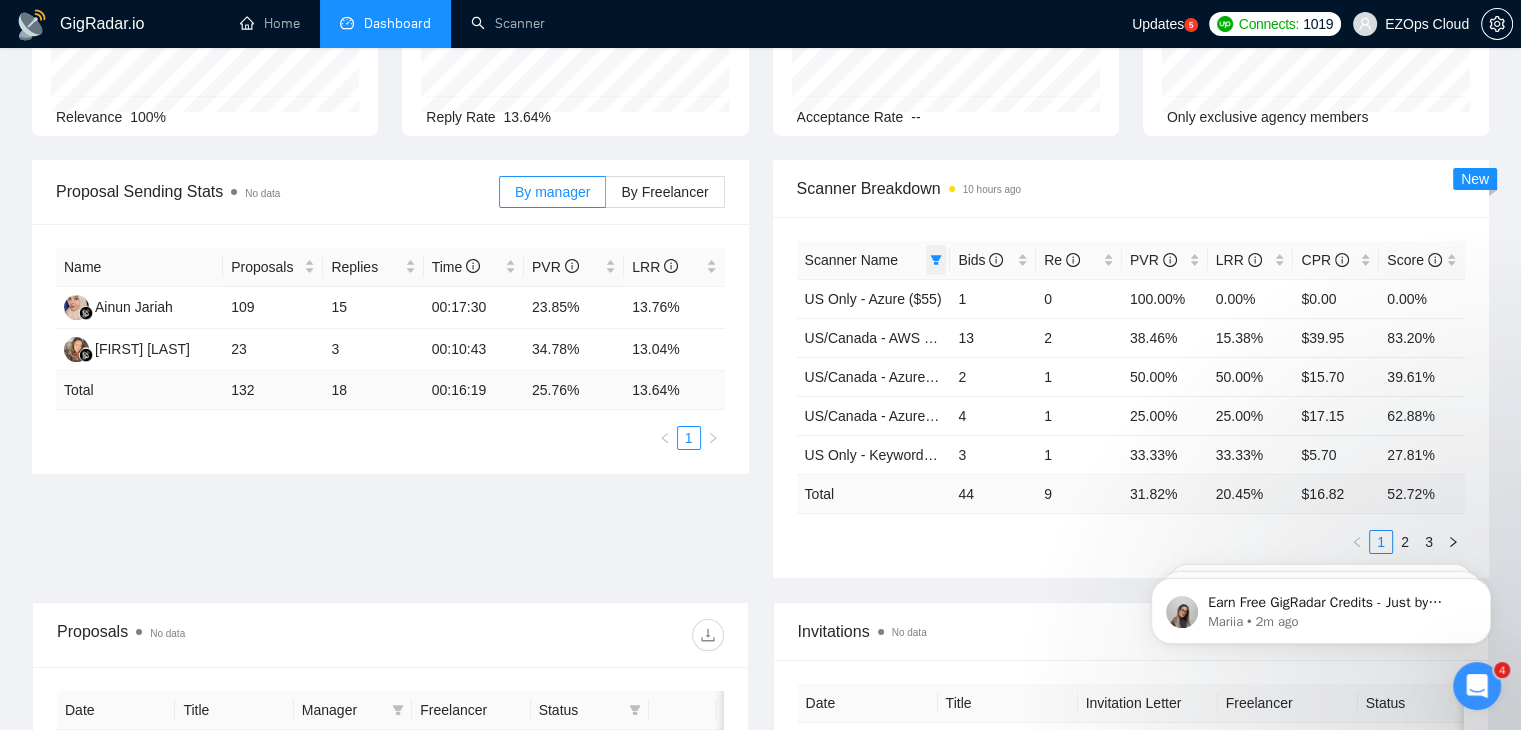 click 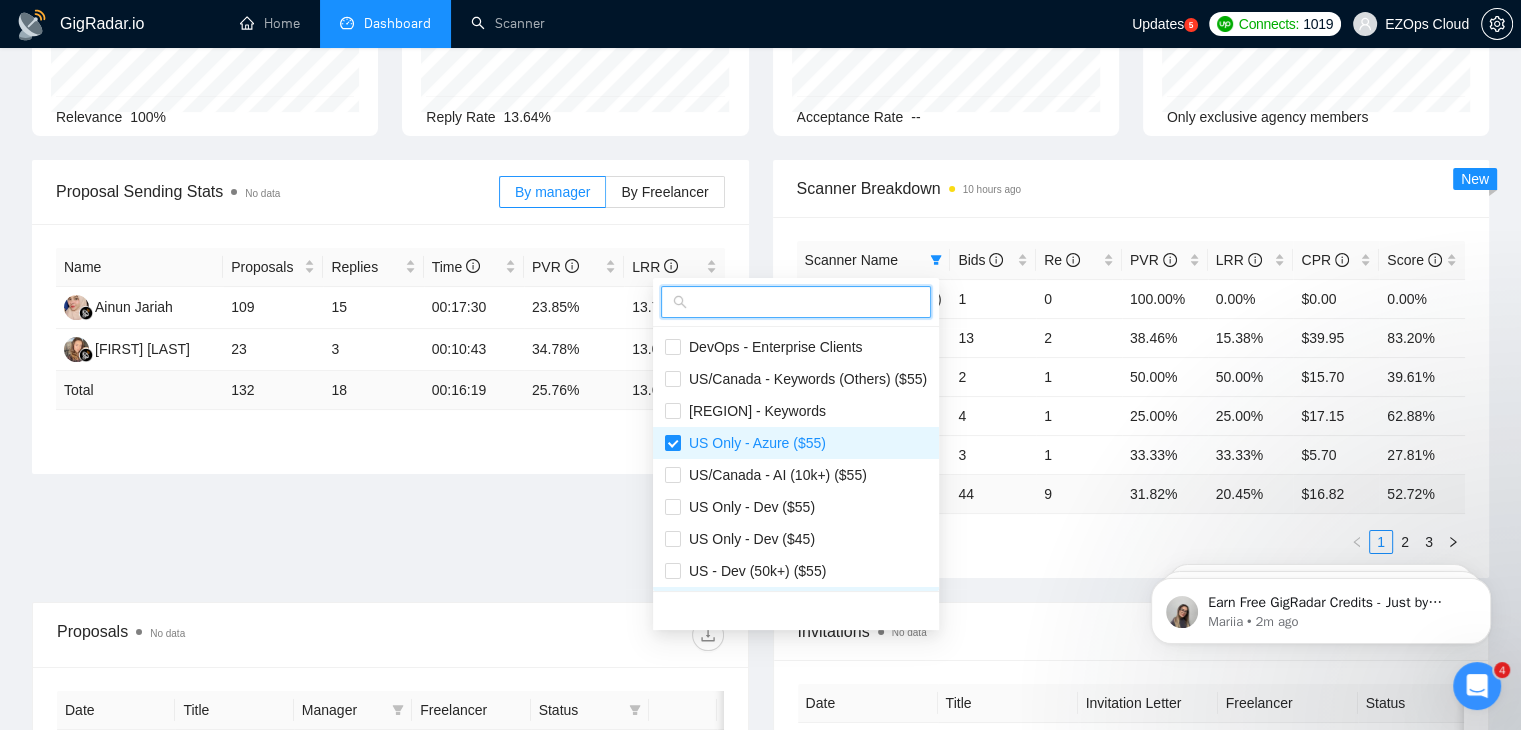 click at bounding box center (805, 302) 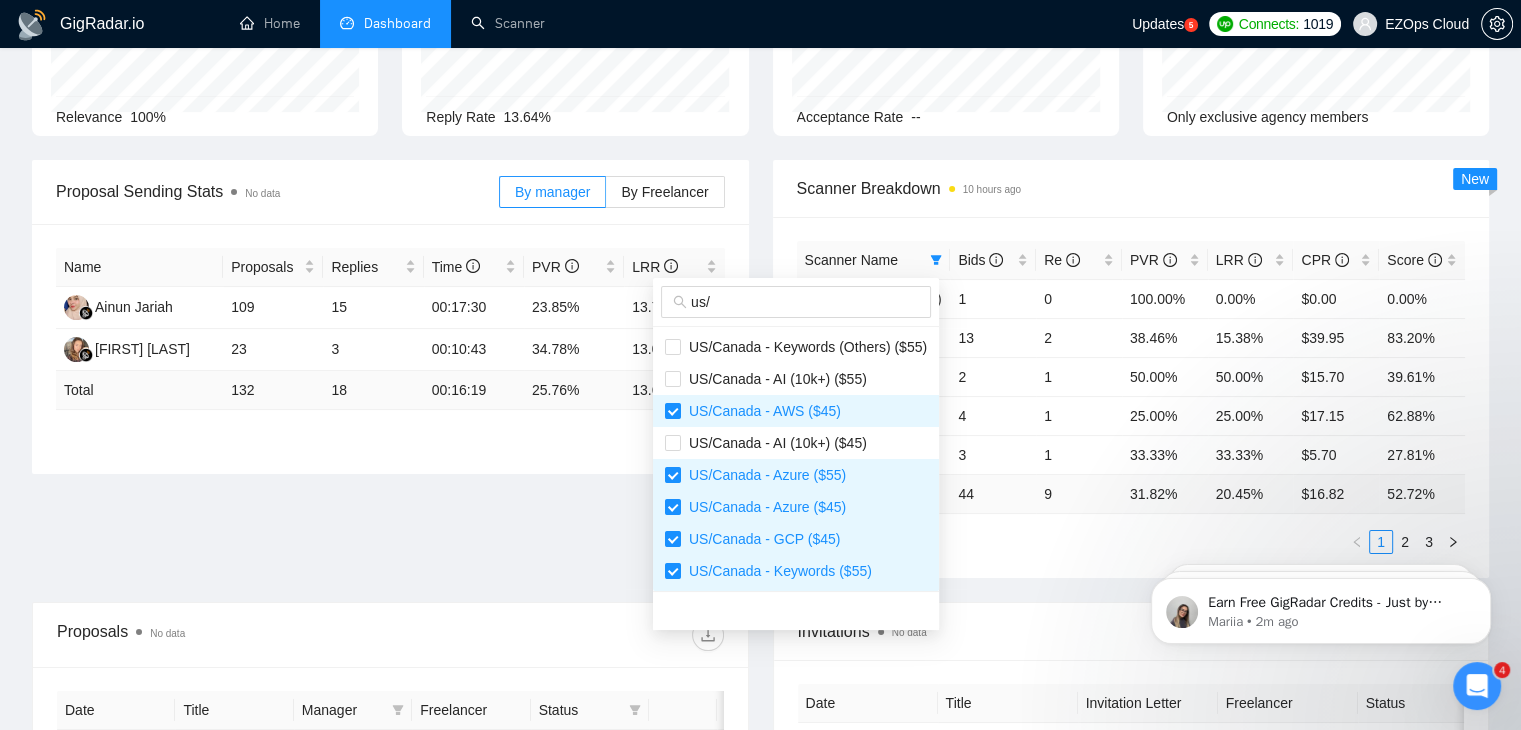 scroll, scrollTop: 128, scrollLeft: 0, axis: vertical 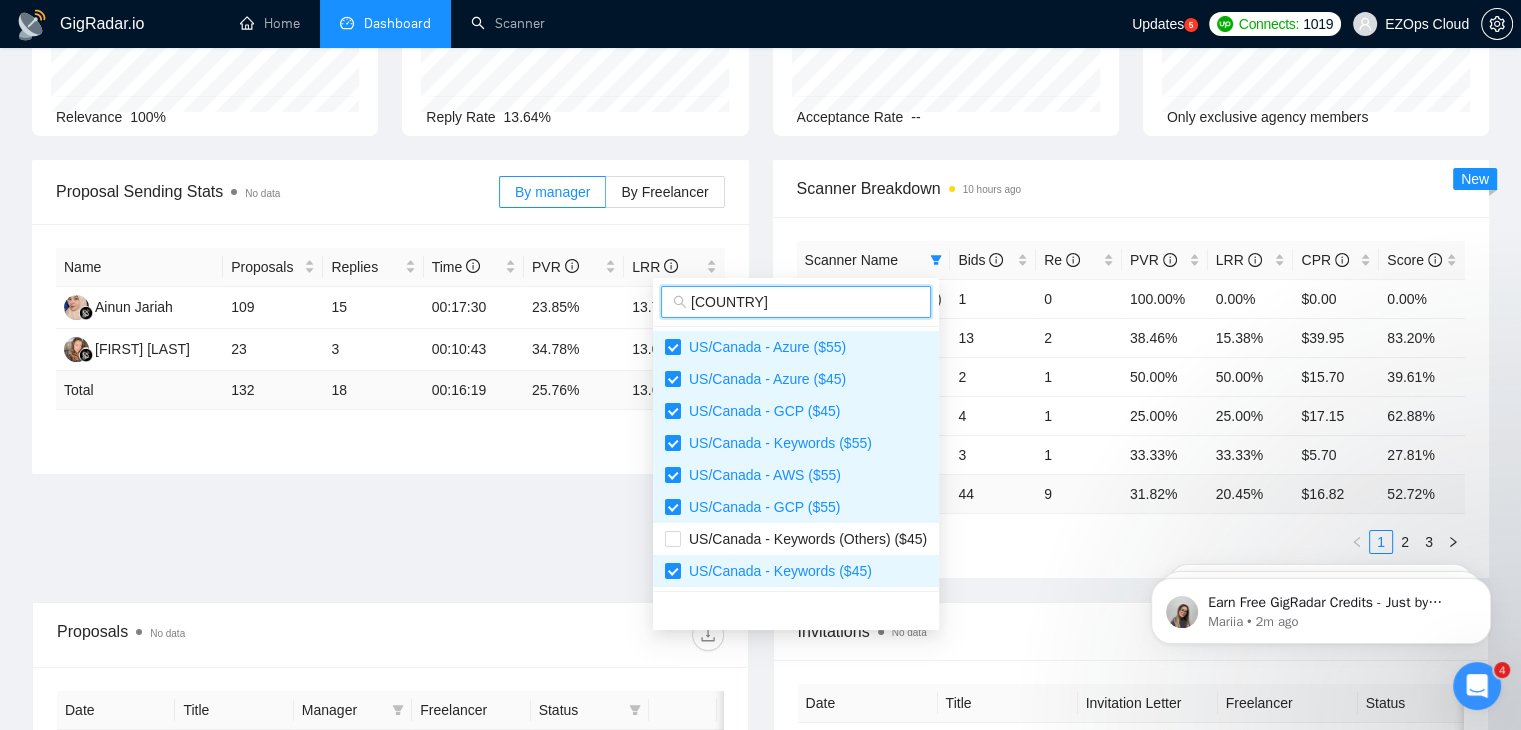 click on "[COUNTRY]" at bounding box center [805, 302] 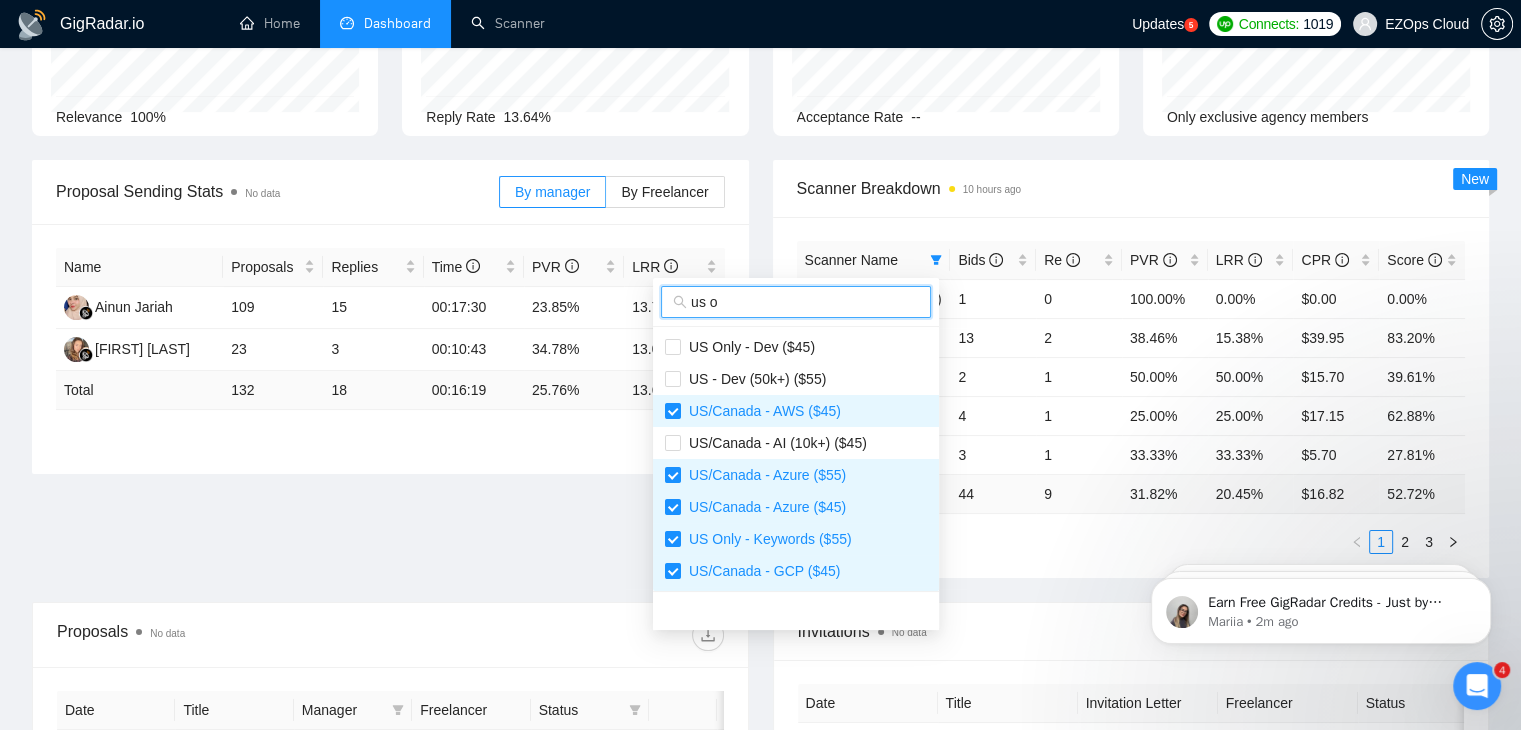 scroll, scrollTop: 0, scrollLeft: 0, axis: both 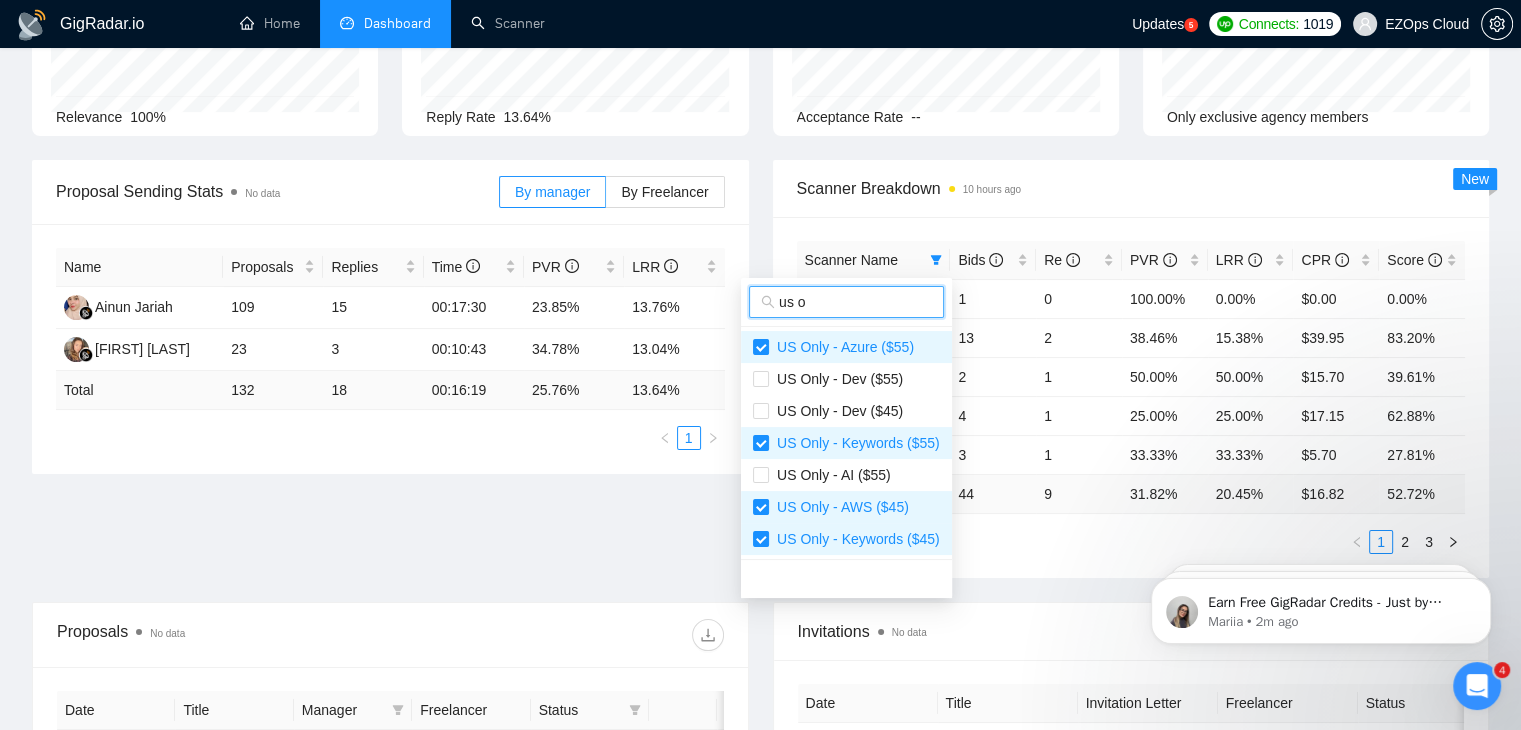 type on "us on" 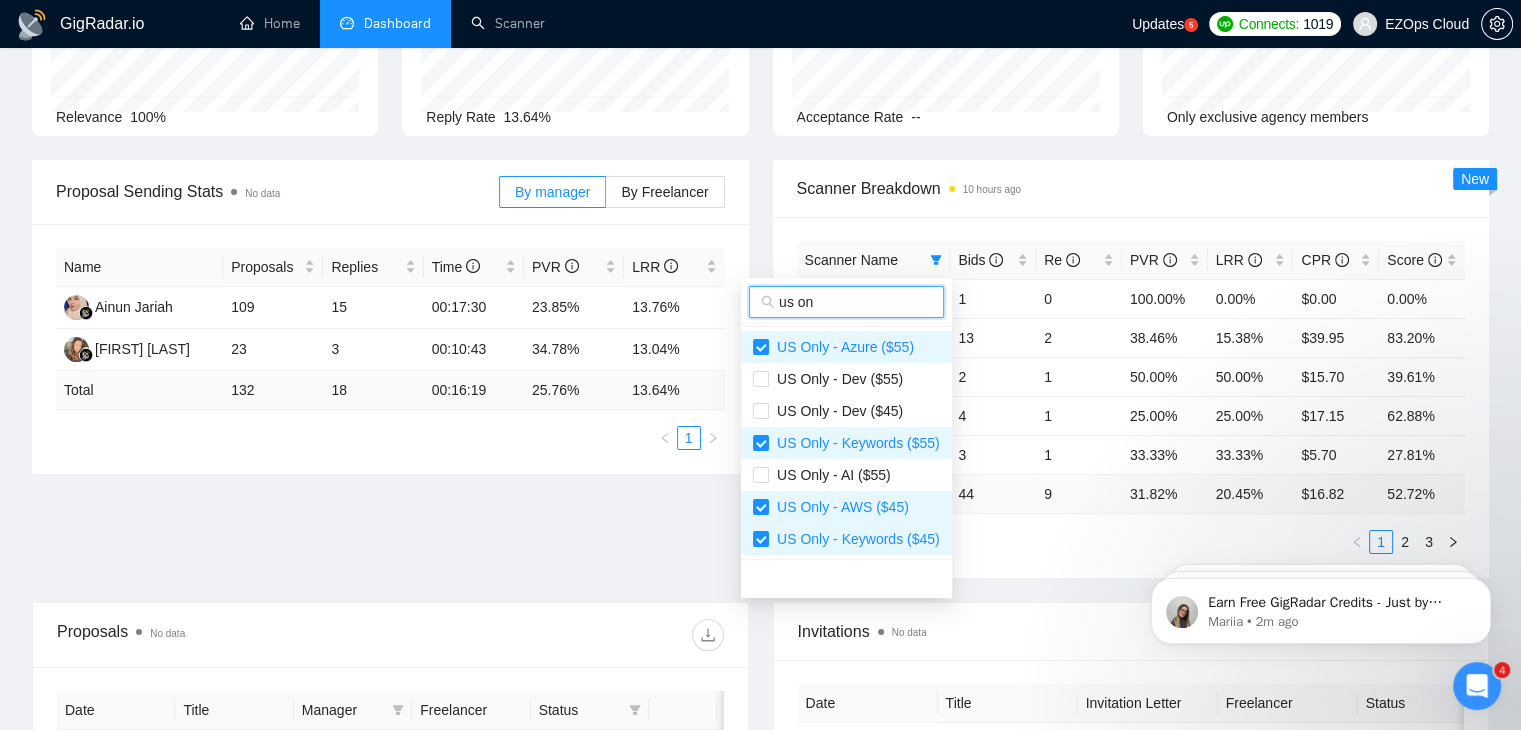 type 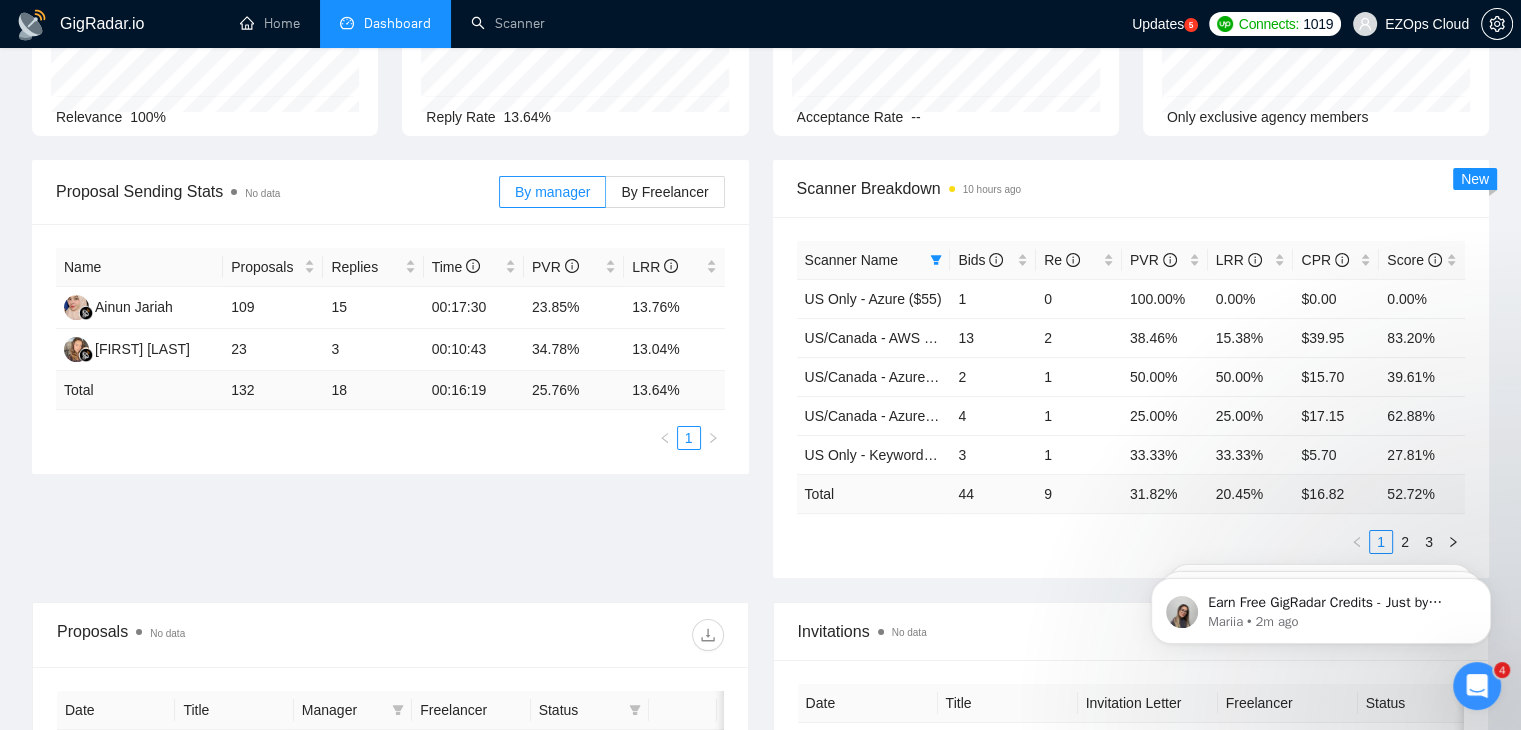 scroll, scrollTop: 0, scrollLeft: 0, axis: both 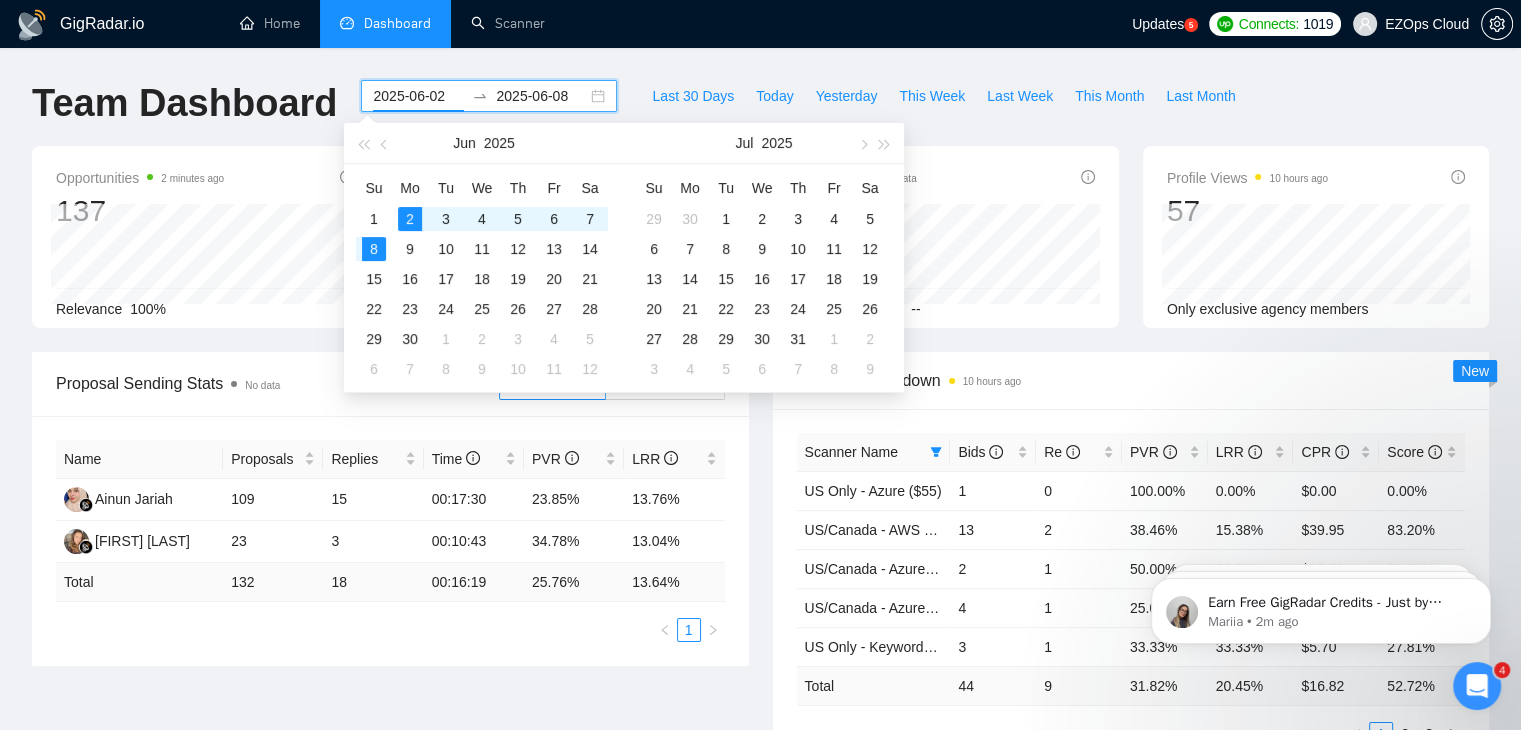click on "2025-06-02" at bounding box center (418, 96) 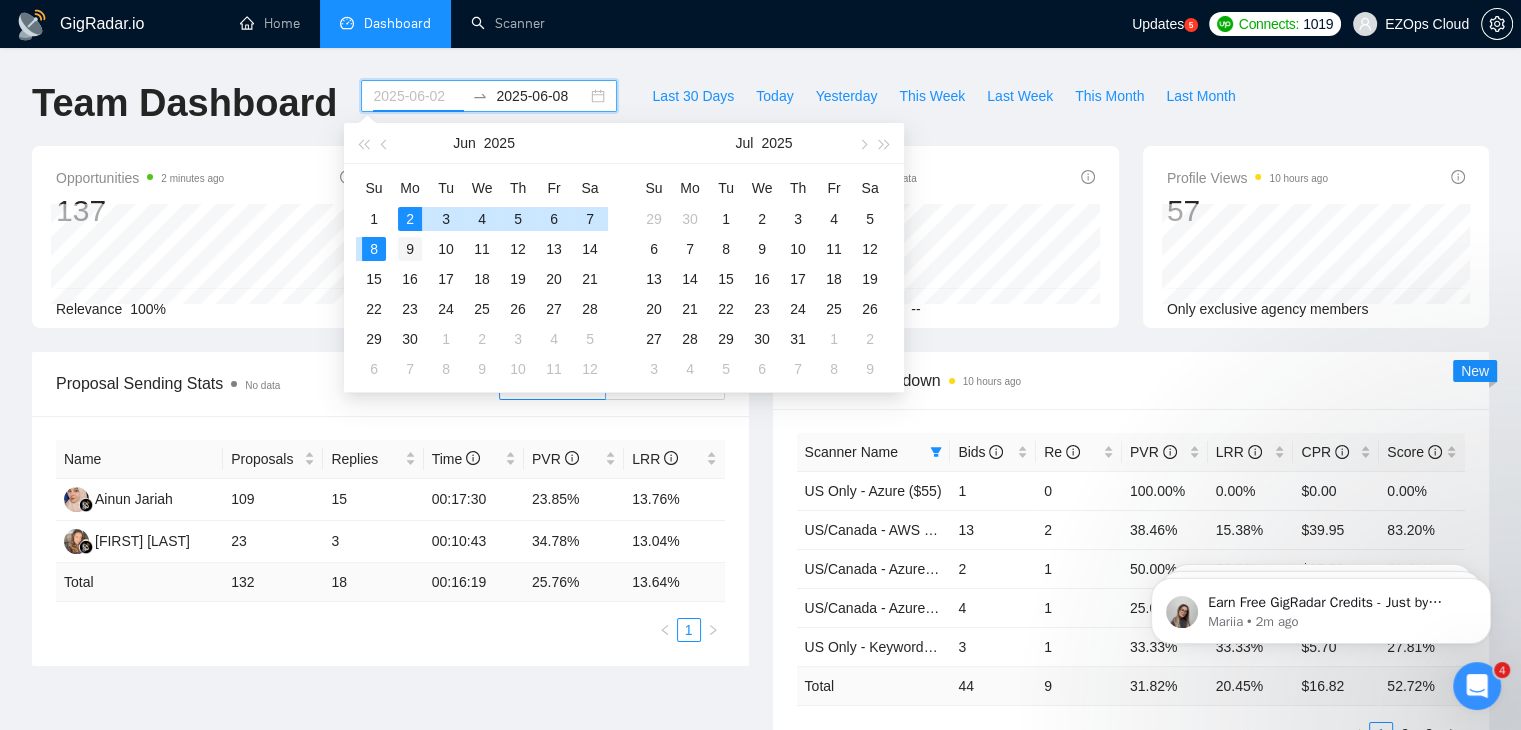 type on "2025-06-09" 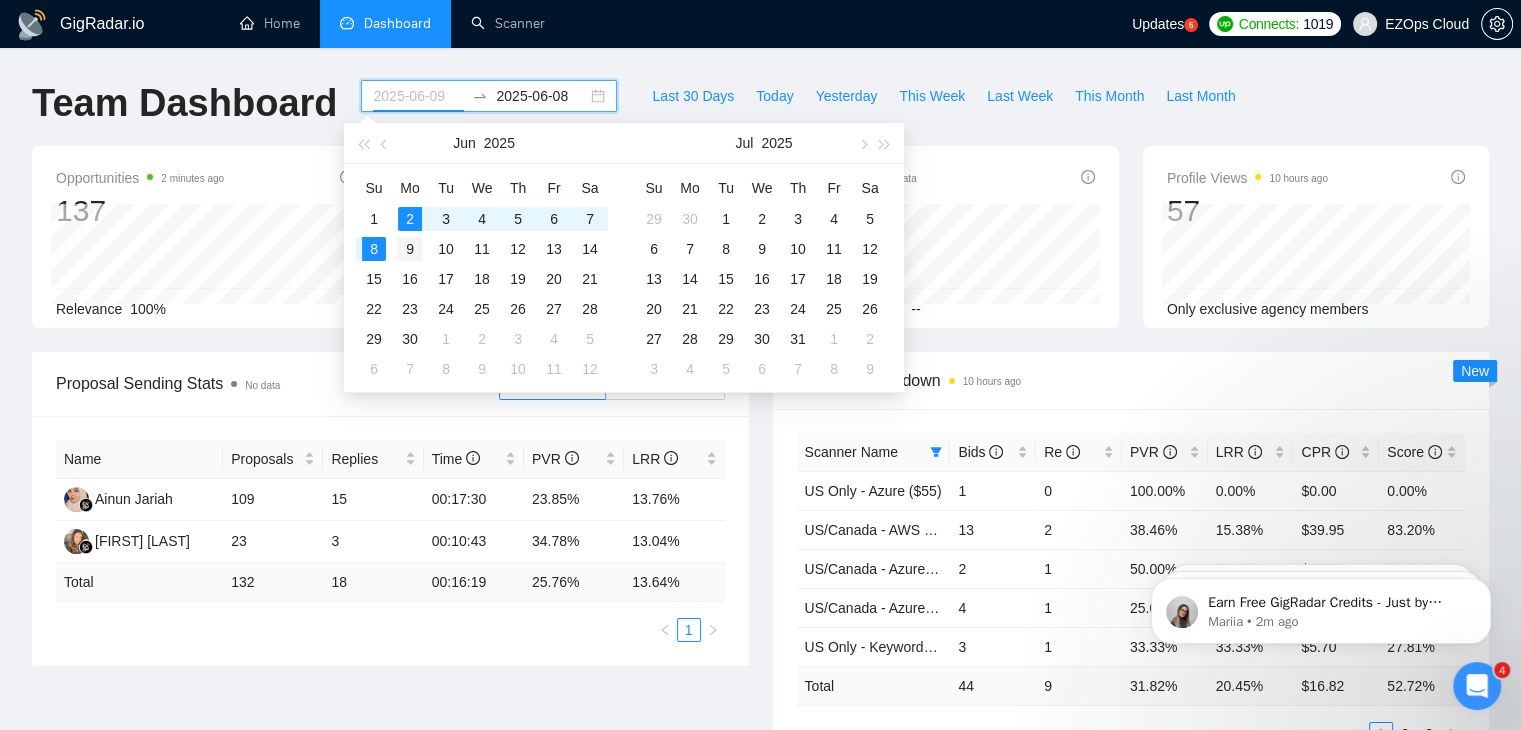 click on "9" at bounding box center [410, 249] 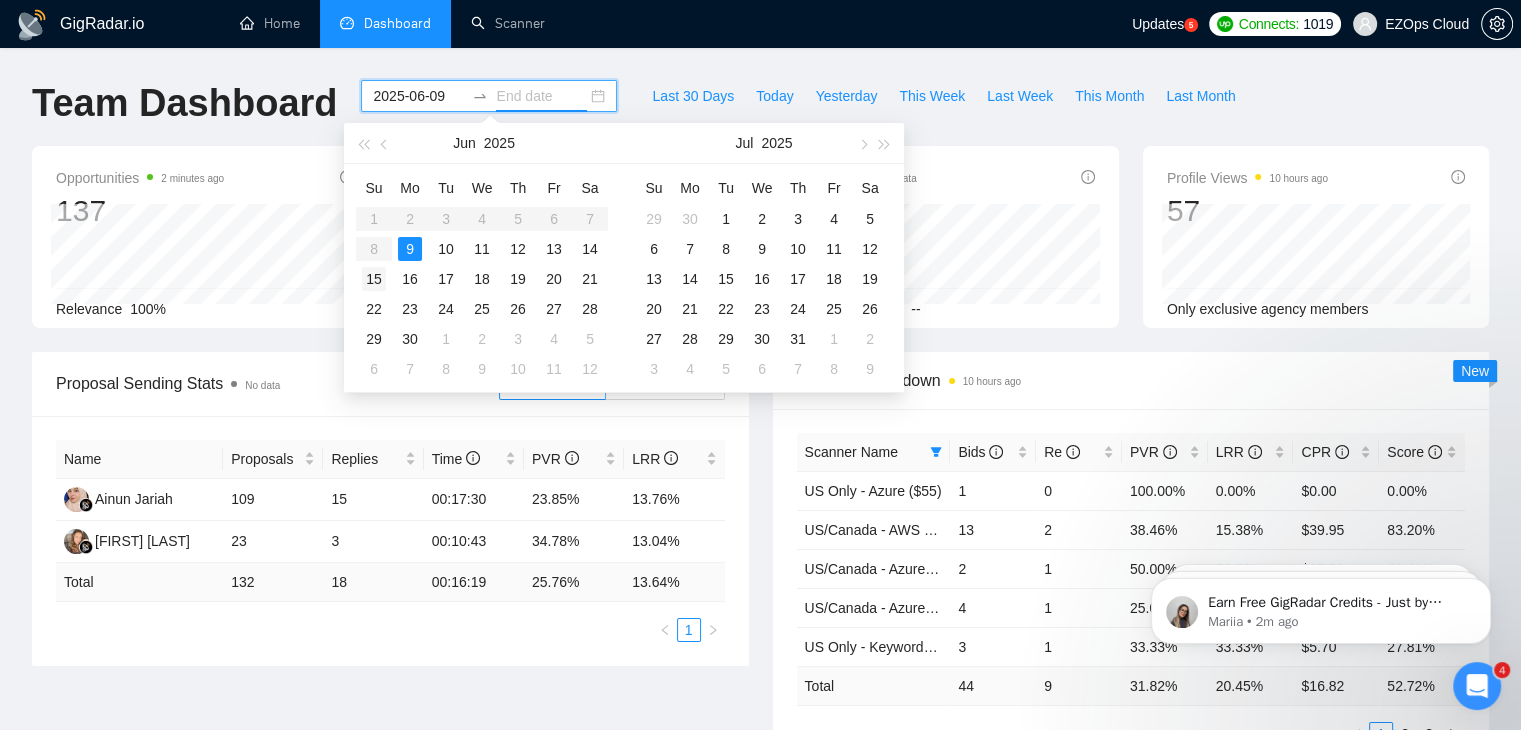 type on "2025-06-15" 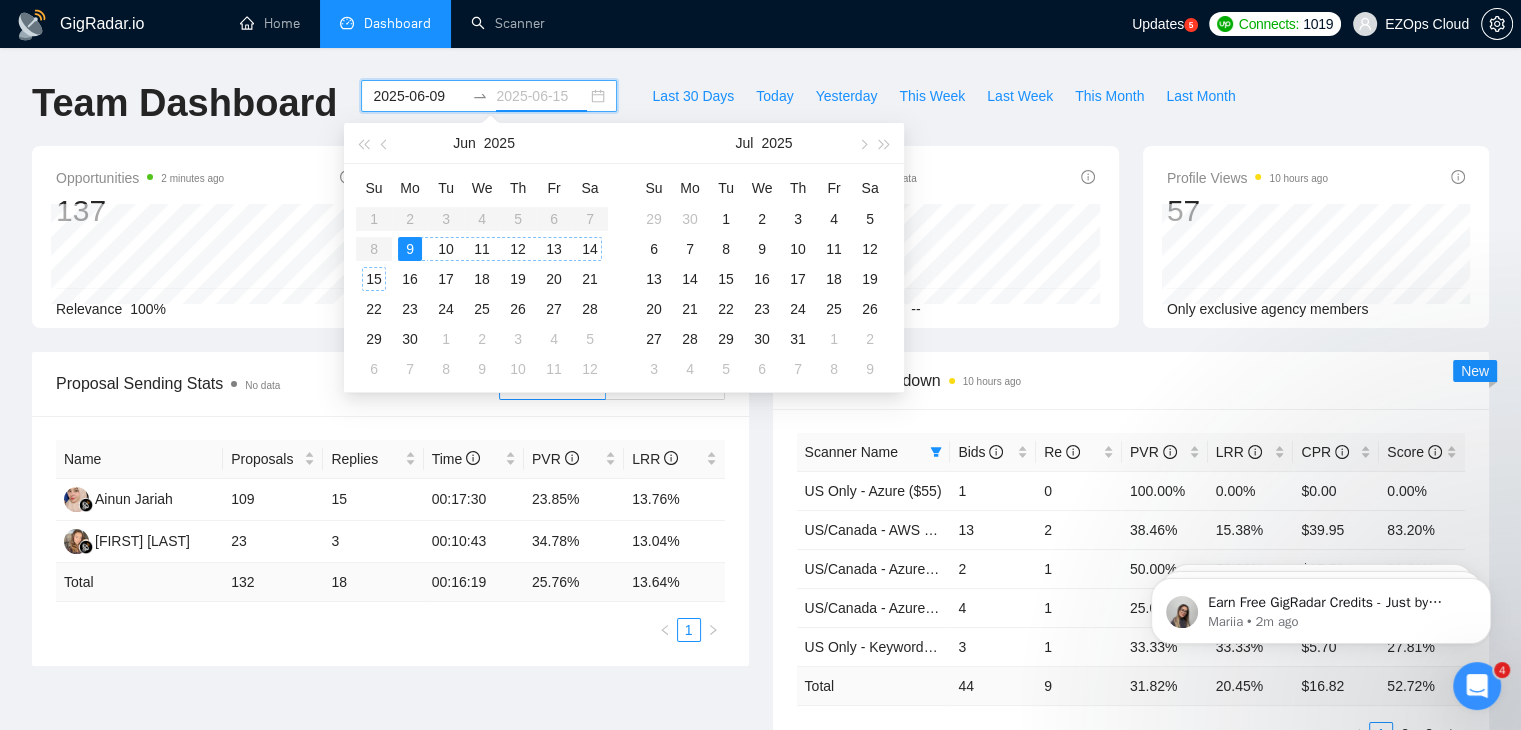 click on "15" at bounding box center (374, 279) 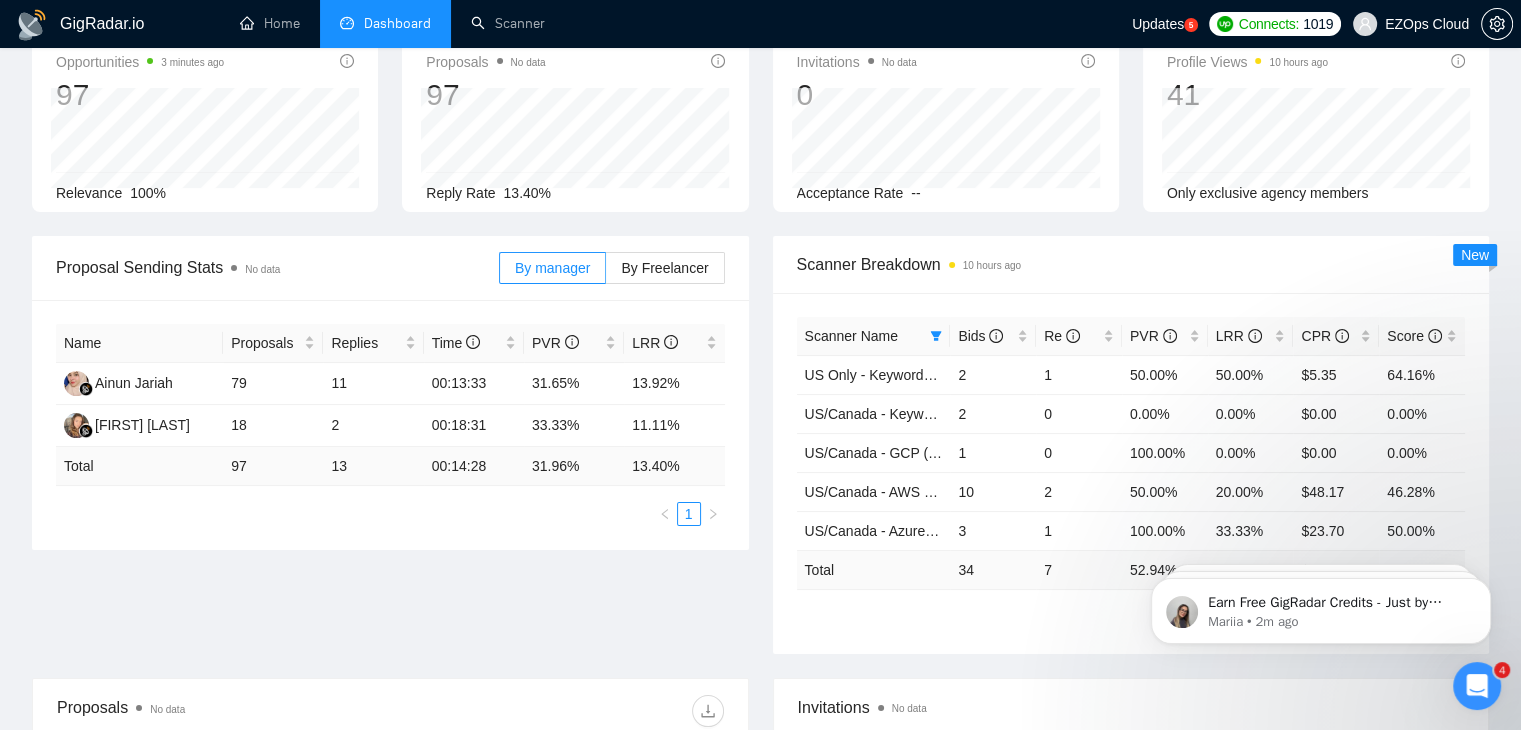 scroll, scrollTop: 179, scrollLeft: 0, axis: vertical 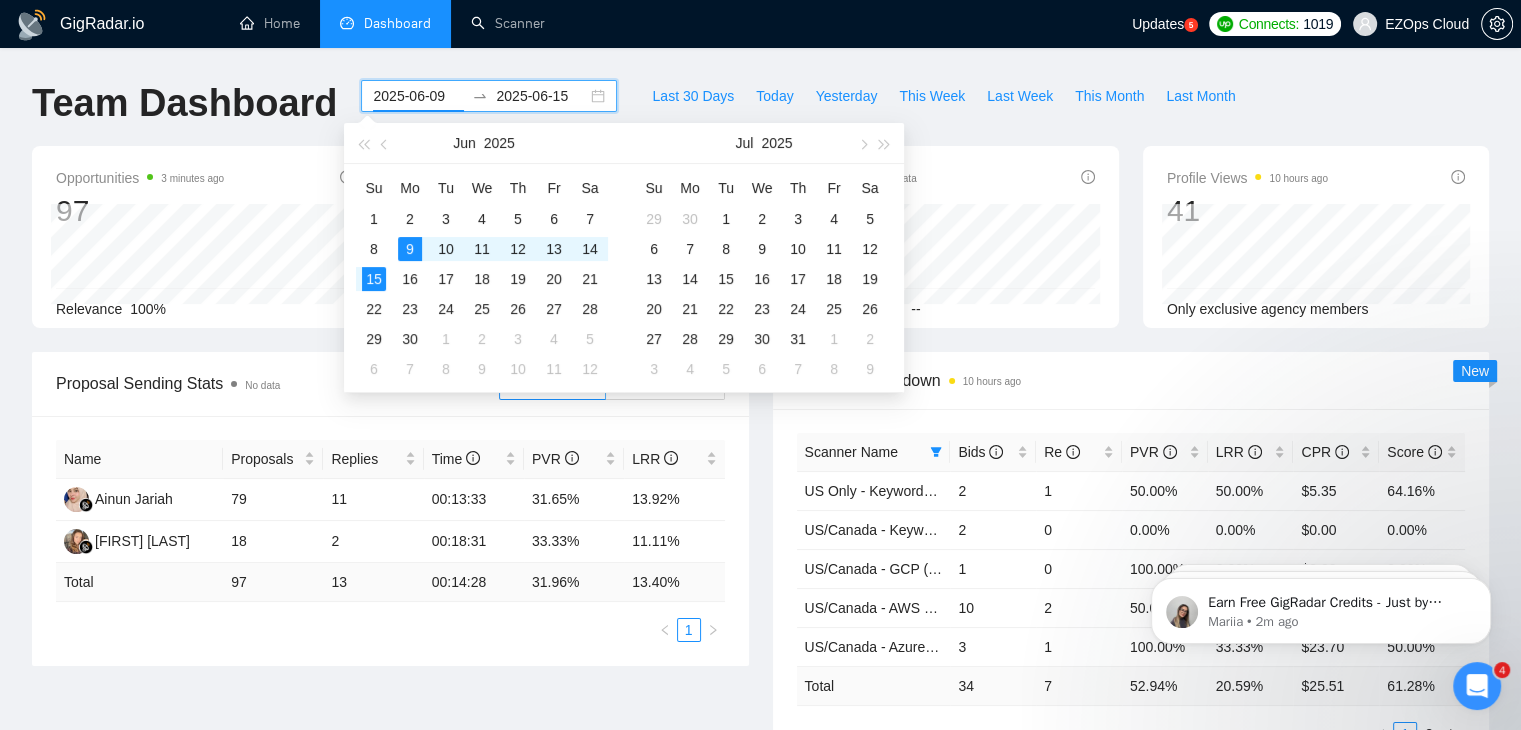 click on "2025-06-09" at bounding box center [418, 96] 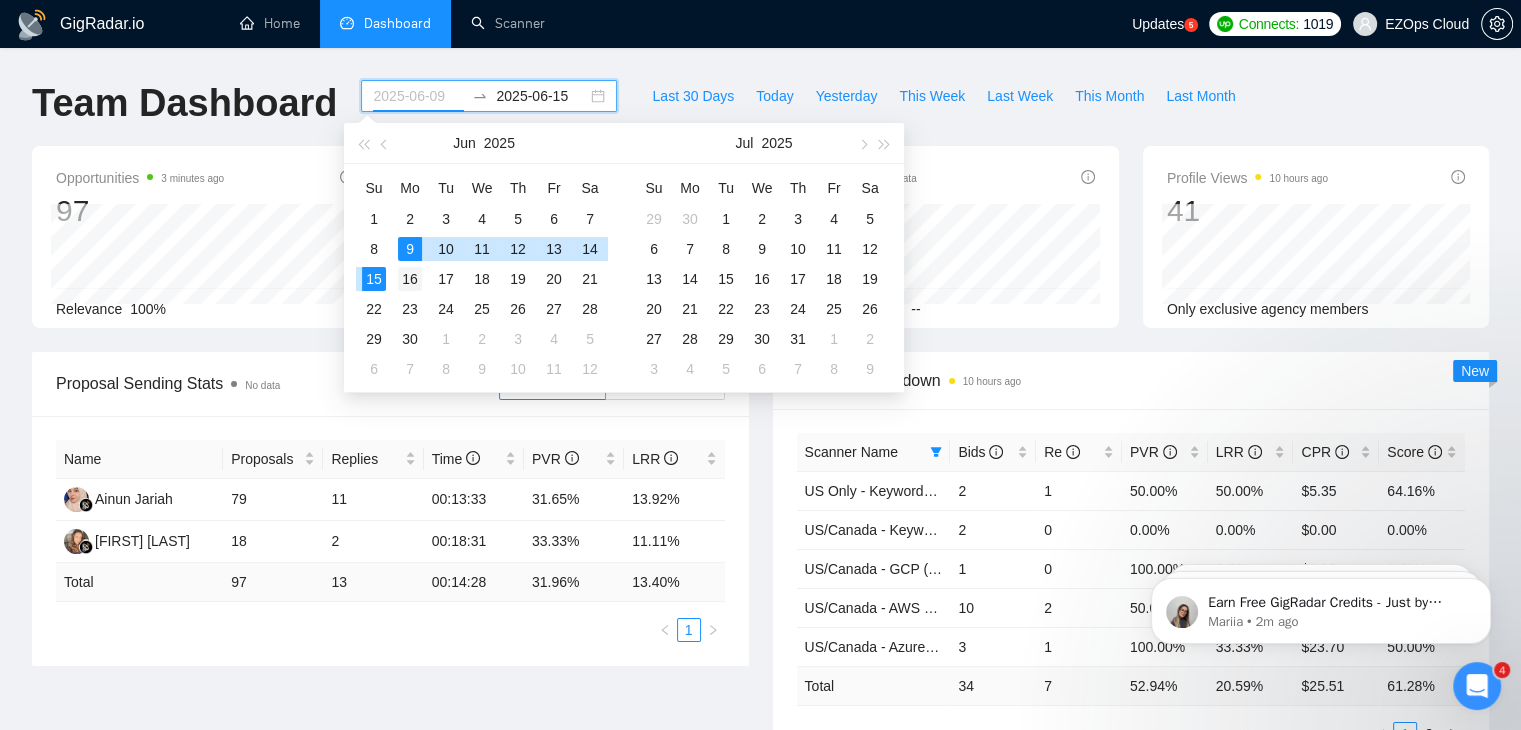 type on "2025-06-16" 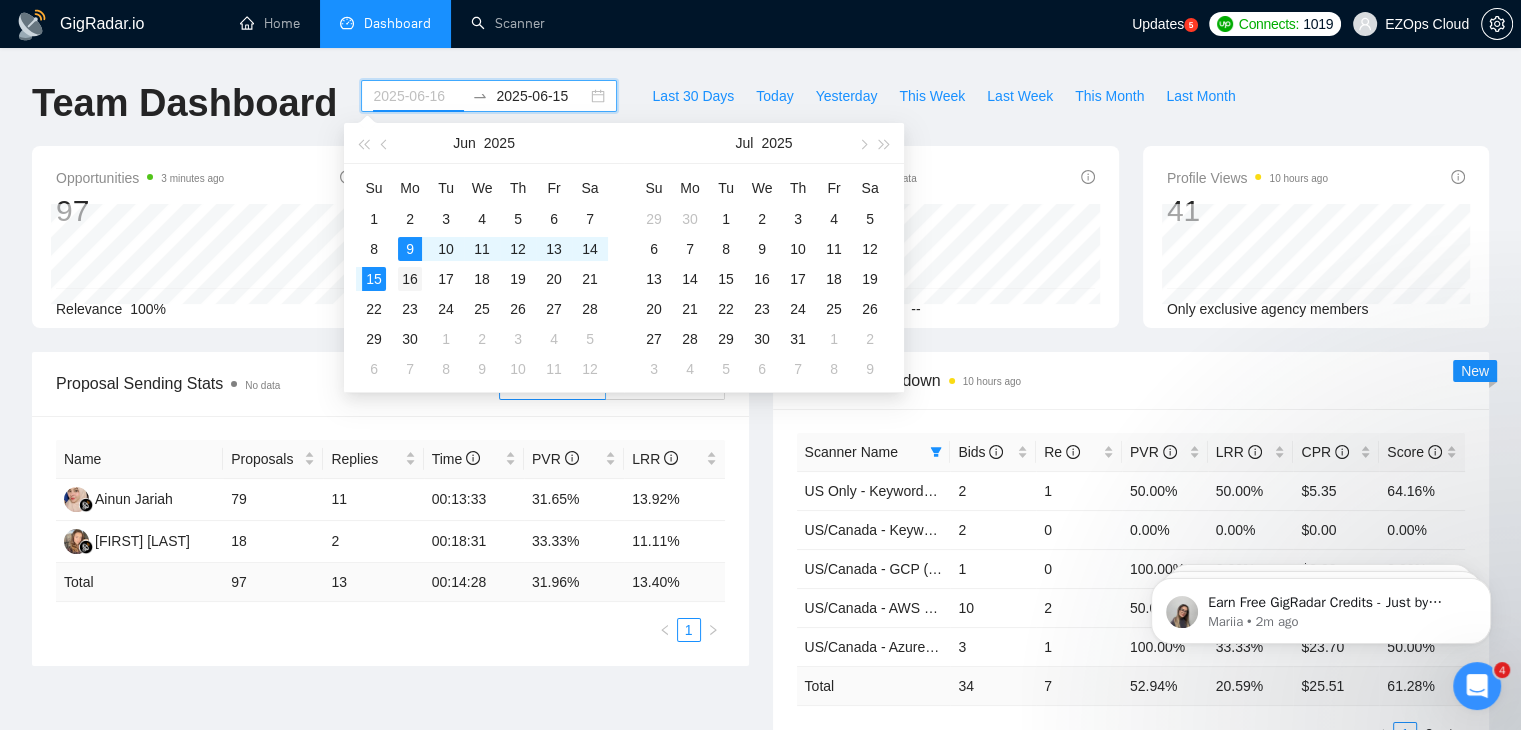 click on "16" at bounding box center [410, 279] 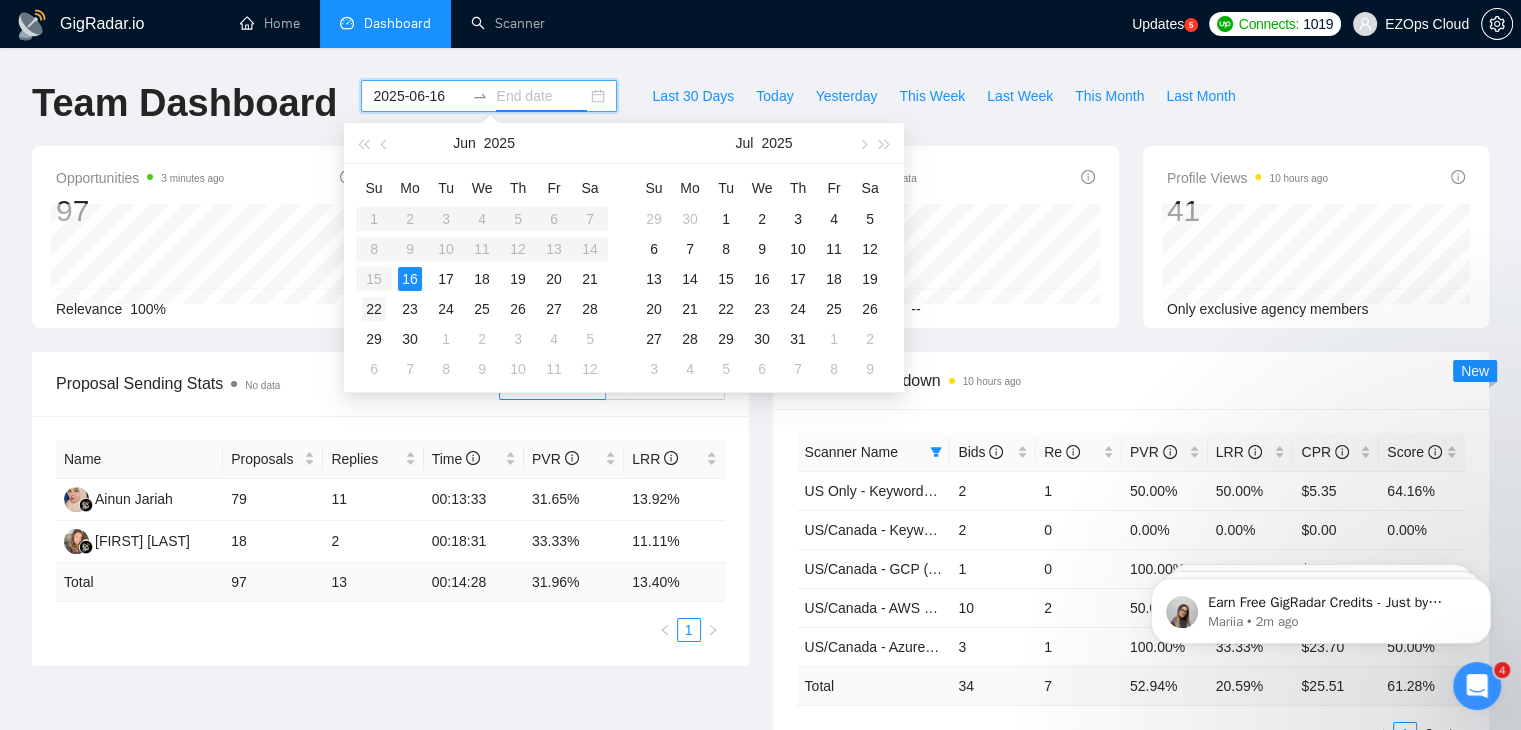 type on "2025-06-22" 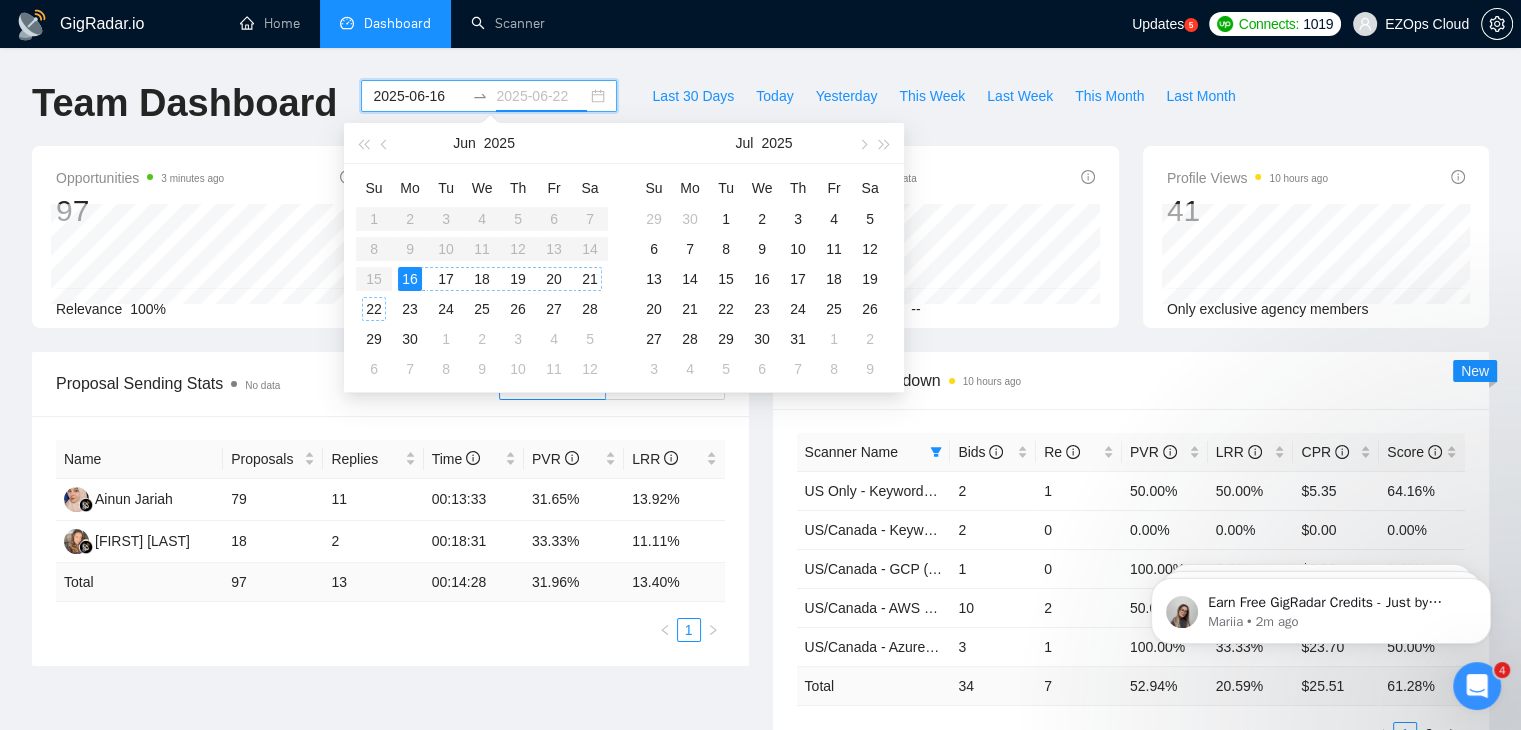 click on "22" at bounding box center [374, 309] 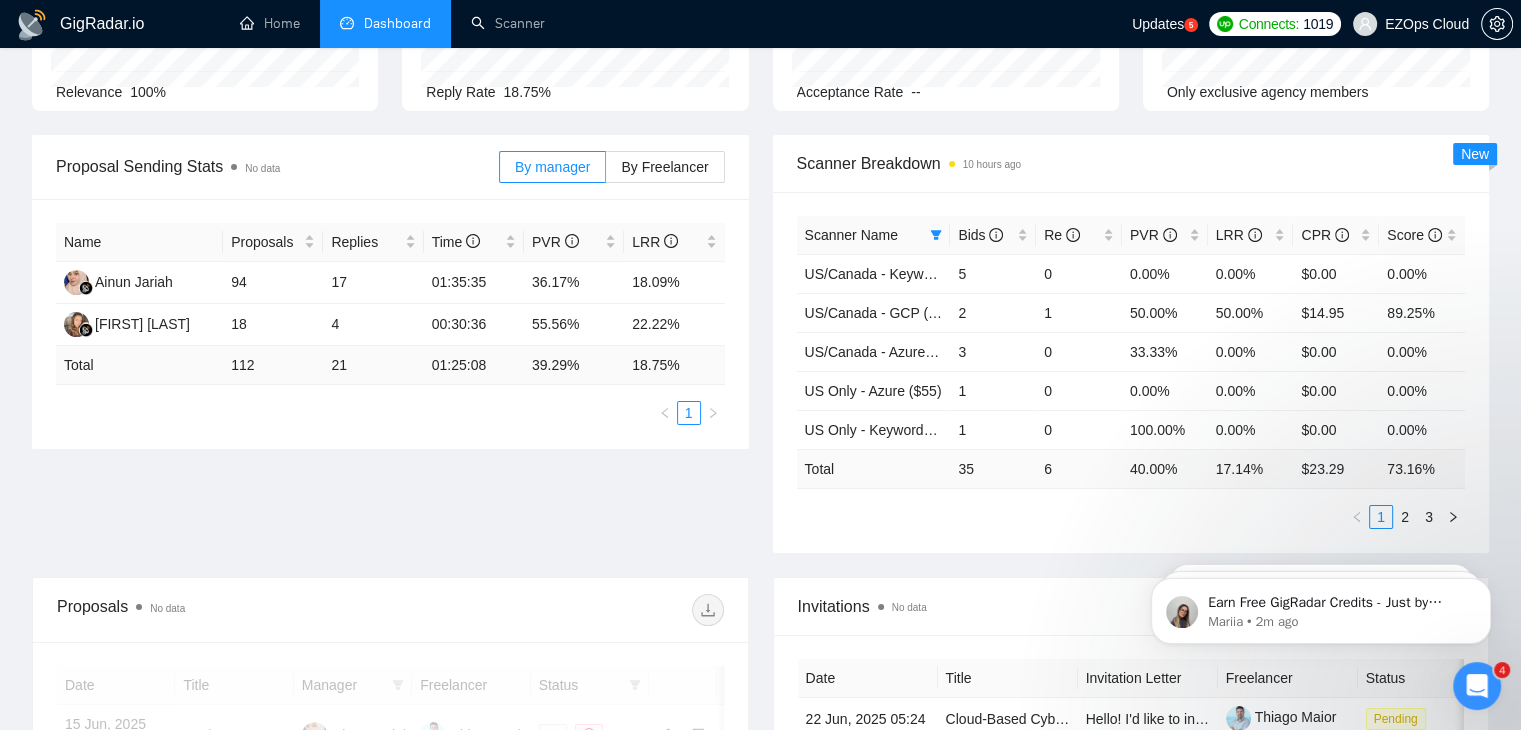 scroll, scrollTop: 228, scrollLeft: 0, axis: vertical 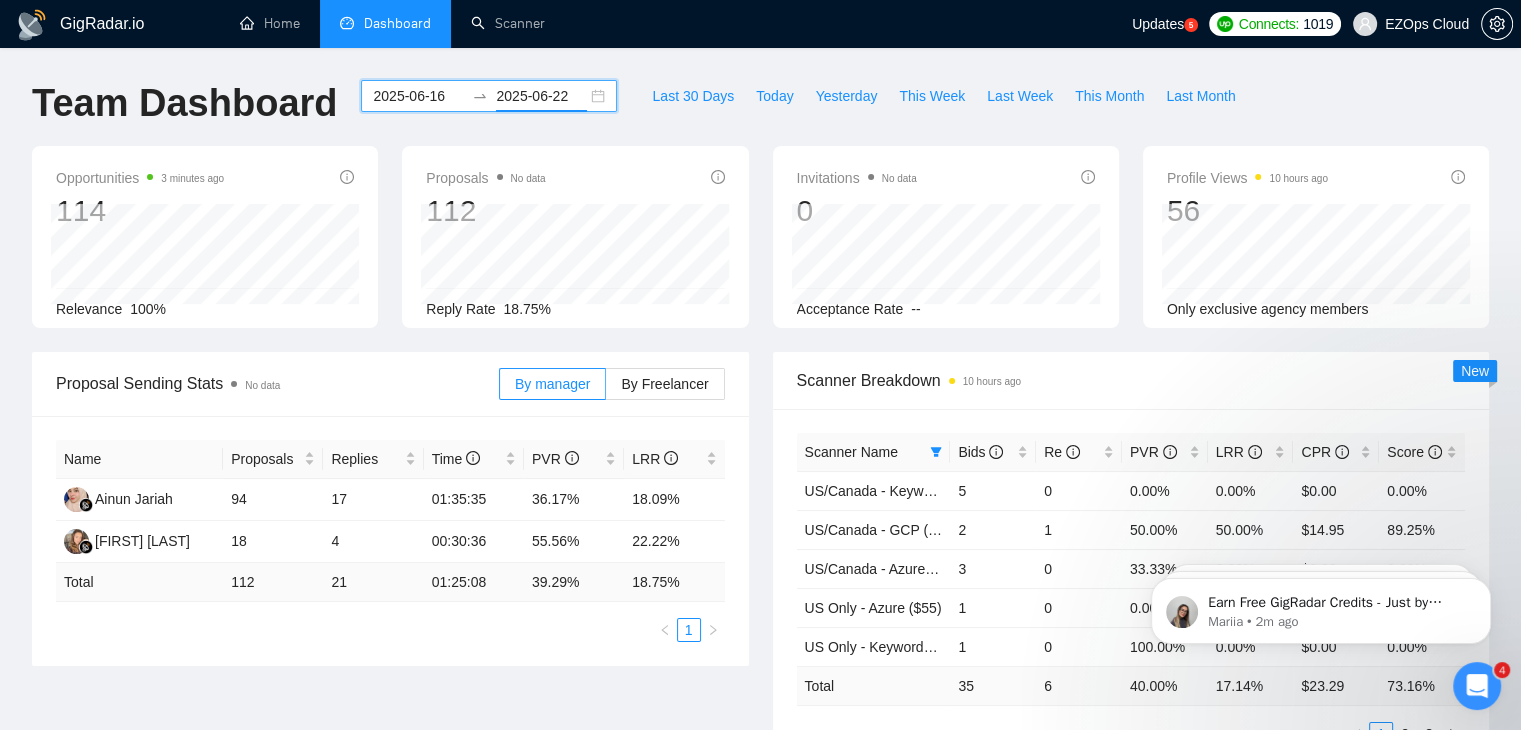click on "2025-06-16 2025-06-22" at bounding box center [489, 96] 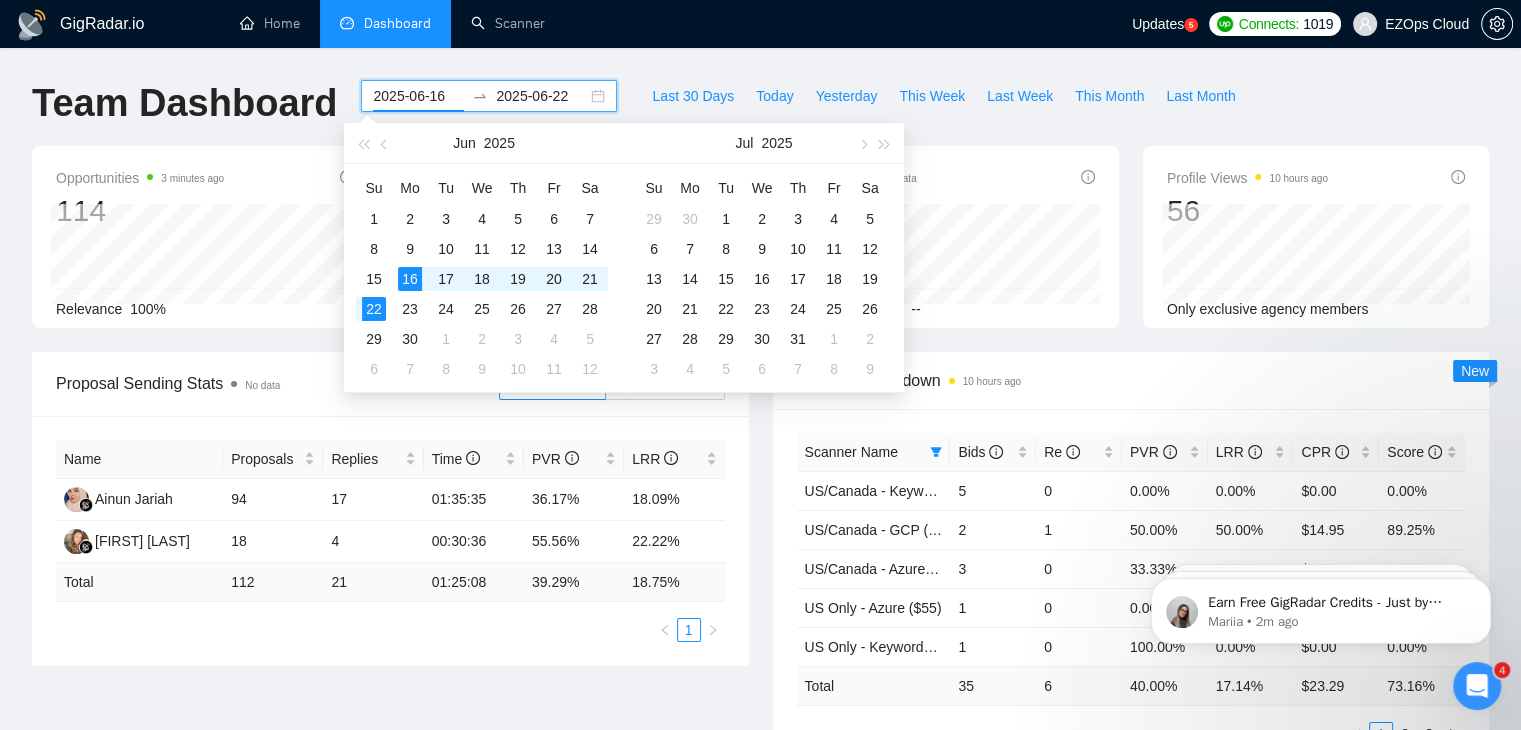 click on "2025-06-16" at bounding box center [418, 96] 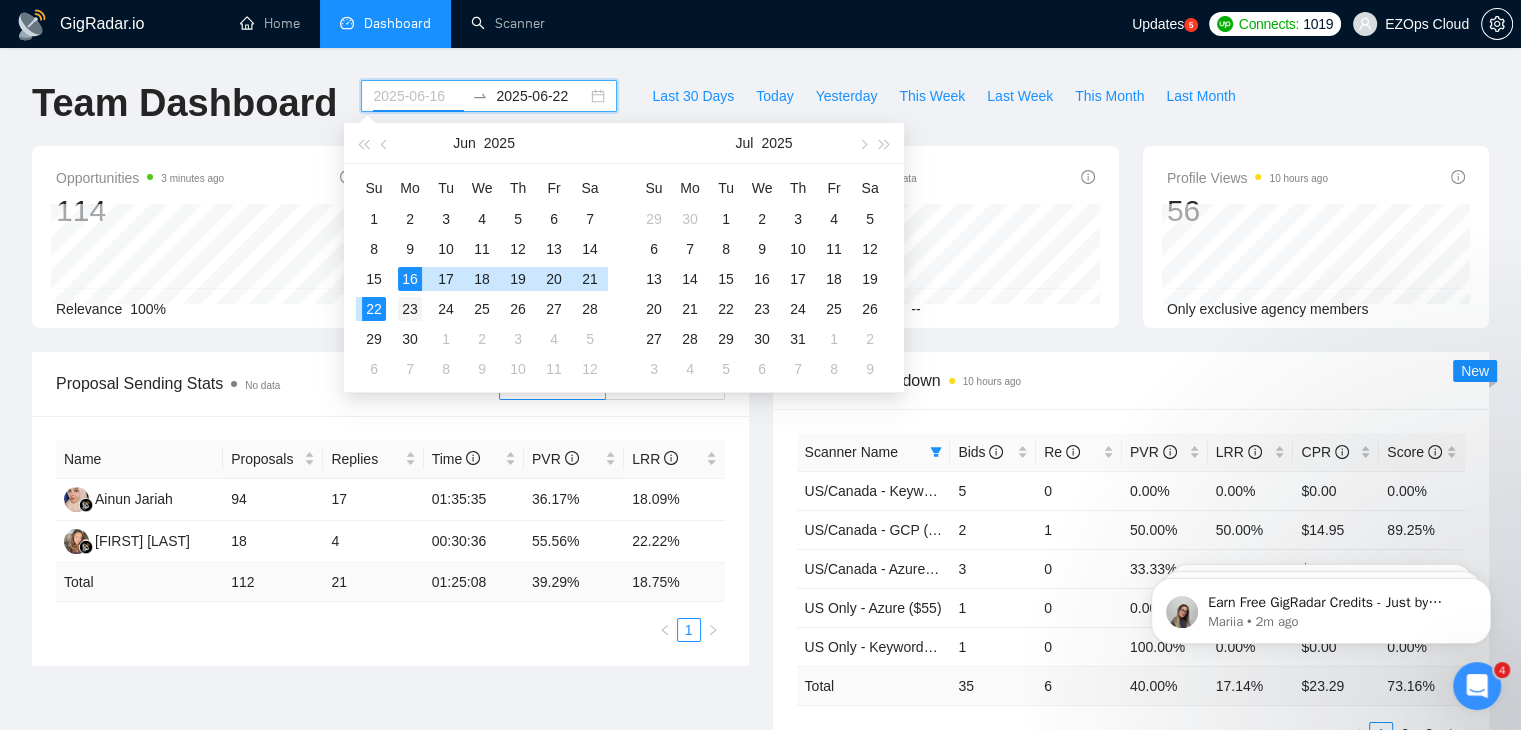 type on "2025-06-23" 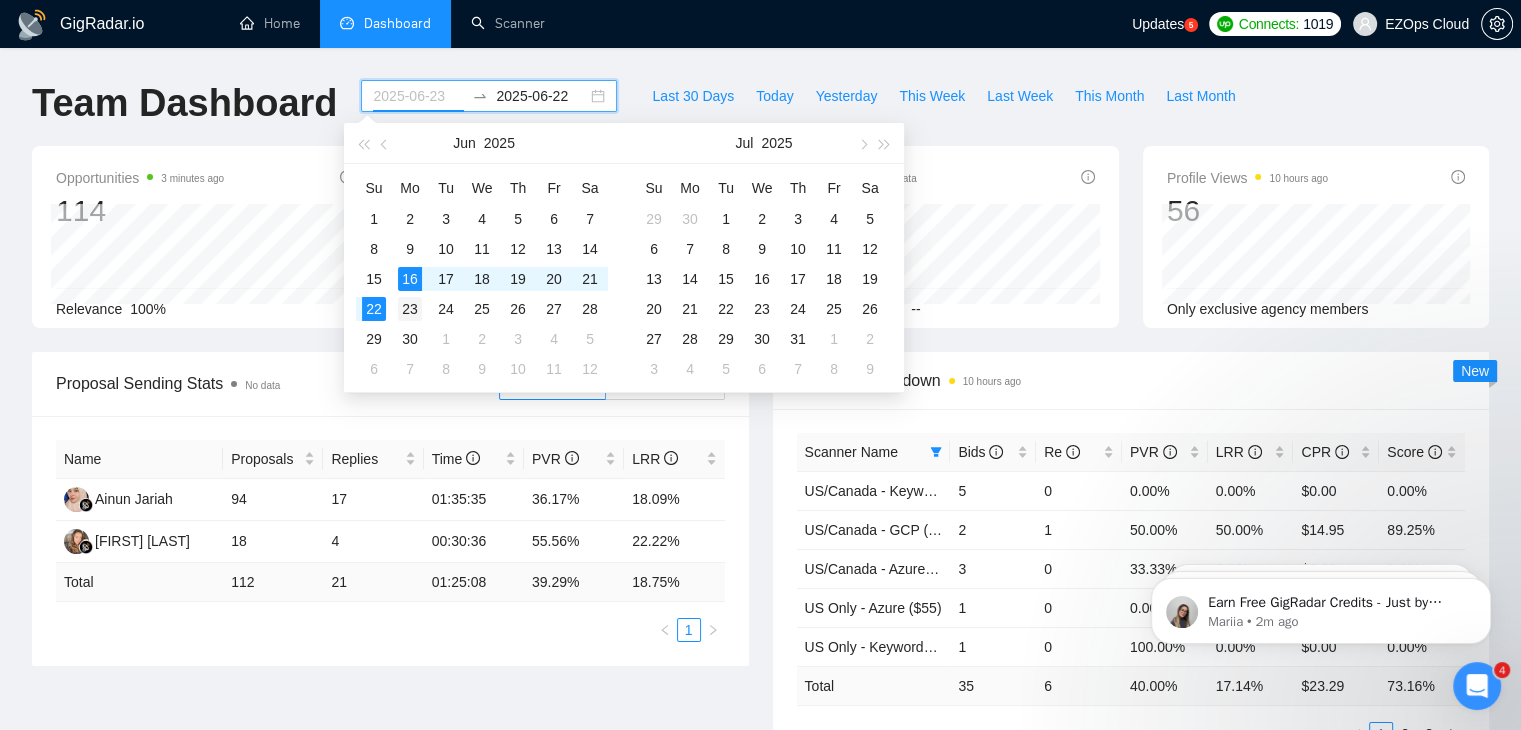 click on "23" at bounding box center (410, 309) 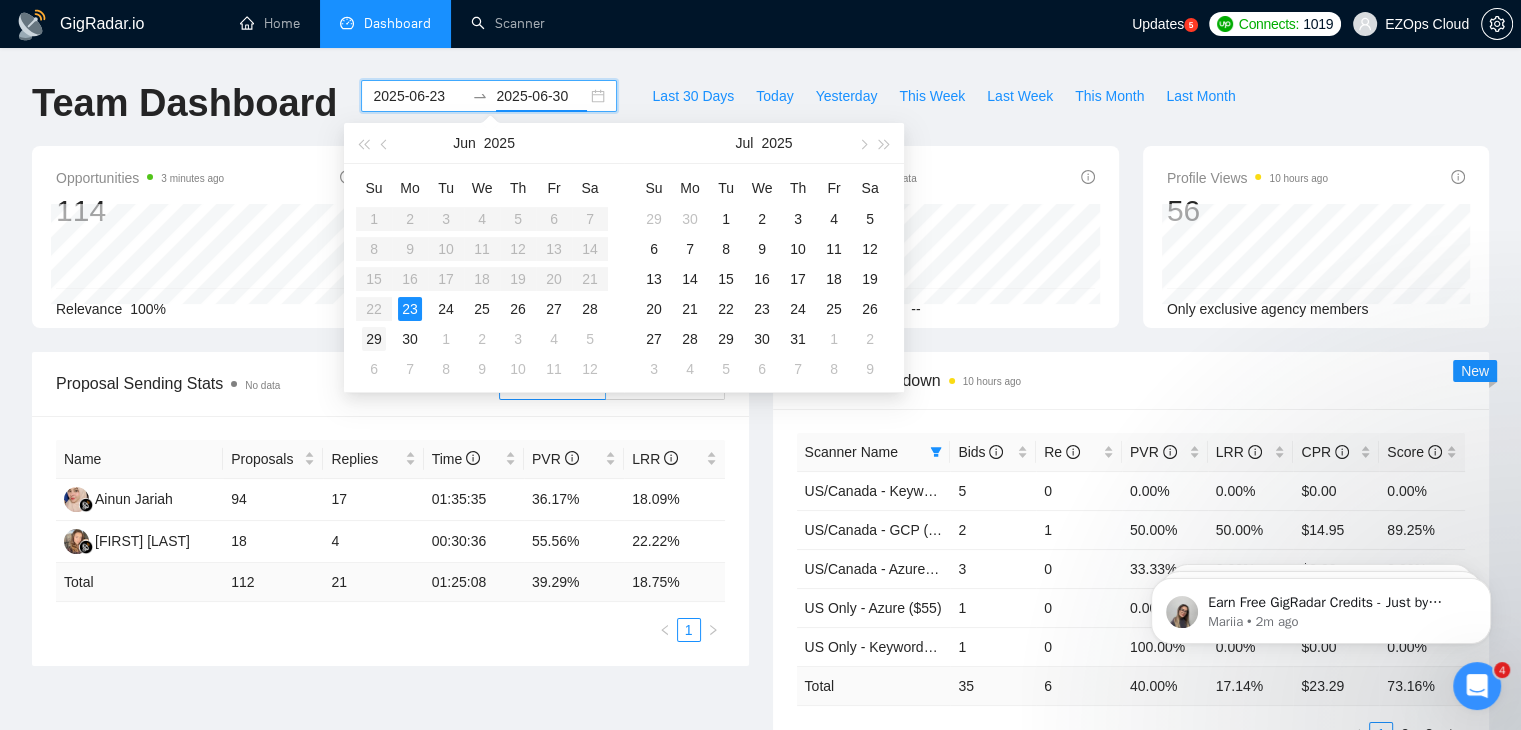 type on "2025-06-29" 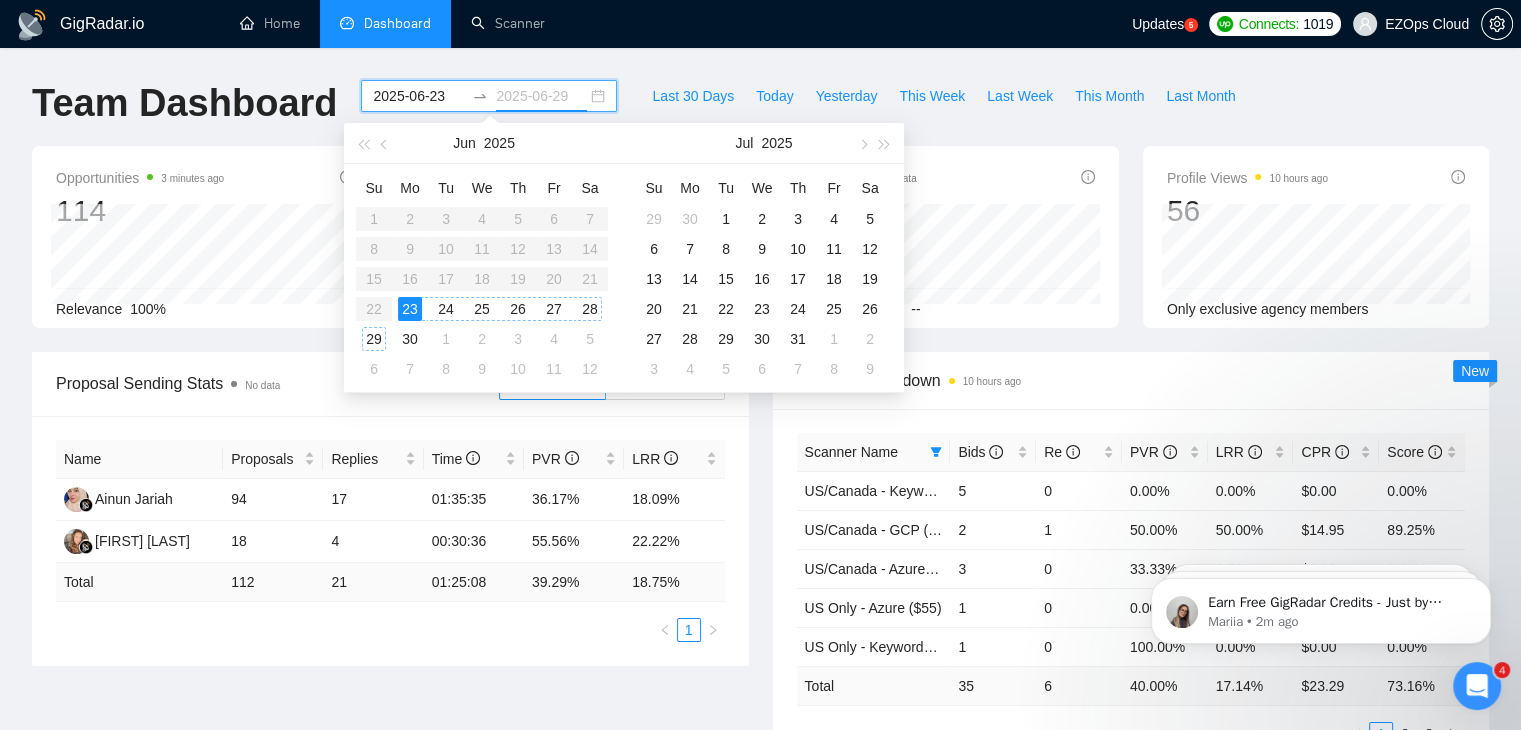 click on "29" at bounding box center (374, 339) 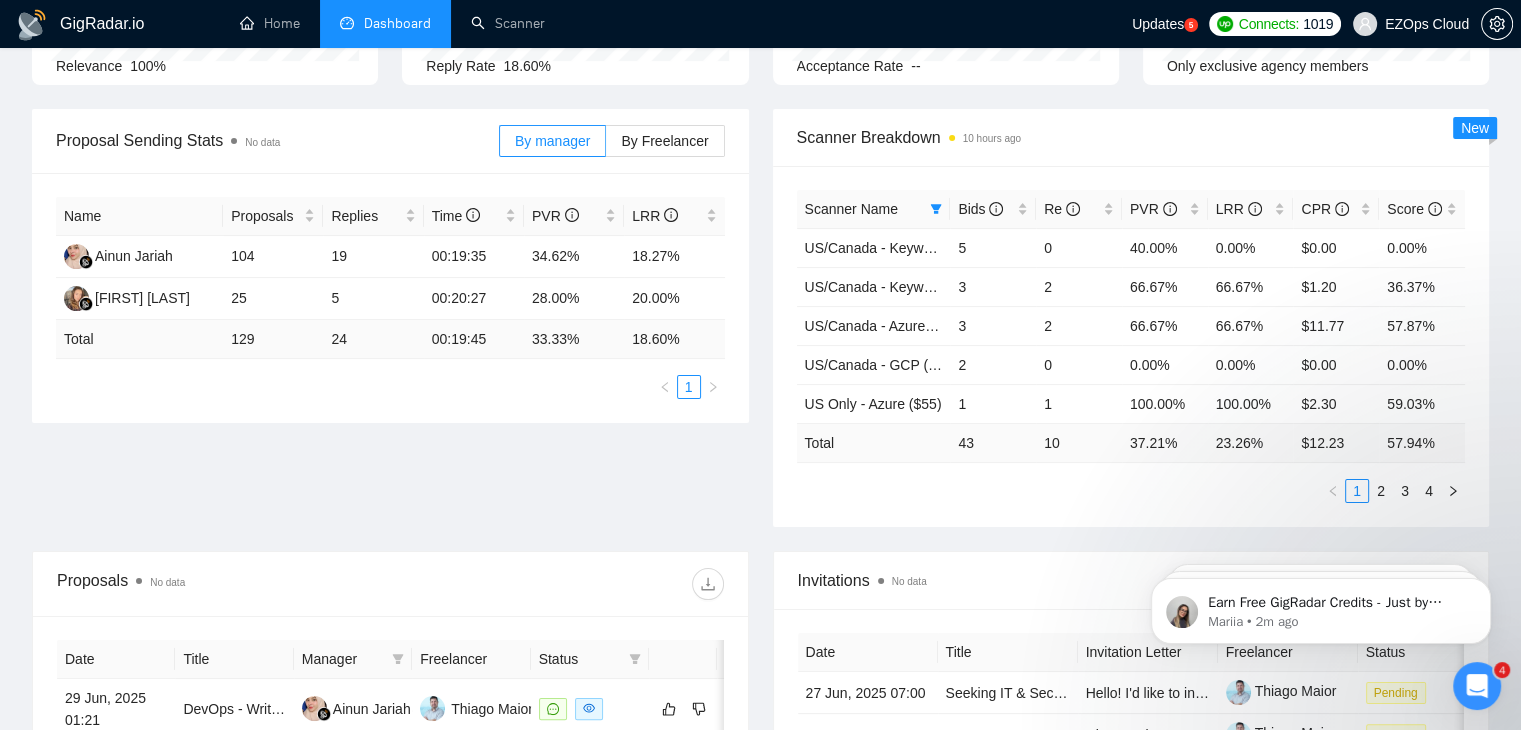 scroll, scrollTop: 247, scrollLeft: 0, axis: vertical 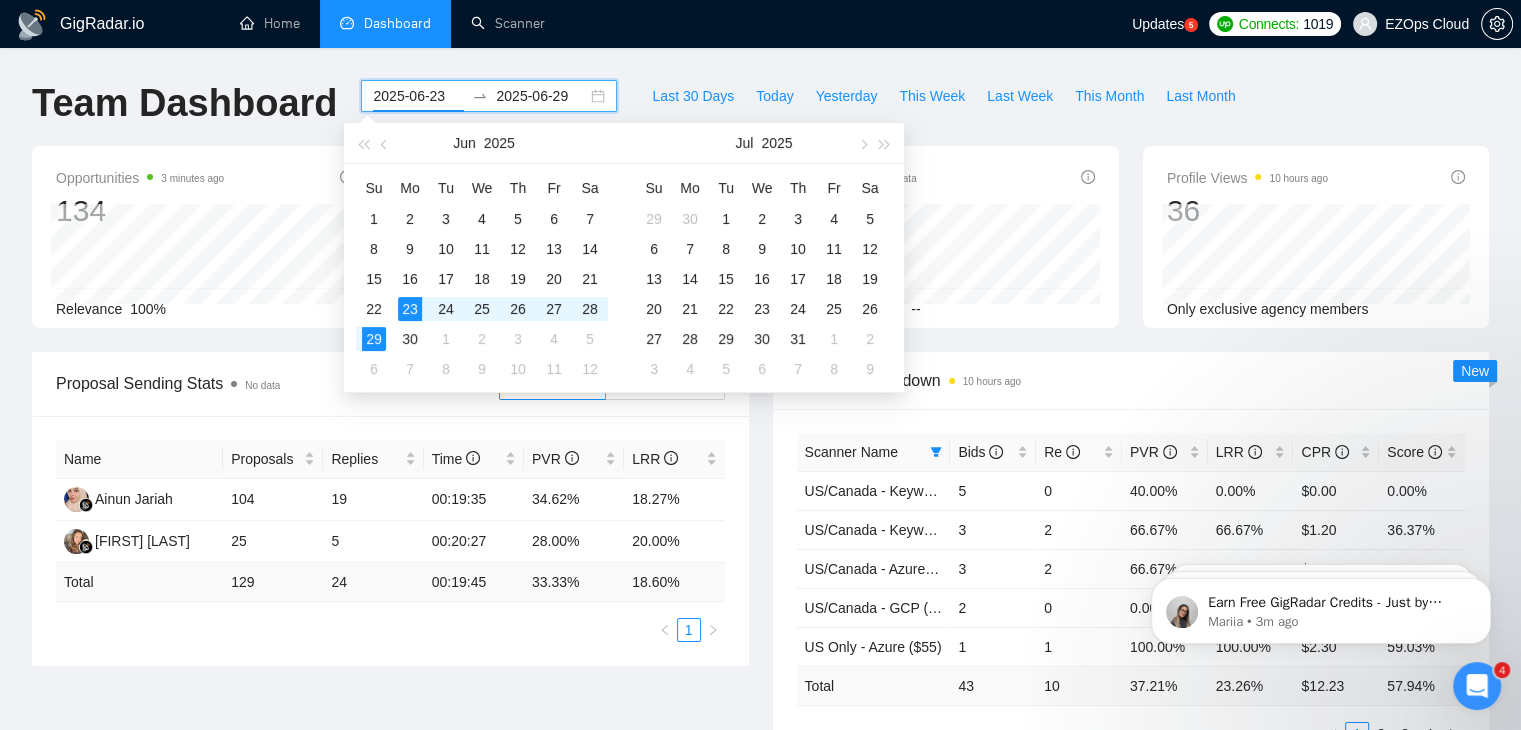click on "2025-06-23" at bounding box center (418, 96) 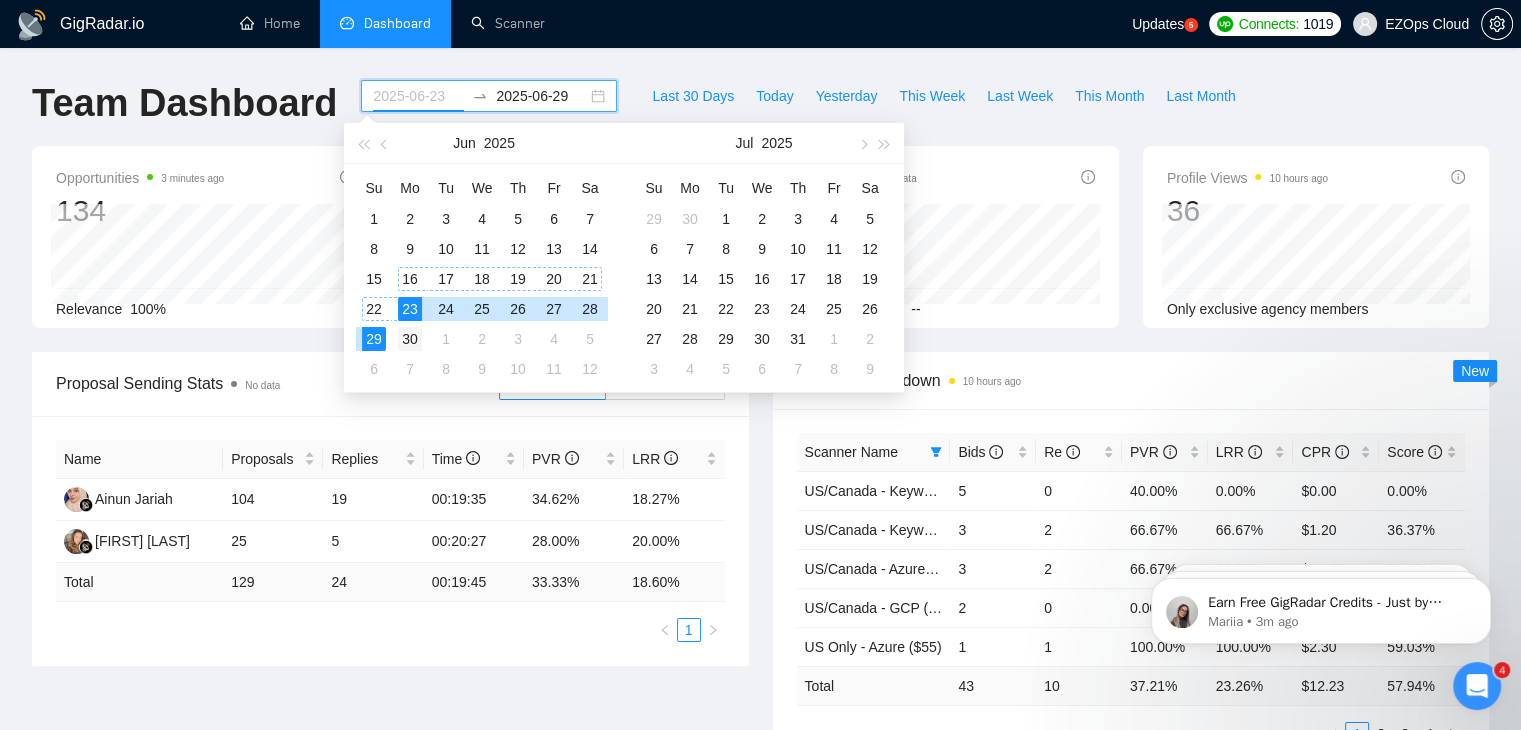 type on "2025-06-30" 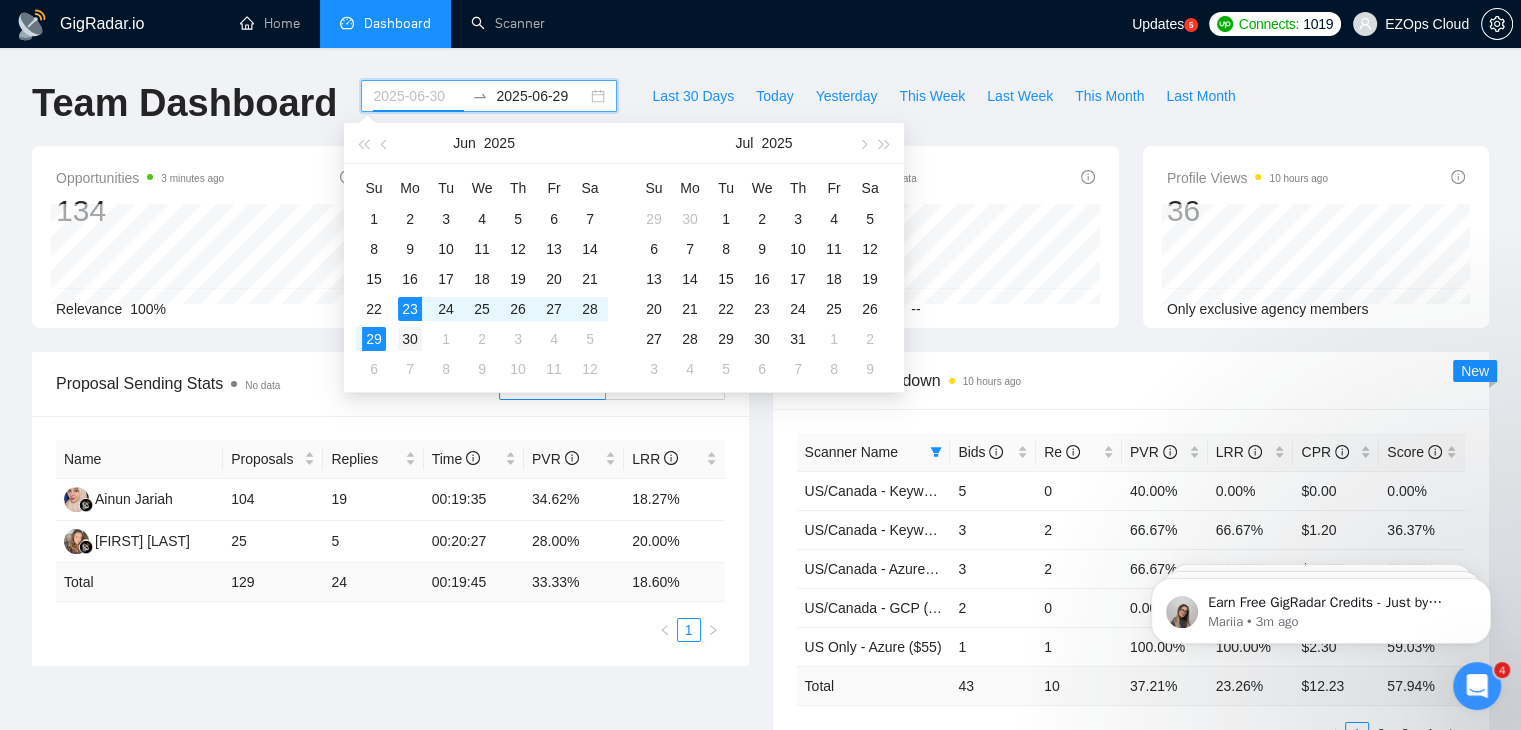 click on "30" at bounding box center [410, 339] 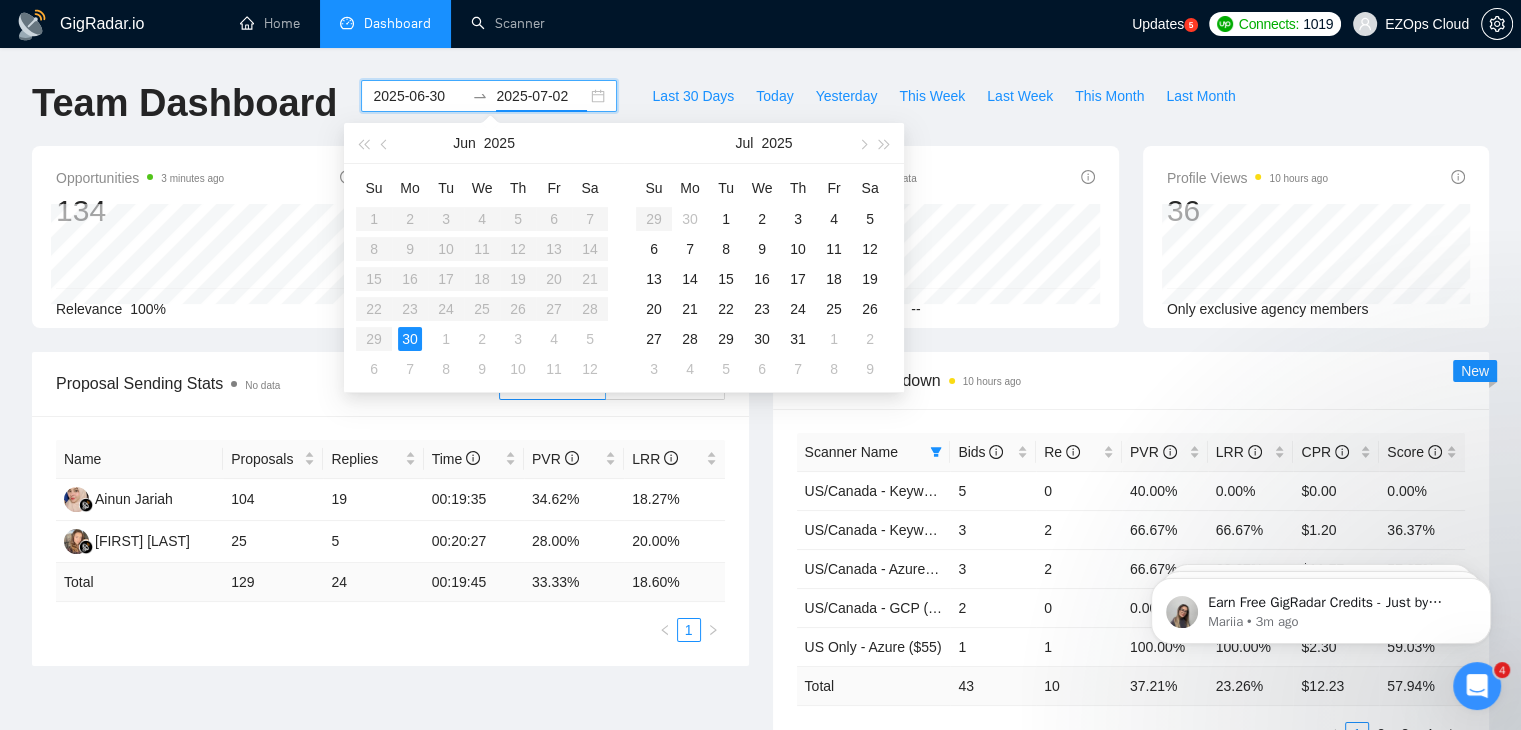type on "2025-07-04" 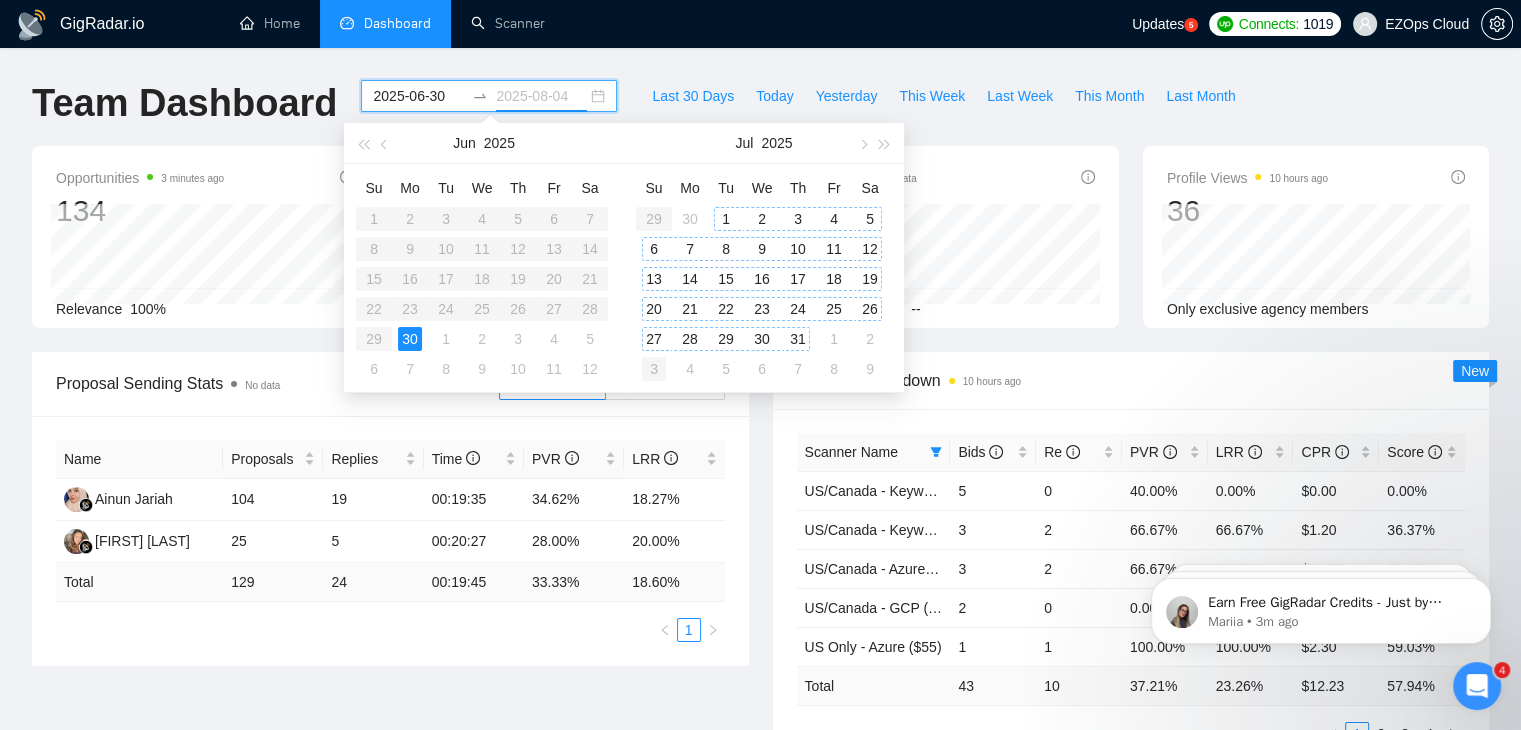 type on "2025-08-03" 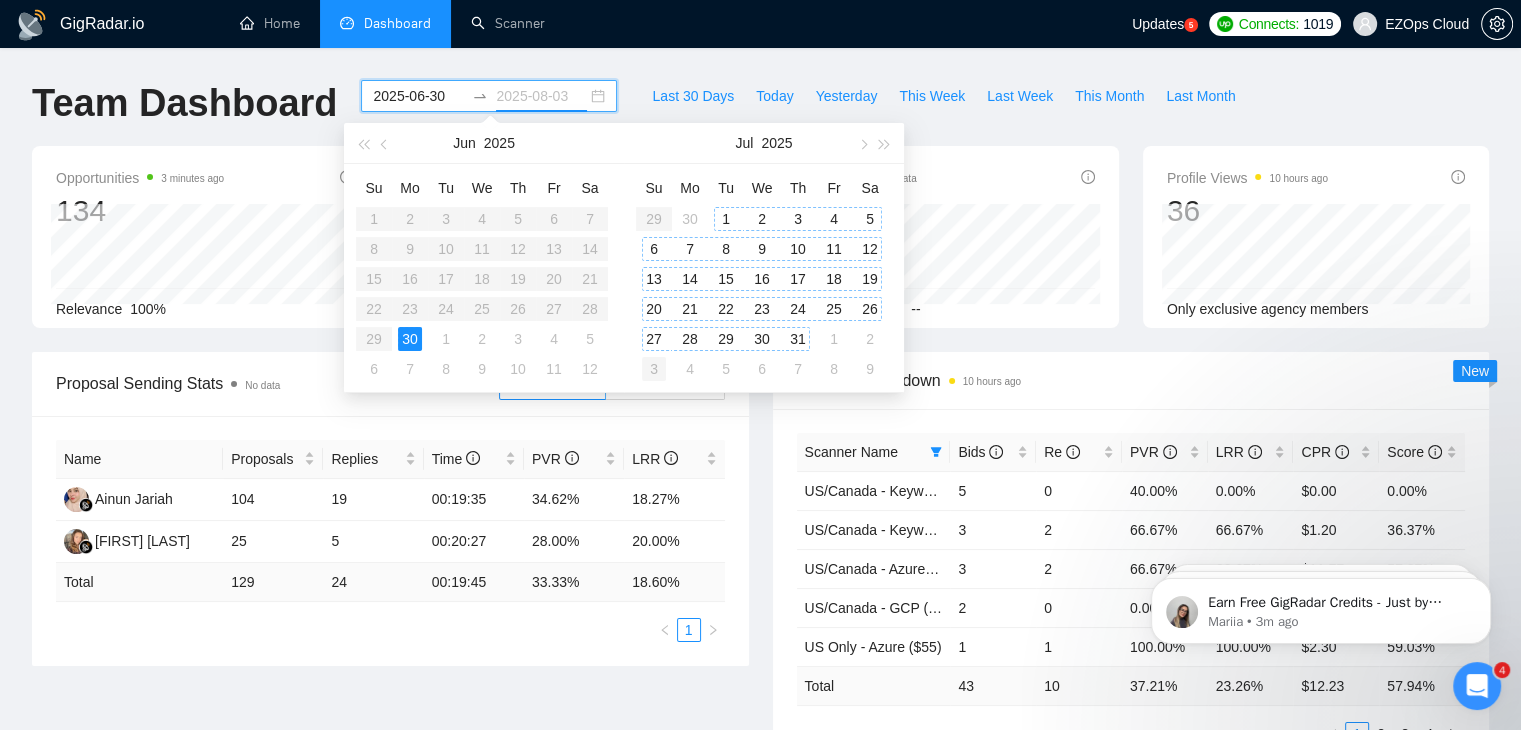 click on "3" at bounding box center [654, 369] 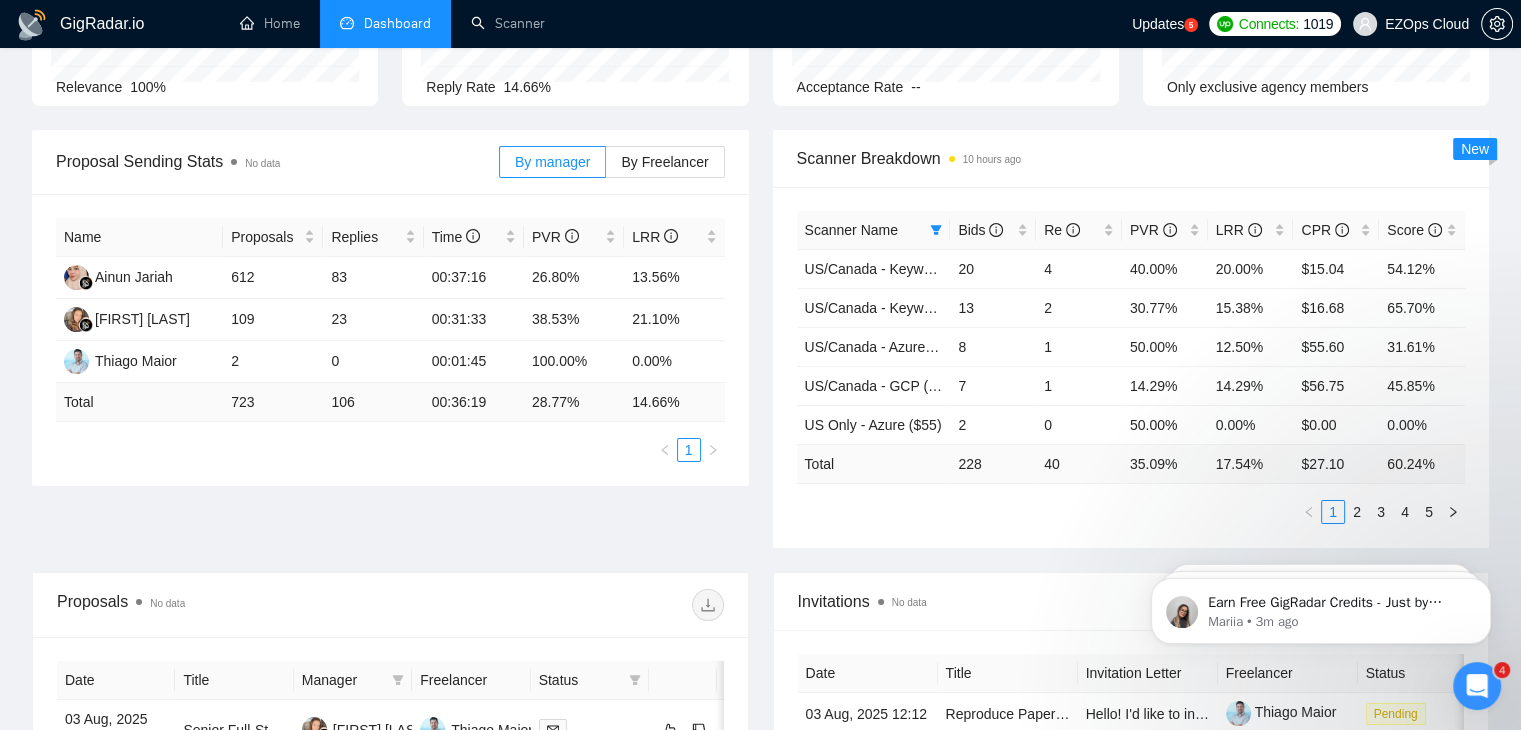 scroll, scrollTop: 230, scrollLeft: 0, axis: vertical 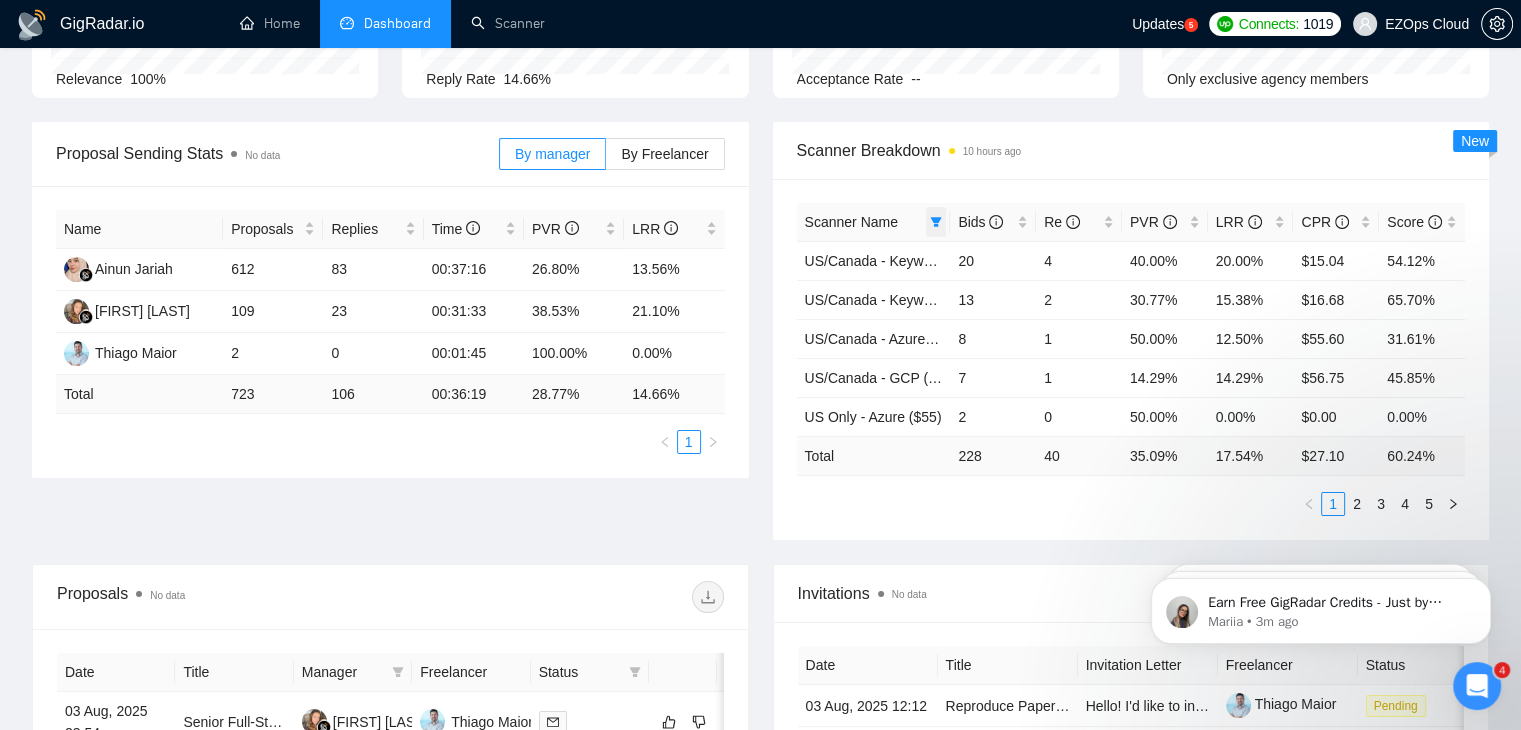 click 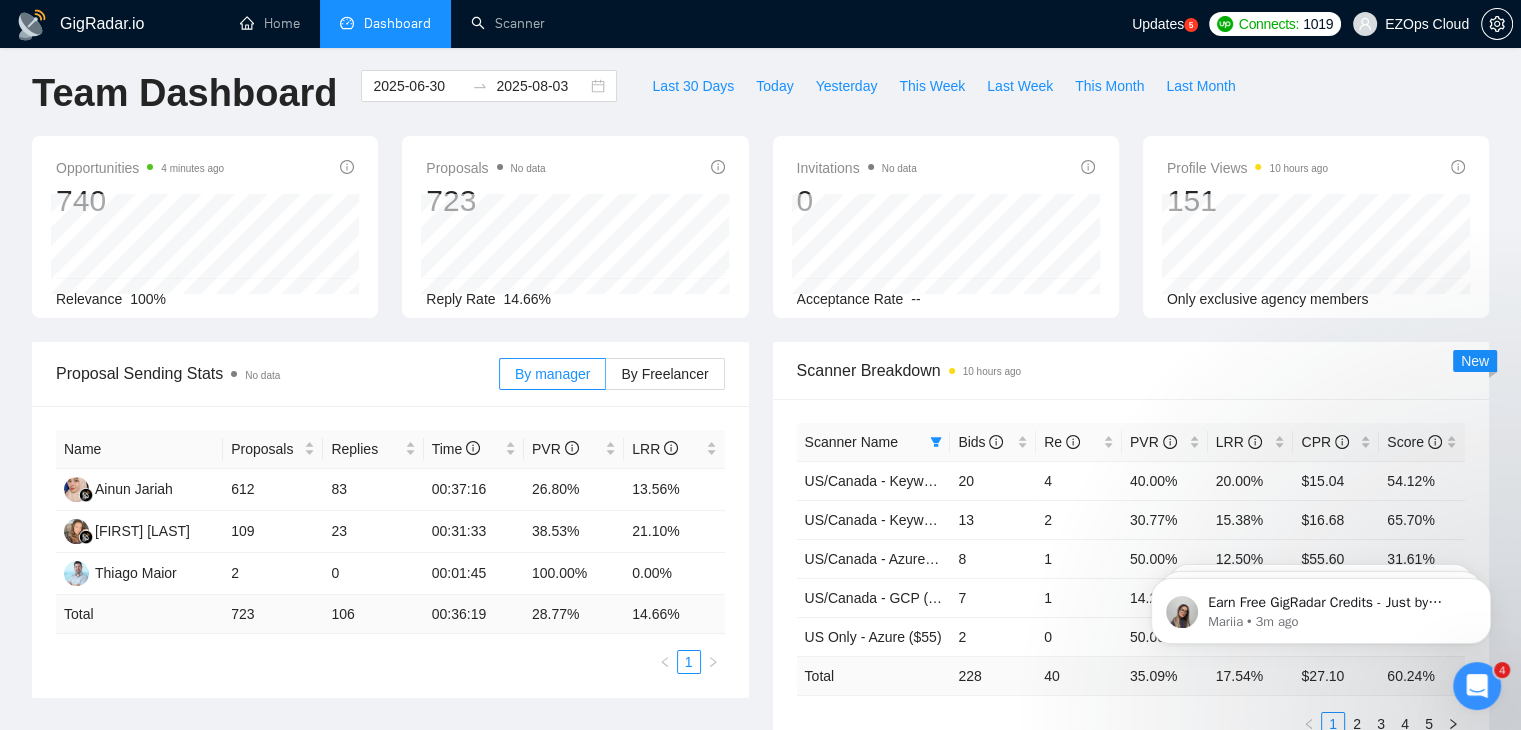 scroll, scrollTop: 0, scrollLeft: 0, axis: both 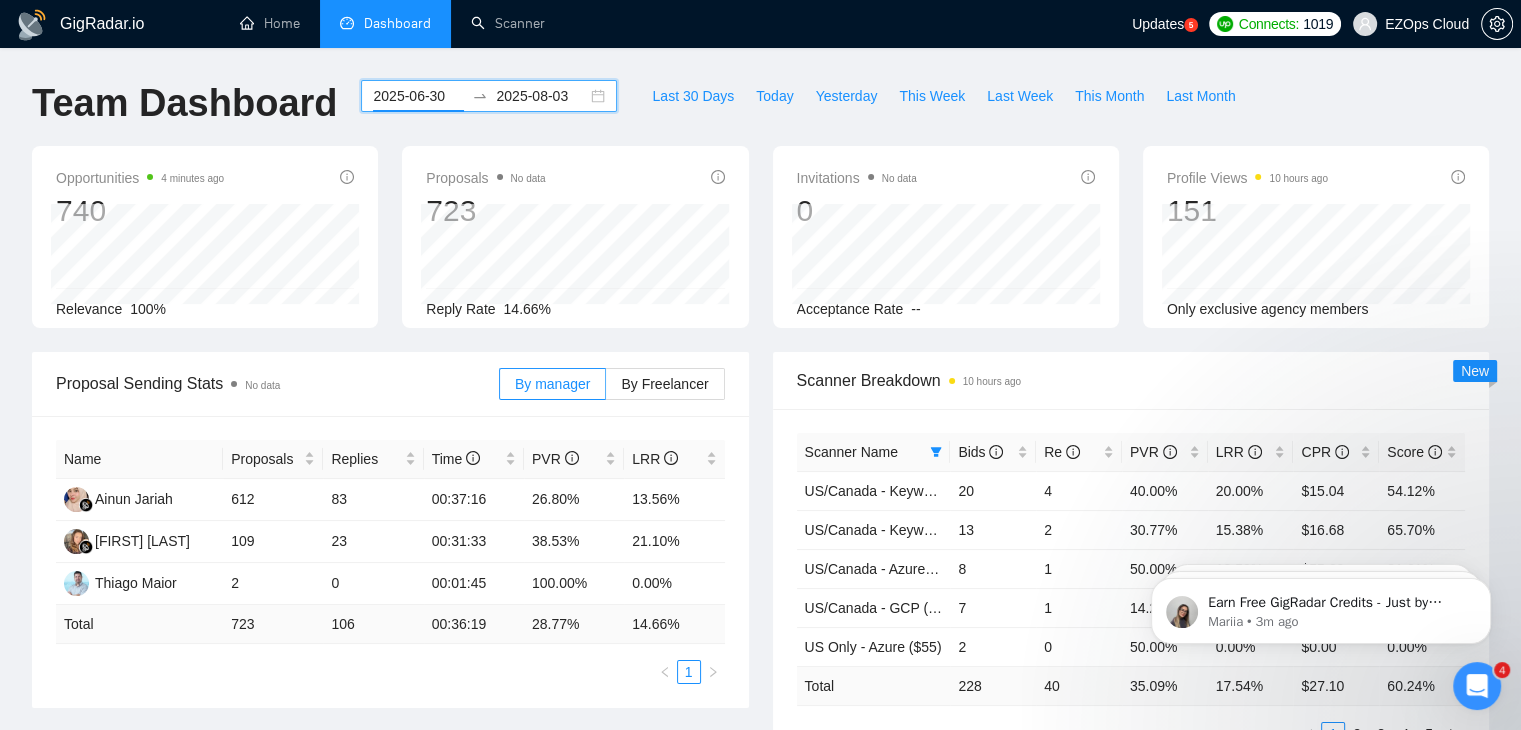 click on "2025-06-30" at bounding box center (418, 96) 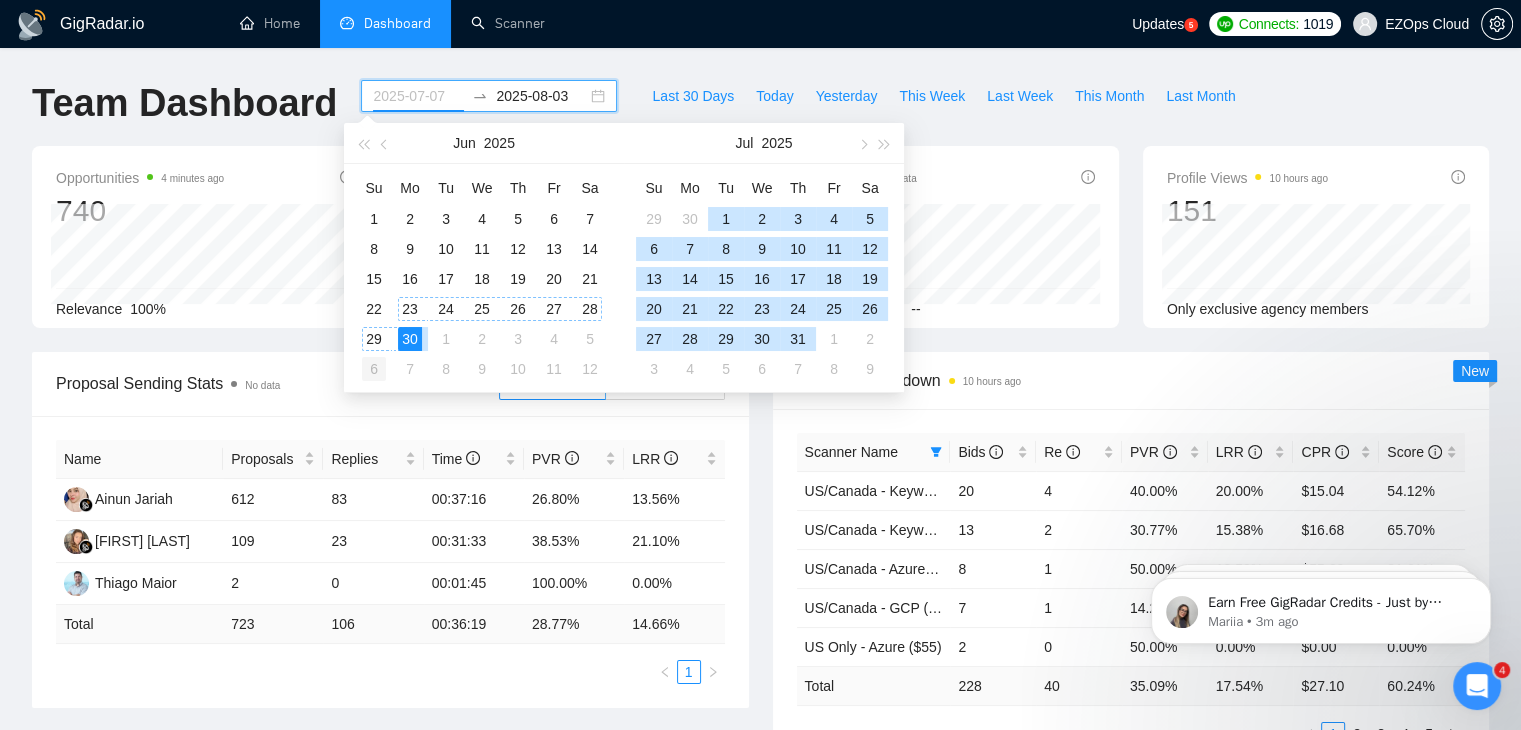 type on "2025-07-06" 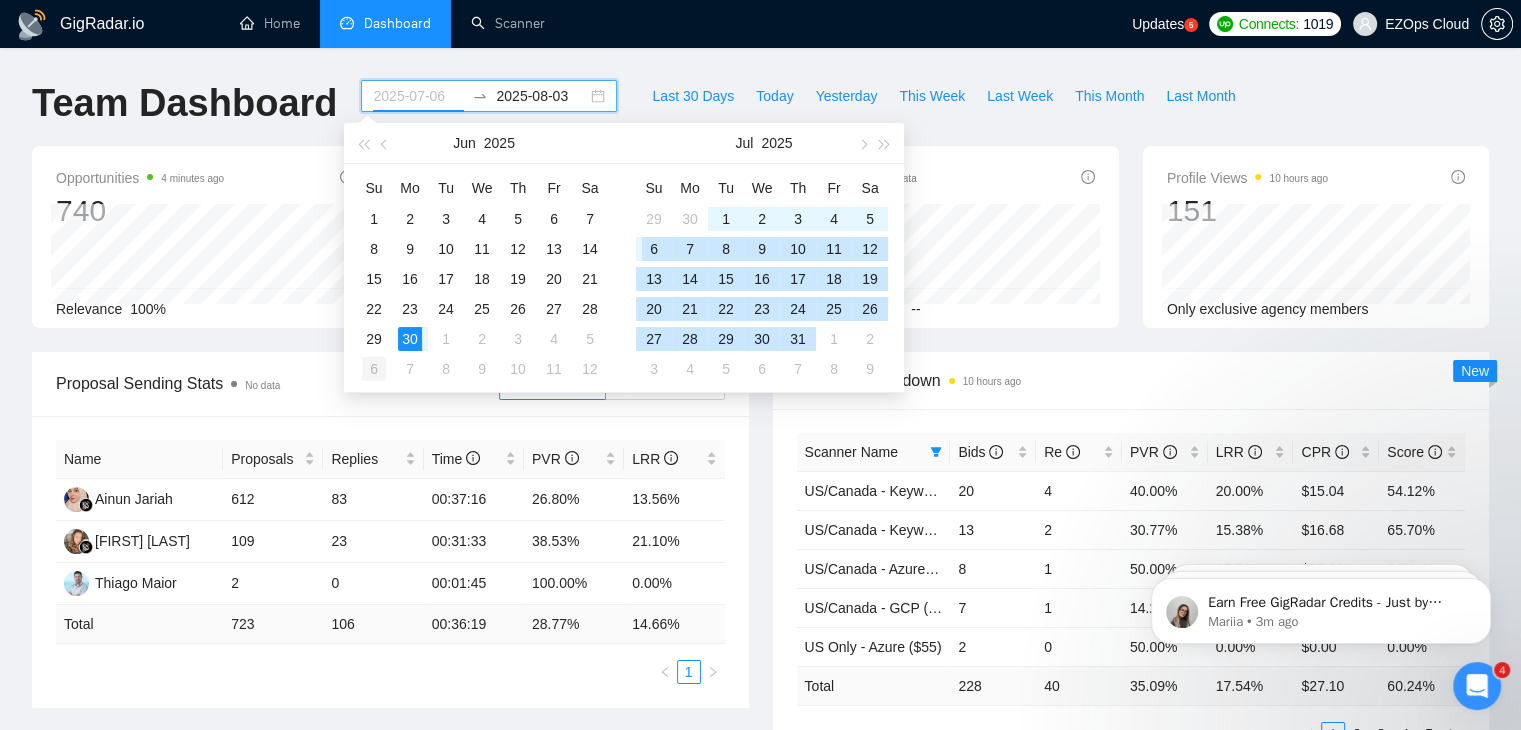 click on "6" at bounding box center (374, 369) 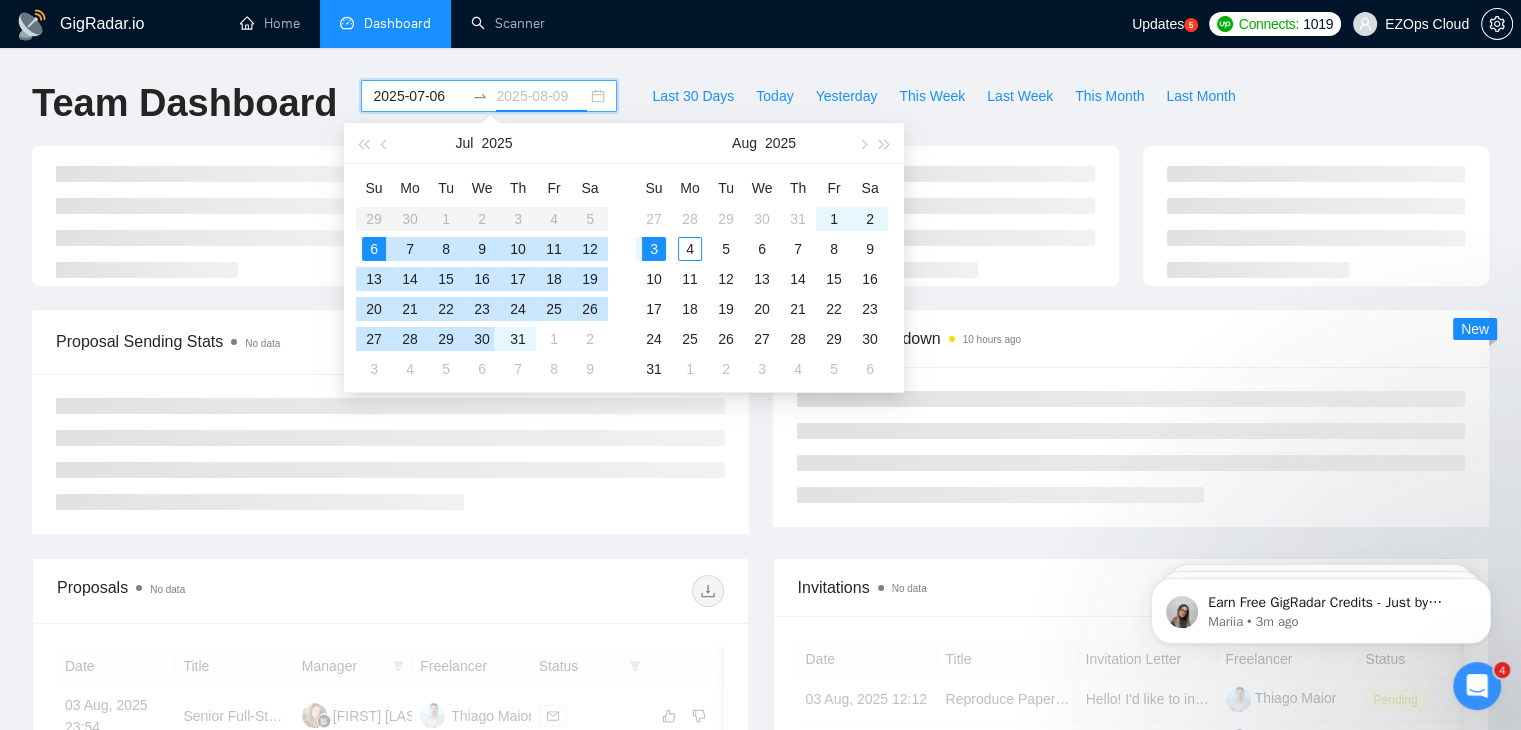 type on "2025-08-03" 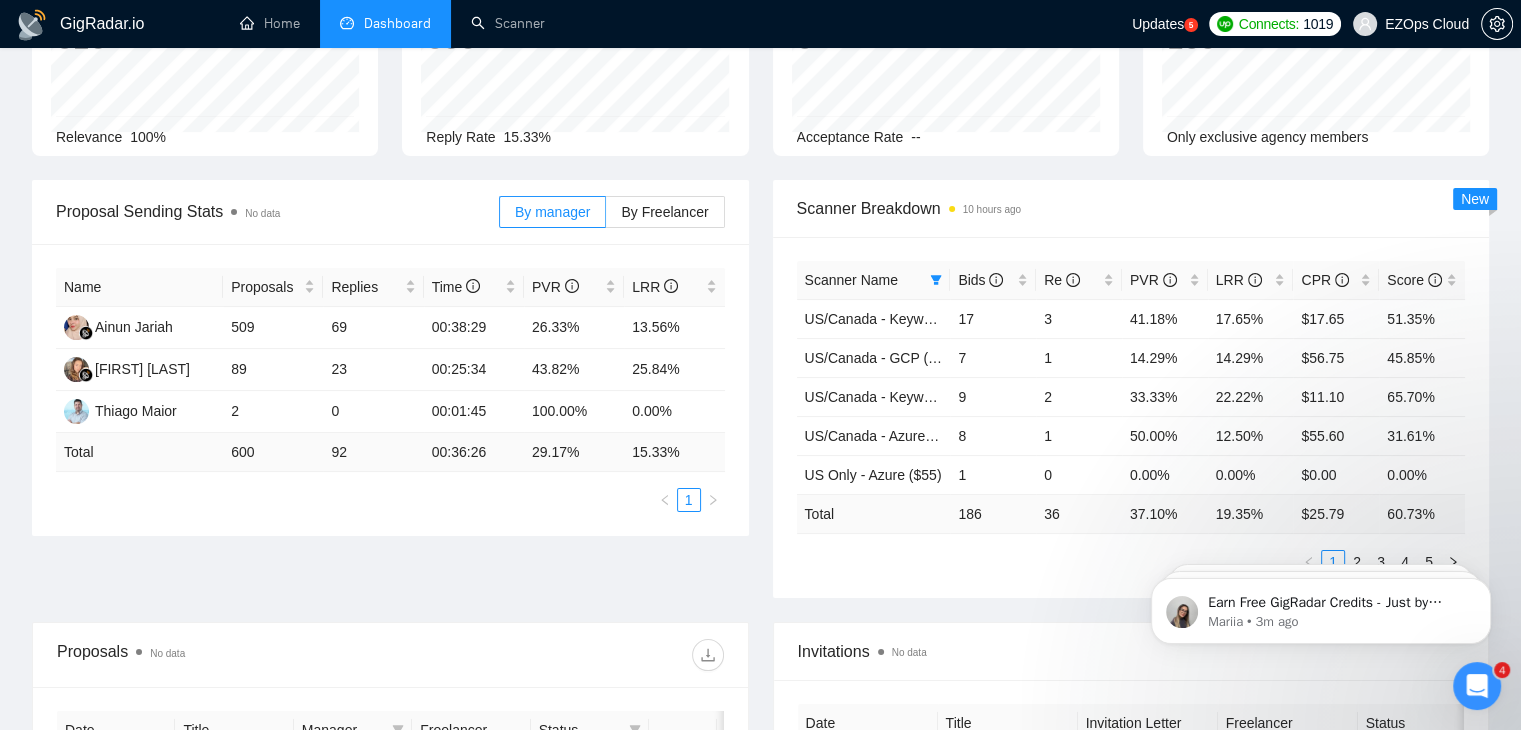 scroll, scrollTop: 199, scrollLeft: 0, axis: vertical 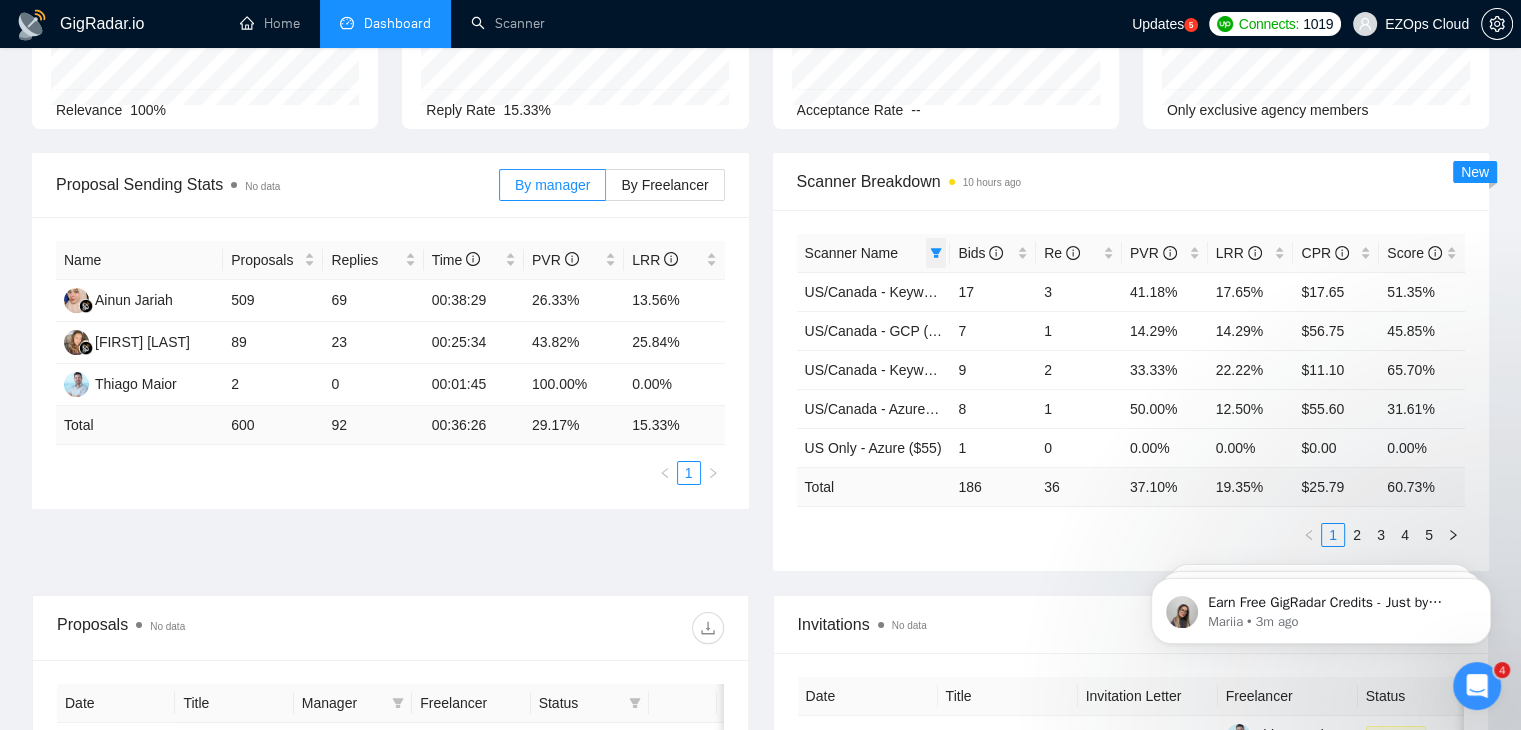 click 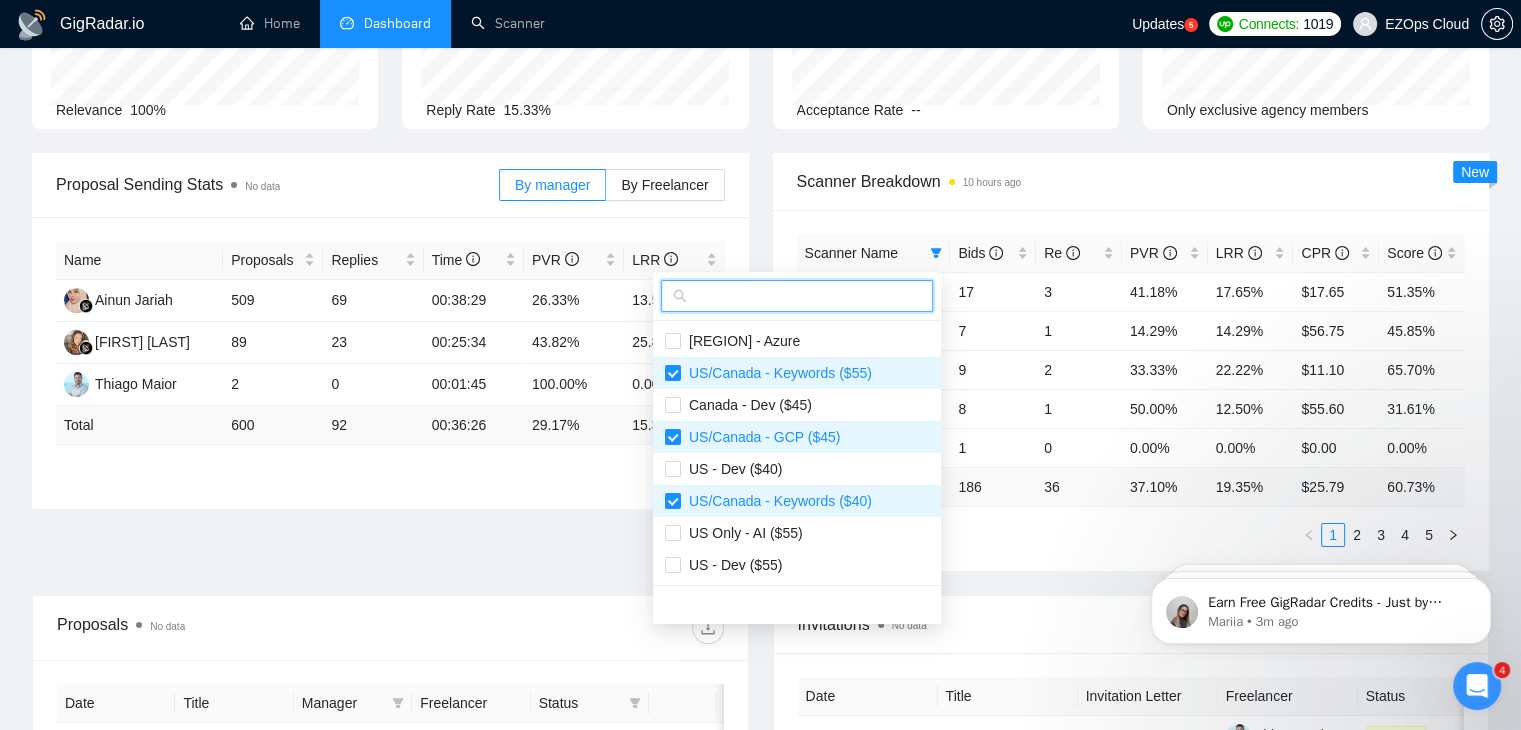 click at bounding box center (806, 296) 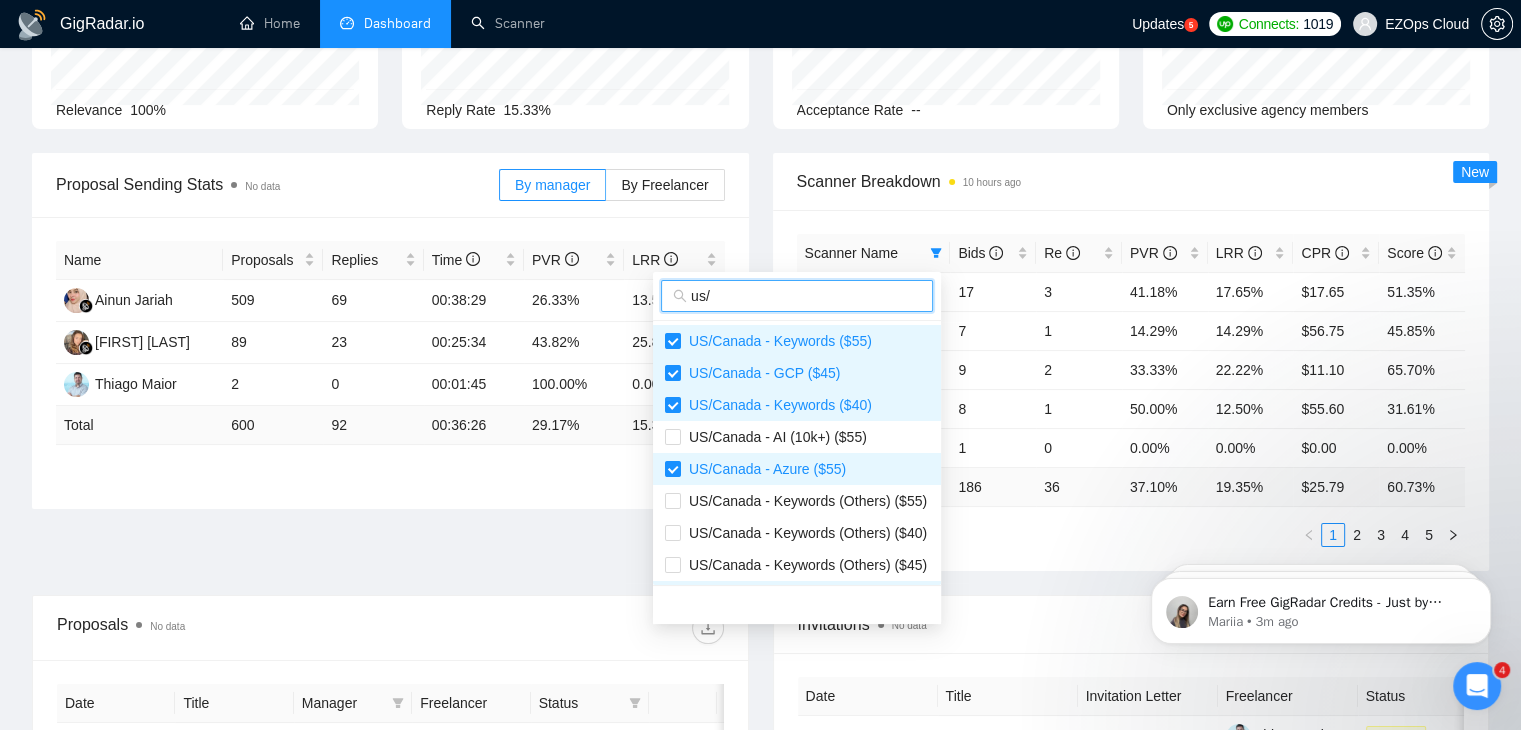 type on "us/" 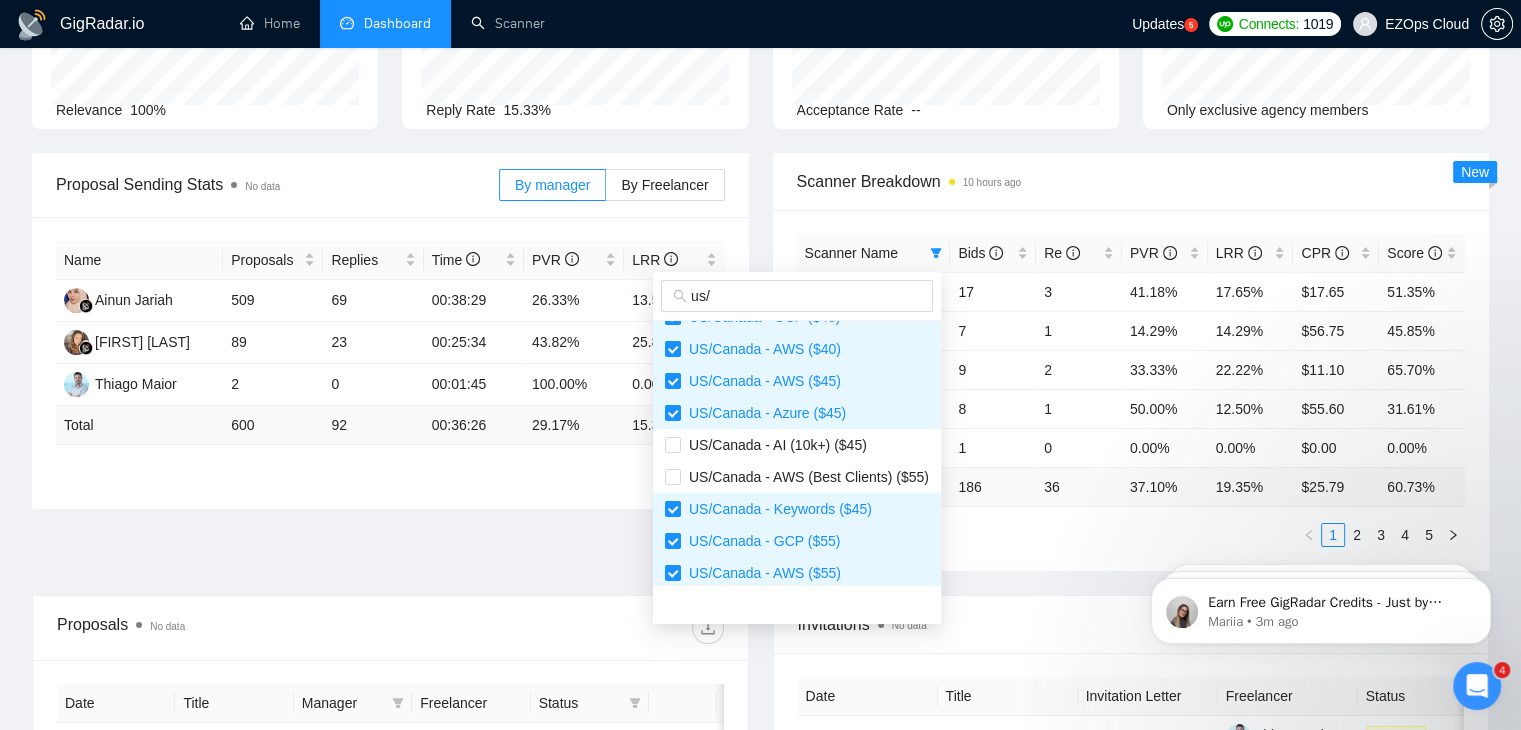 scroll, scrollTop: 320, scrollLeft: 0, axis: vertical 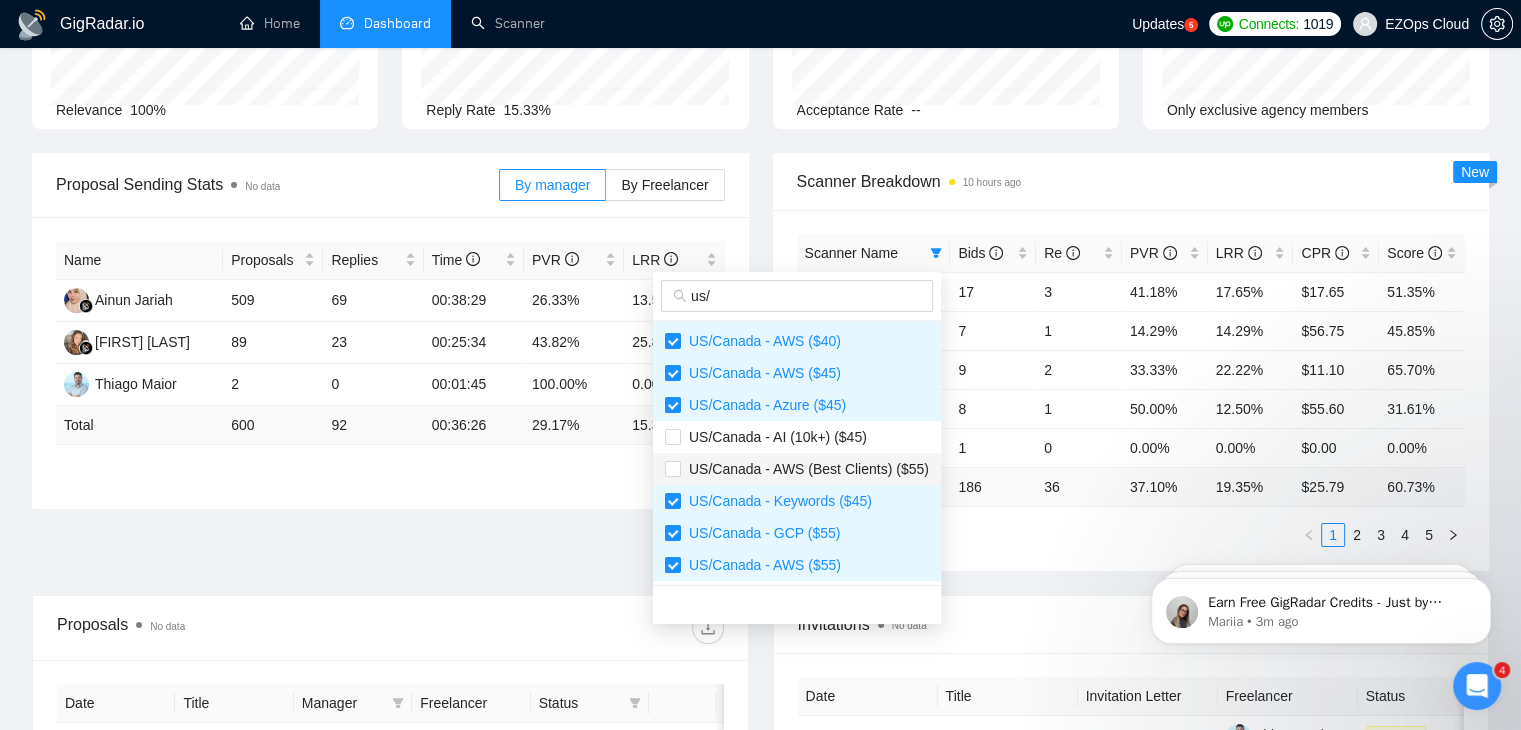 click on "US/Canada - AWS (Best Clients) ($55)" at bounding box center [805, 469] 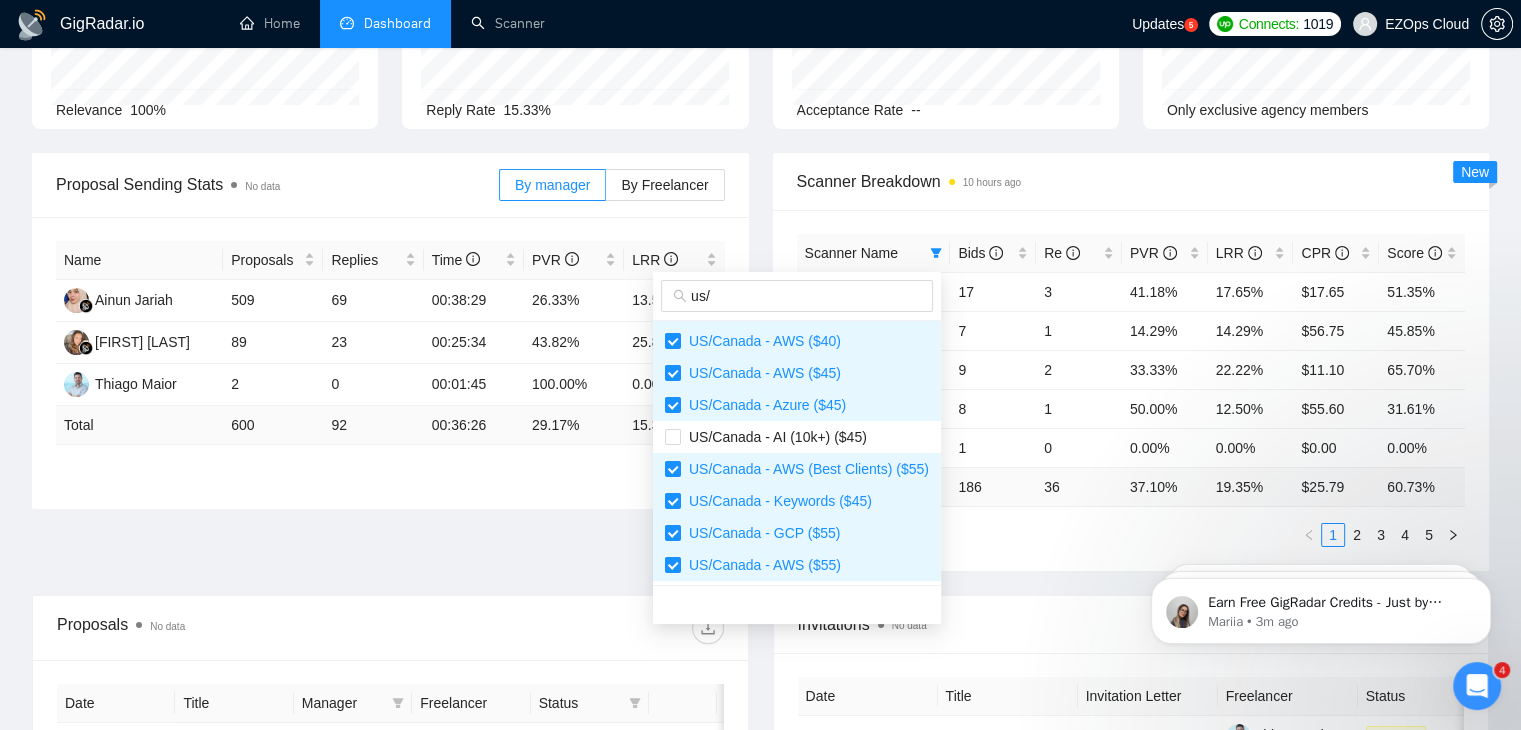 scroll, scrollTop: 0, scrollLeft: 0, axis: both 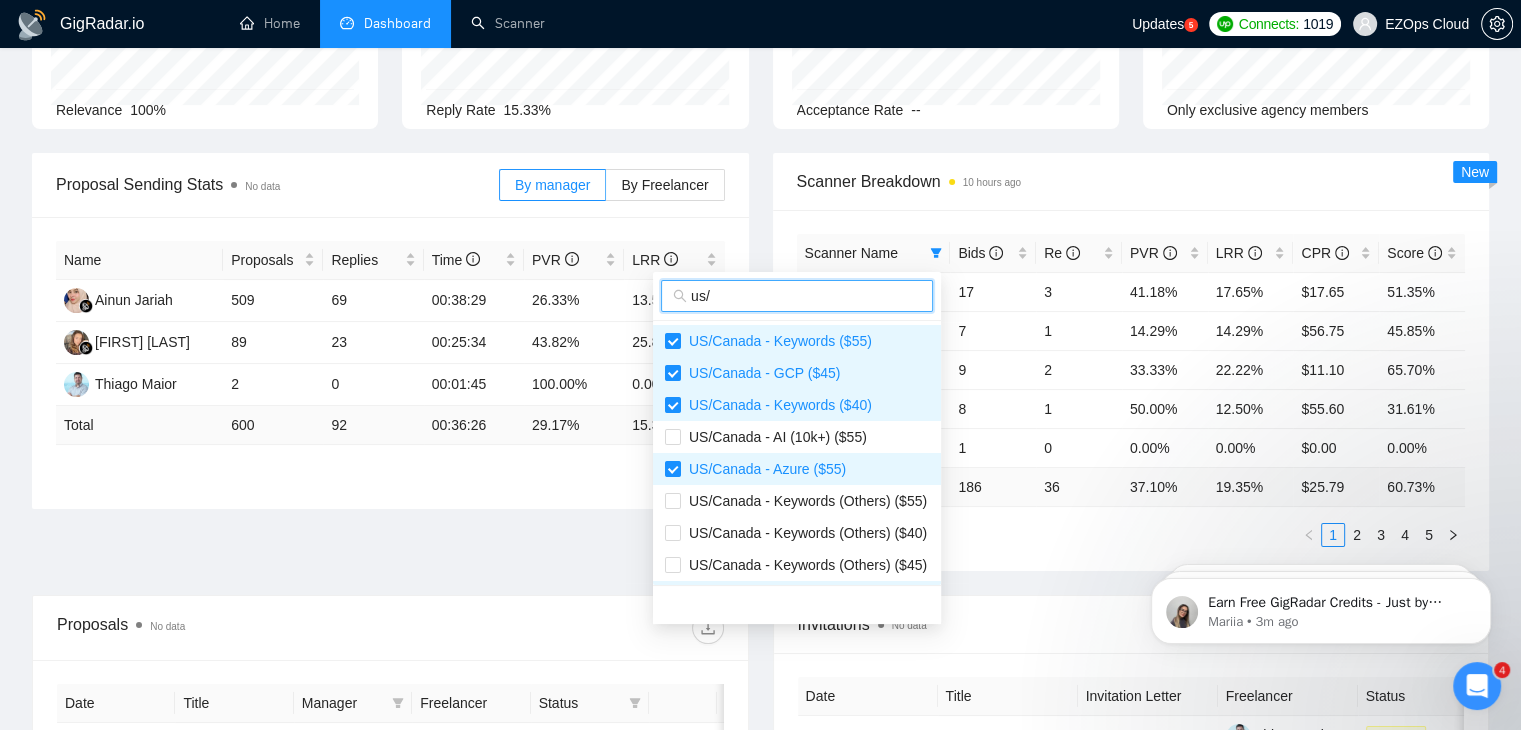 click on "us/" at bounding box center [806, 296] 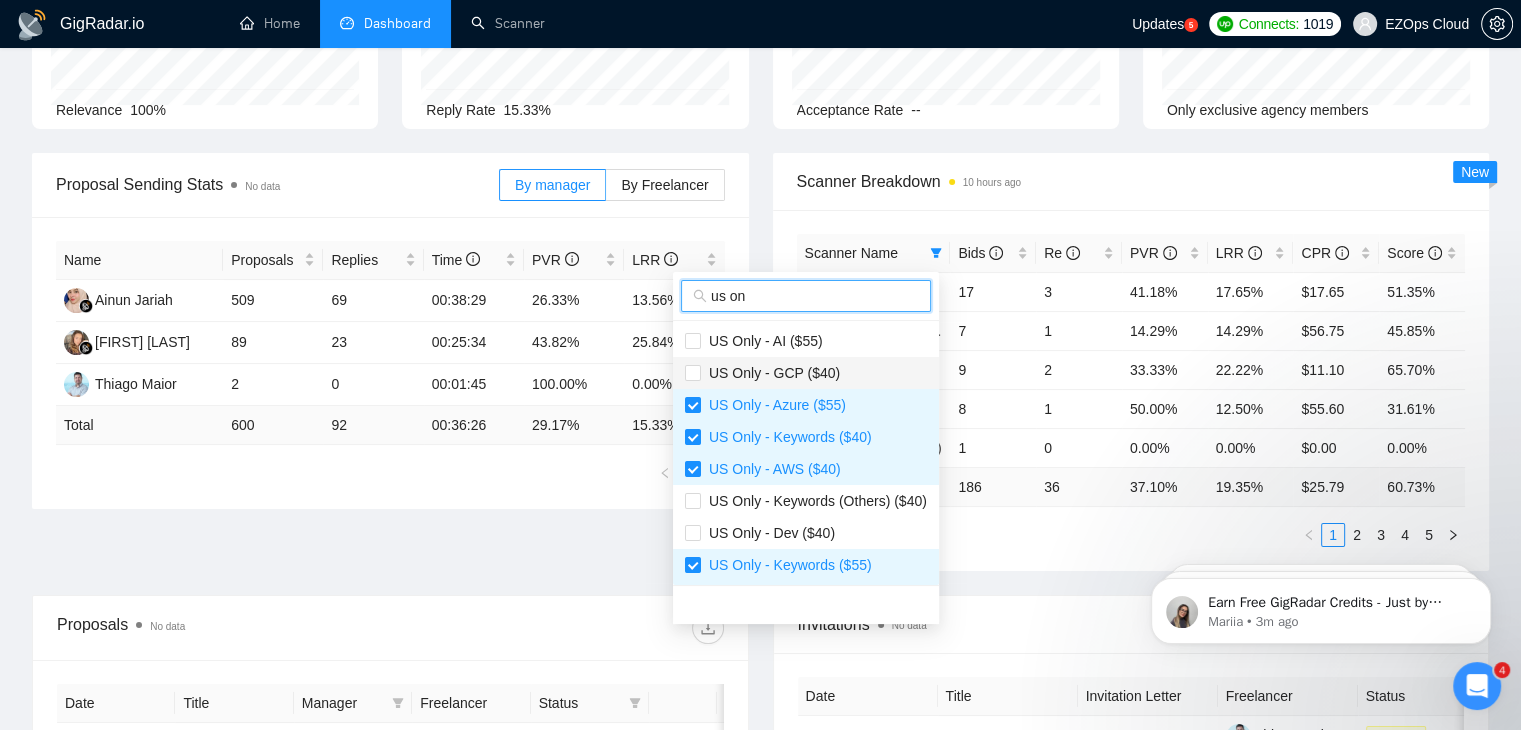 type on "us on" 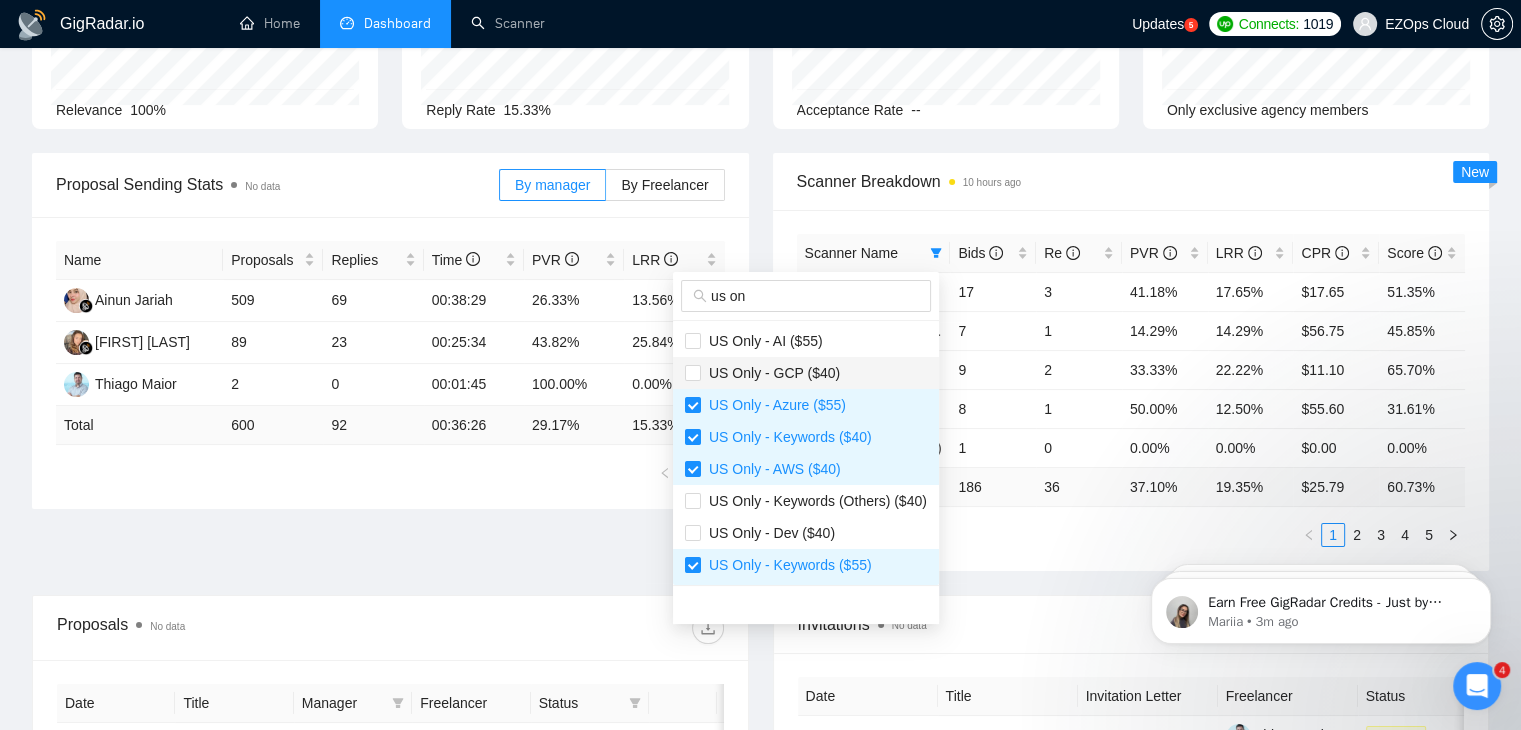 click on "US Only - GCP ($40)" at bounding box center (806, 373) 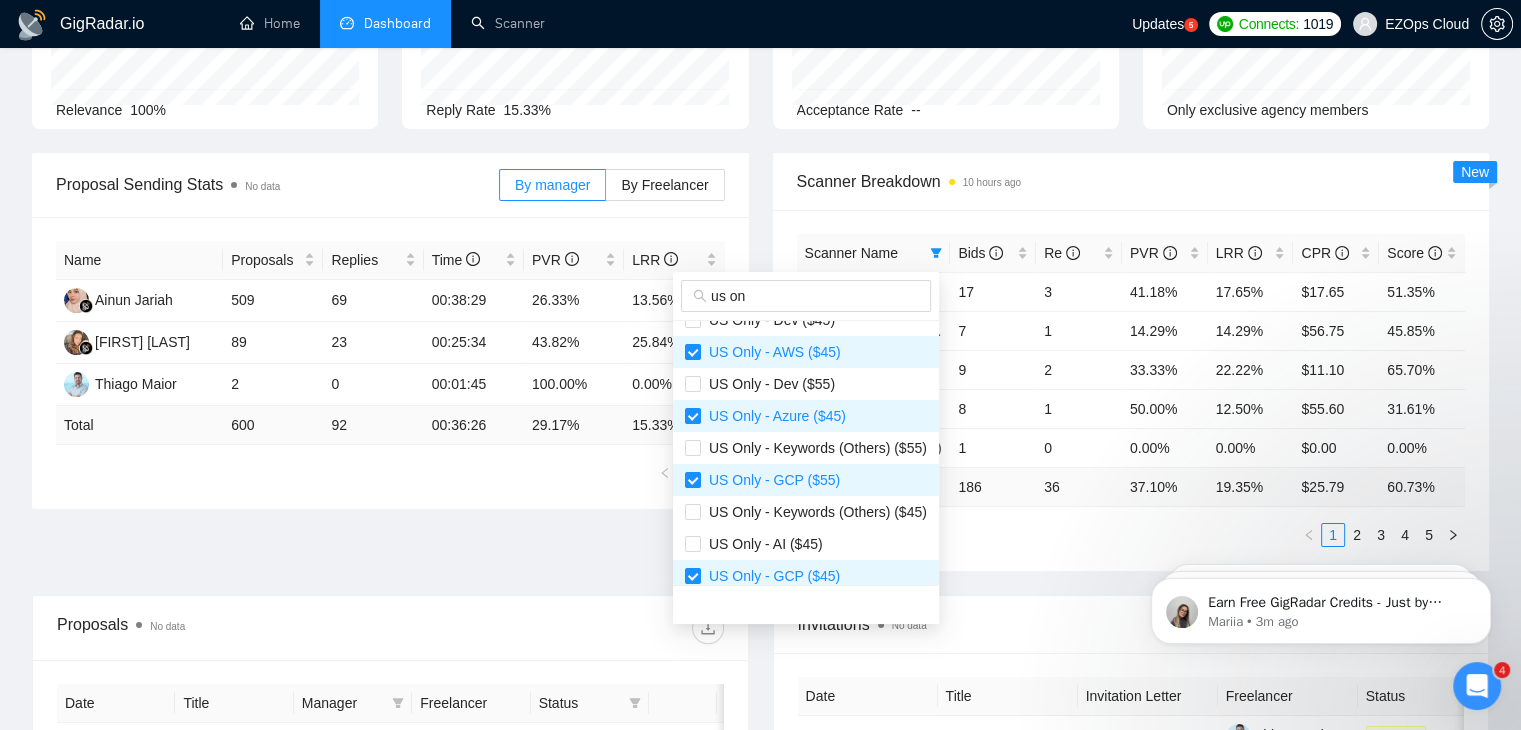 scroll, scrollTop: 384, scrollLeft: 0, axis: vertical 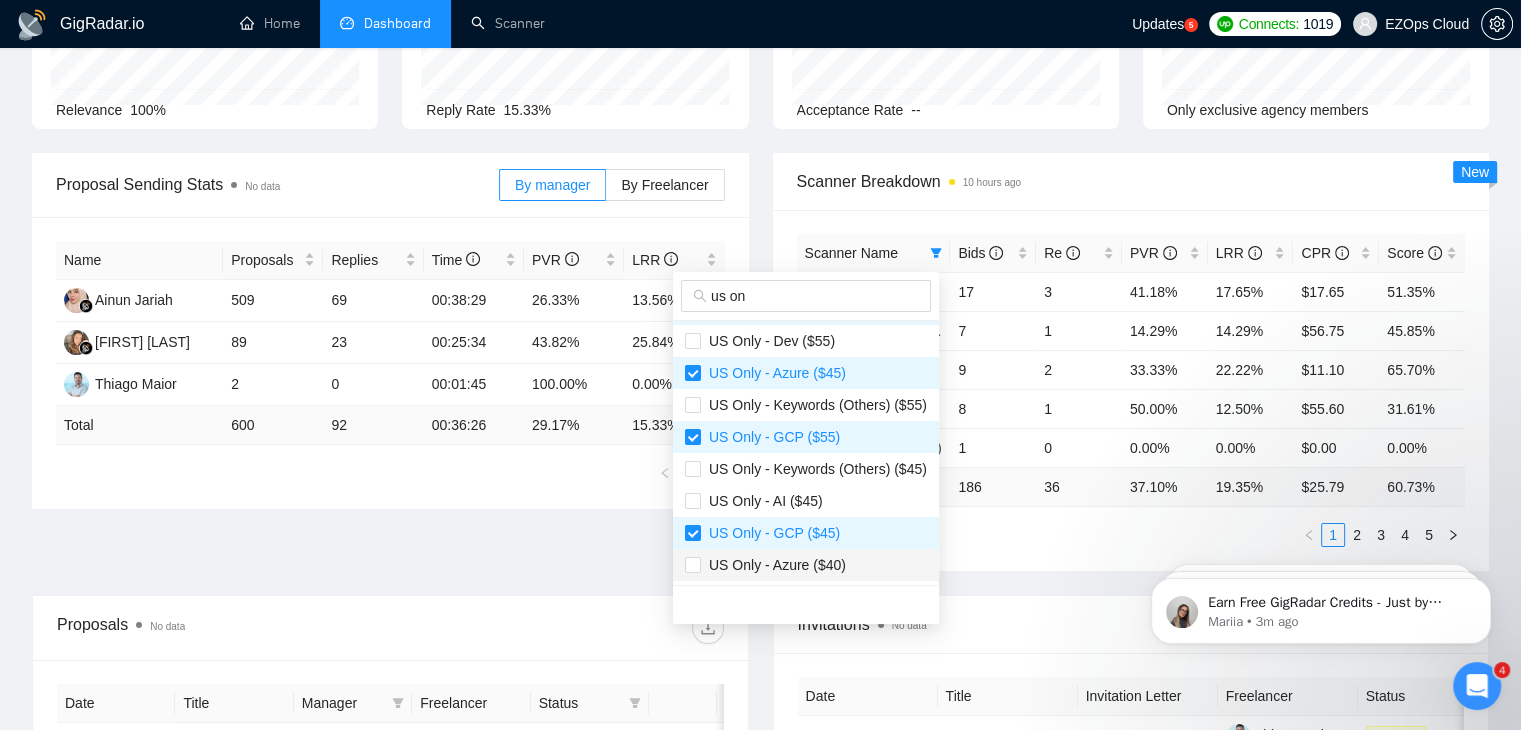 click on "US Only - Azure ($40)" at bounding box center [806, 565] 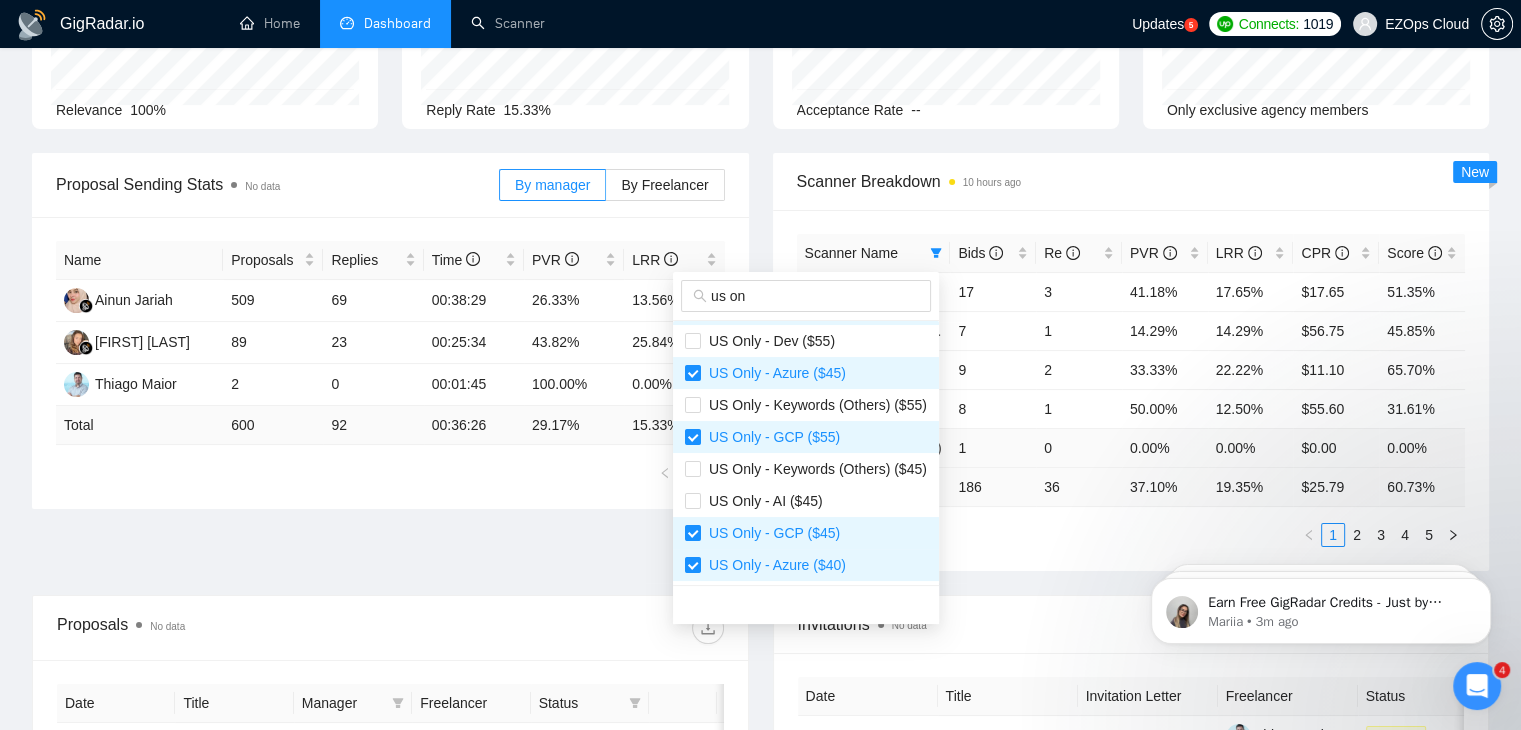 type 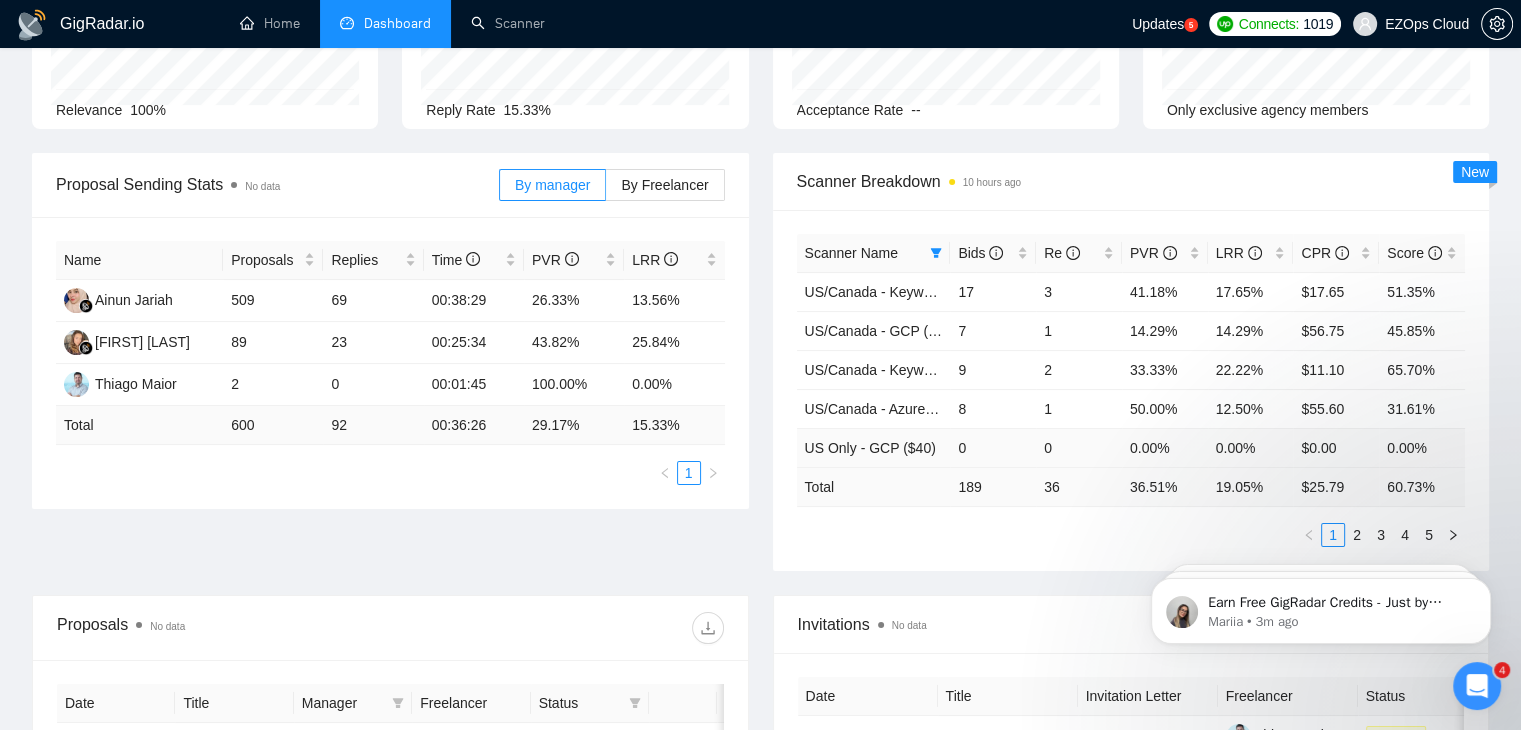 click on "US Only - GCP ($40)" at bounding box center (874, 447) 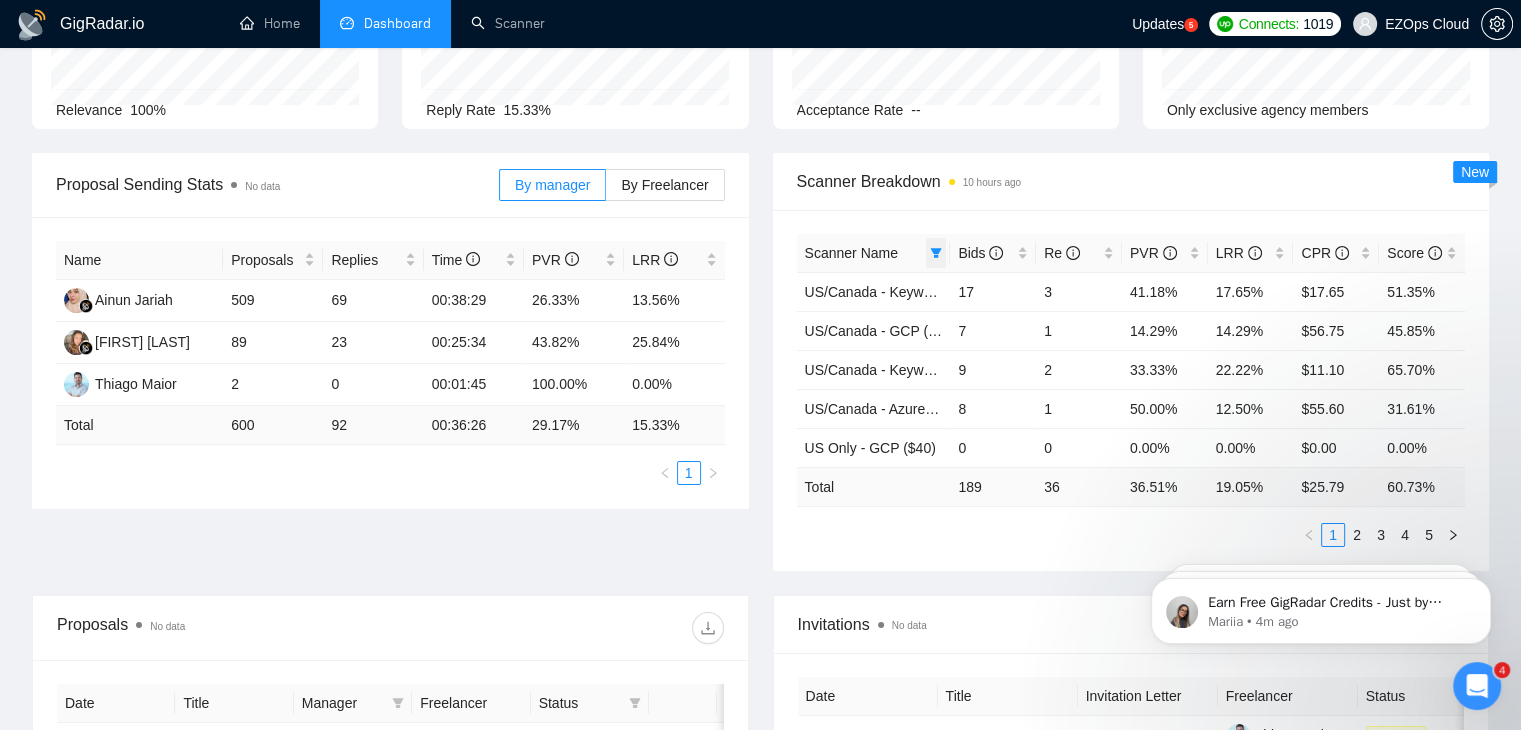 click 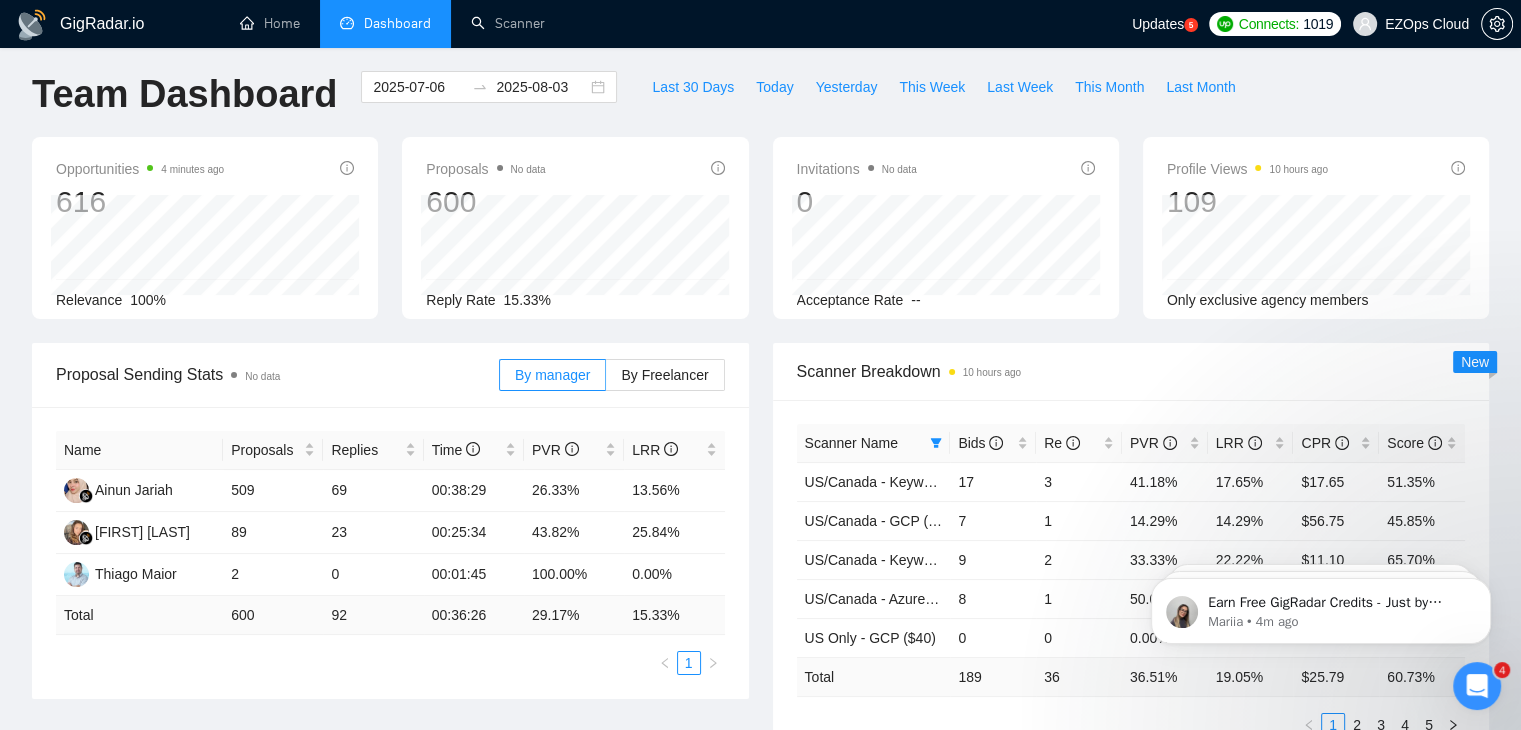scroll, scrollTop: 0, scrollLeft: 0, axis: both 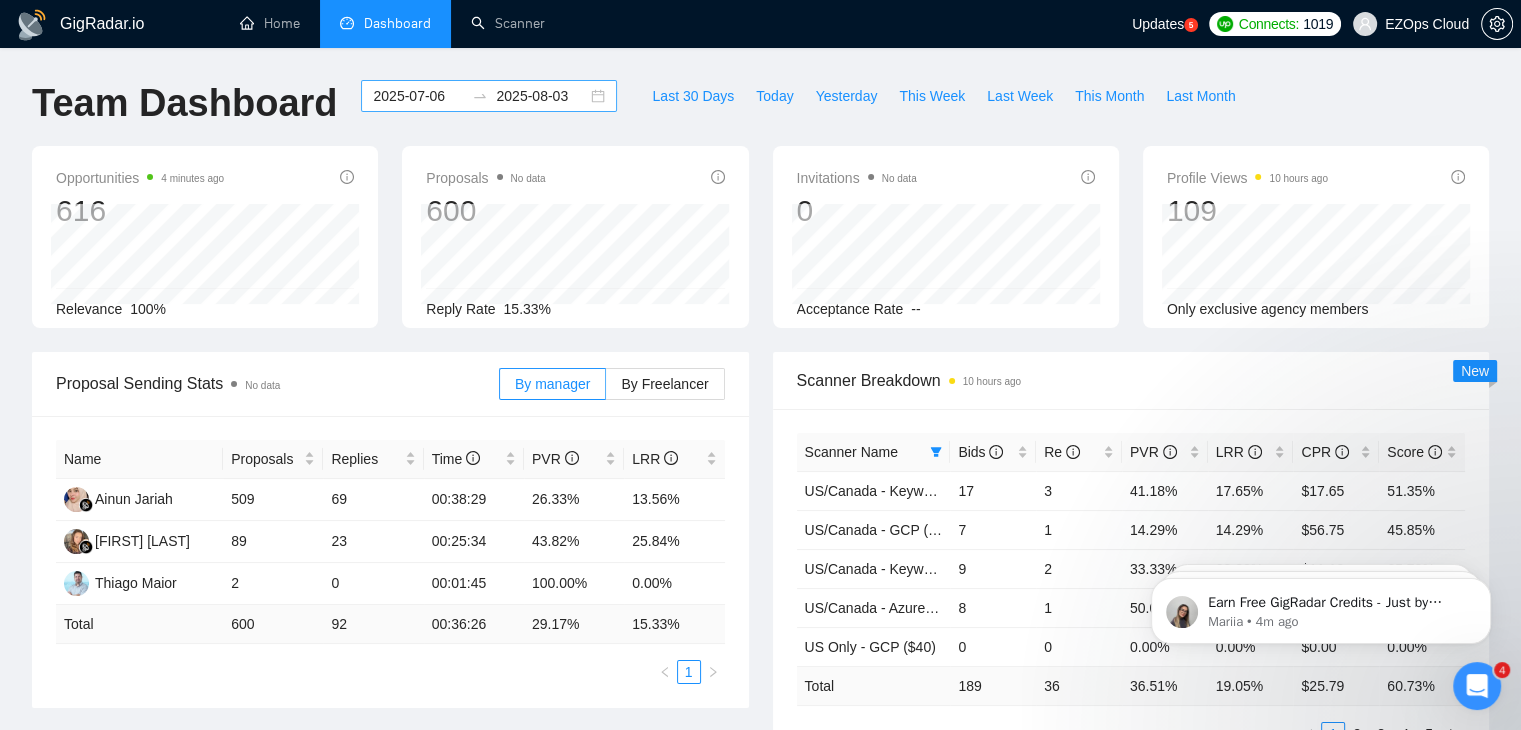 click on "2025-07-06 2025-08-03" at bounding box center (489, 96) 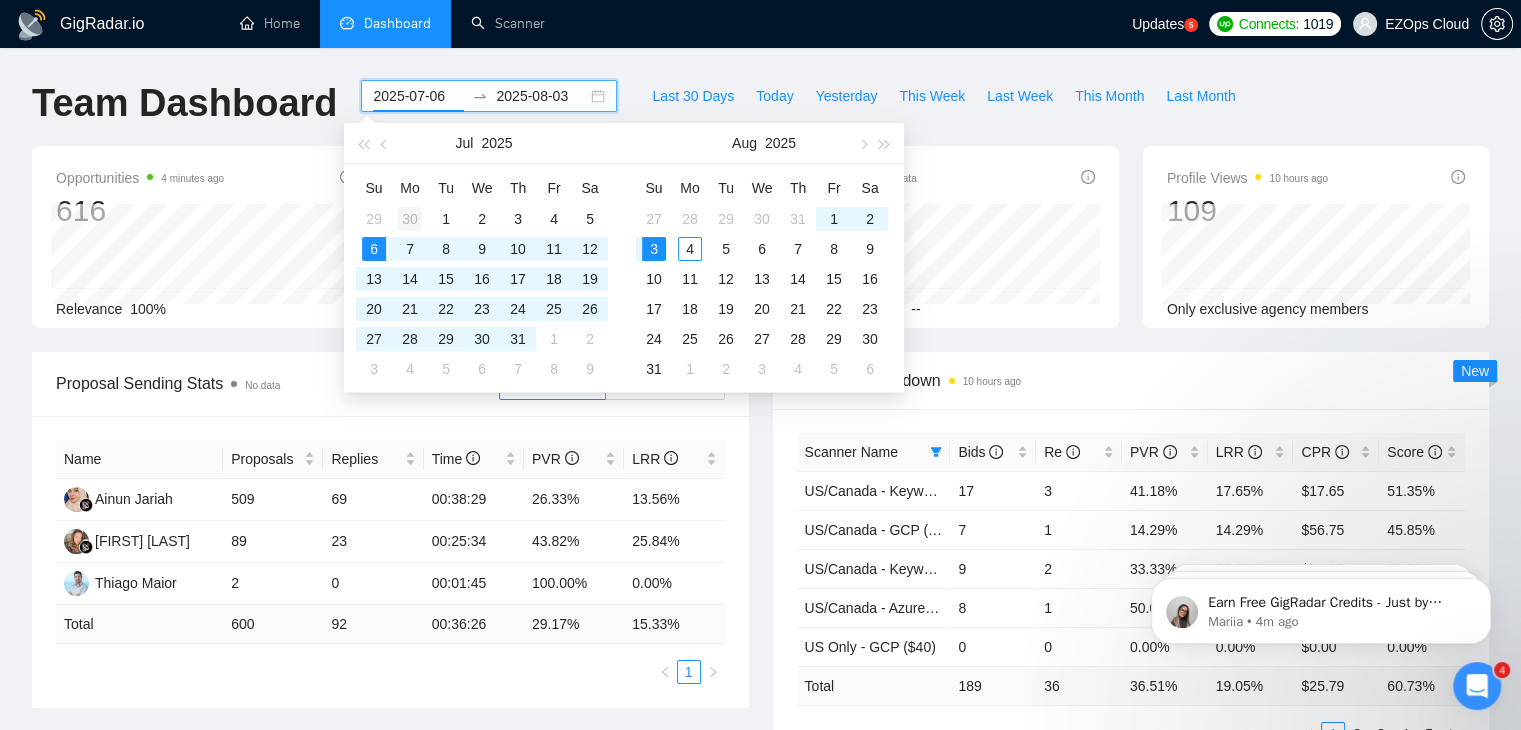 type on "2025-06-30" 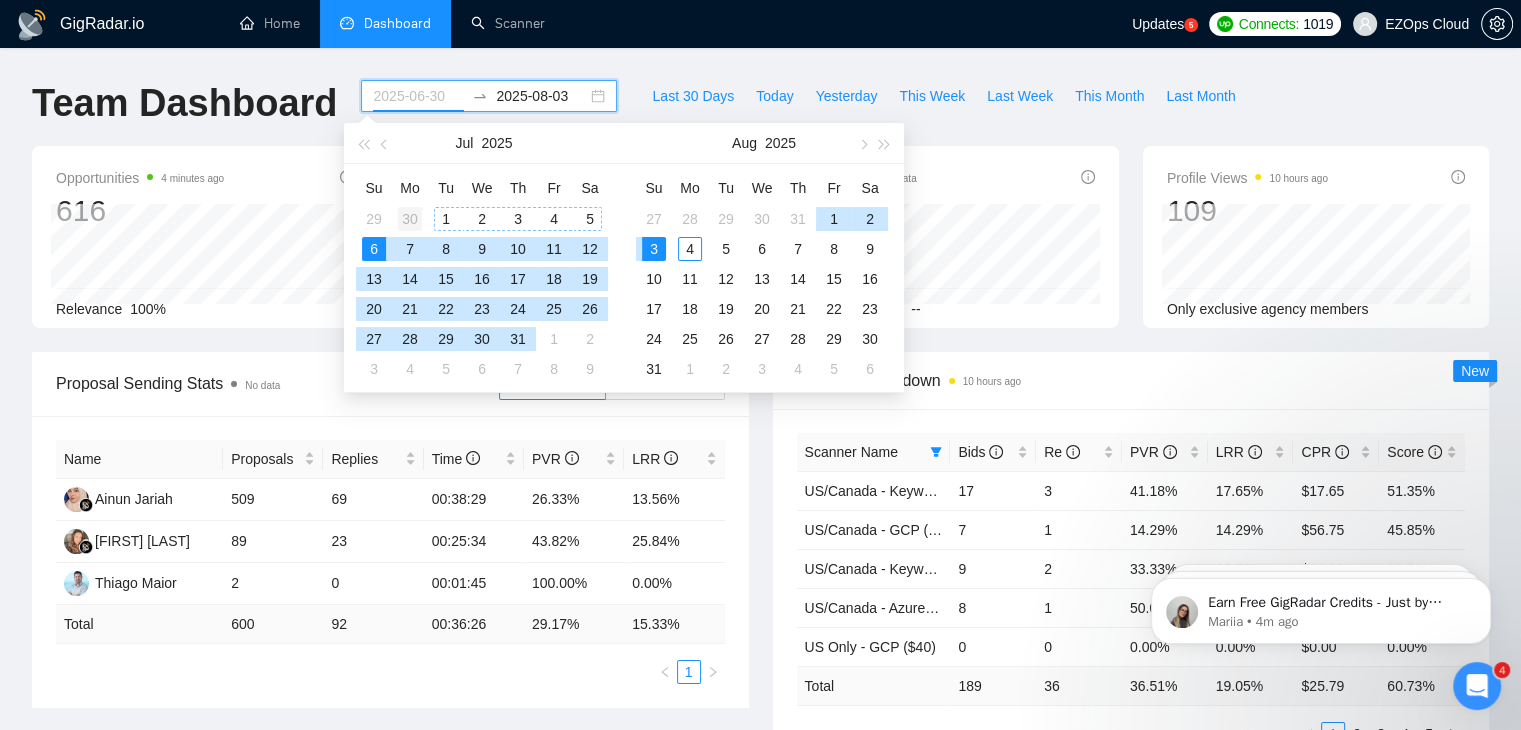 click on "30" at bounding box center [410, 219] 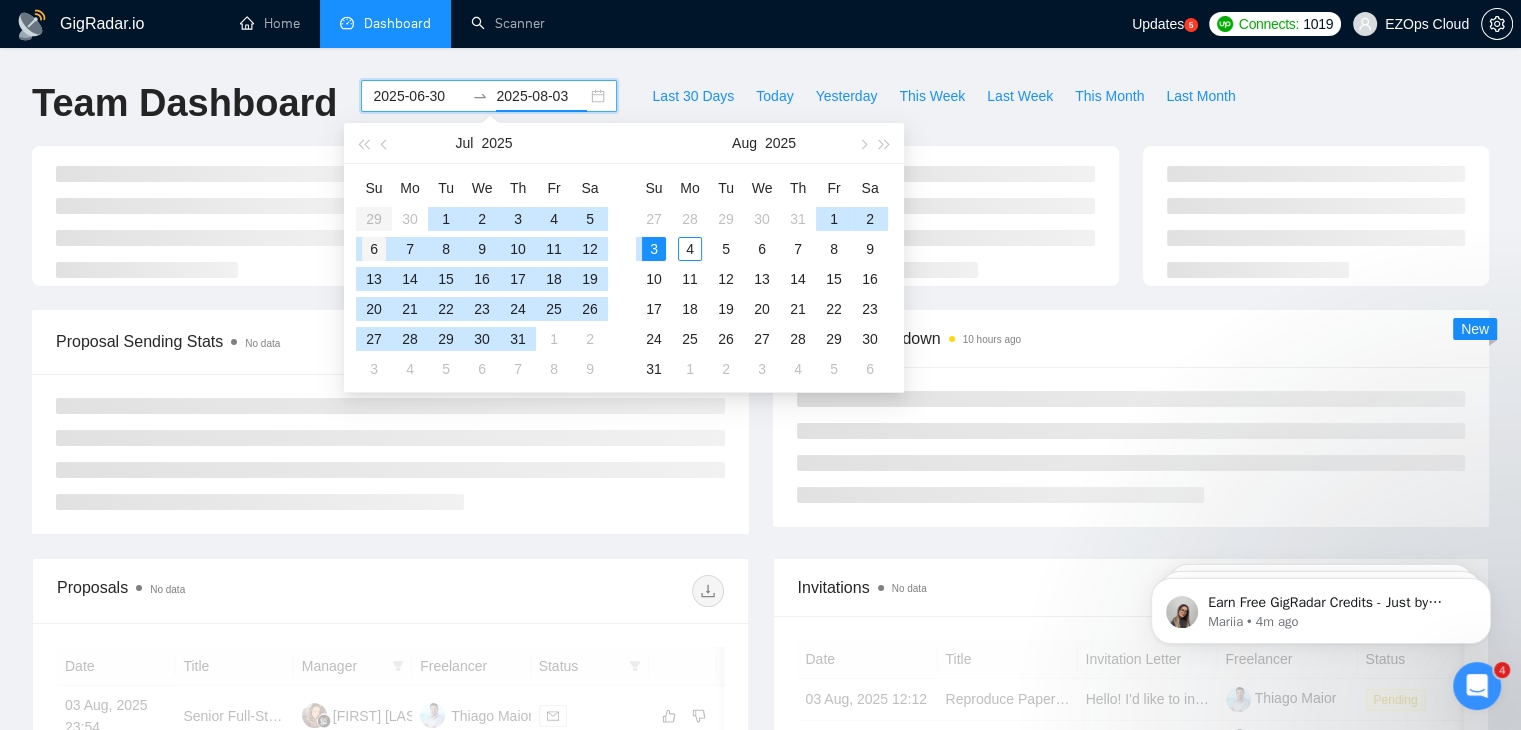 type on "2025-07-06" 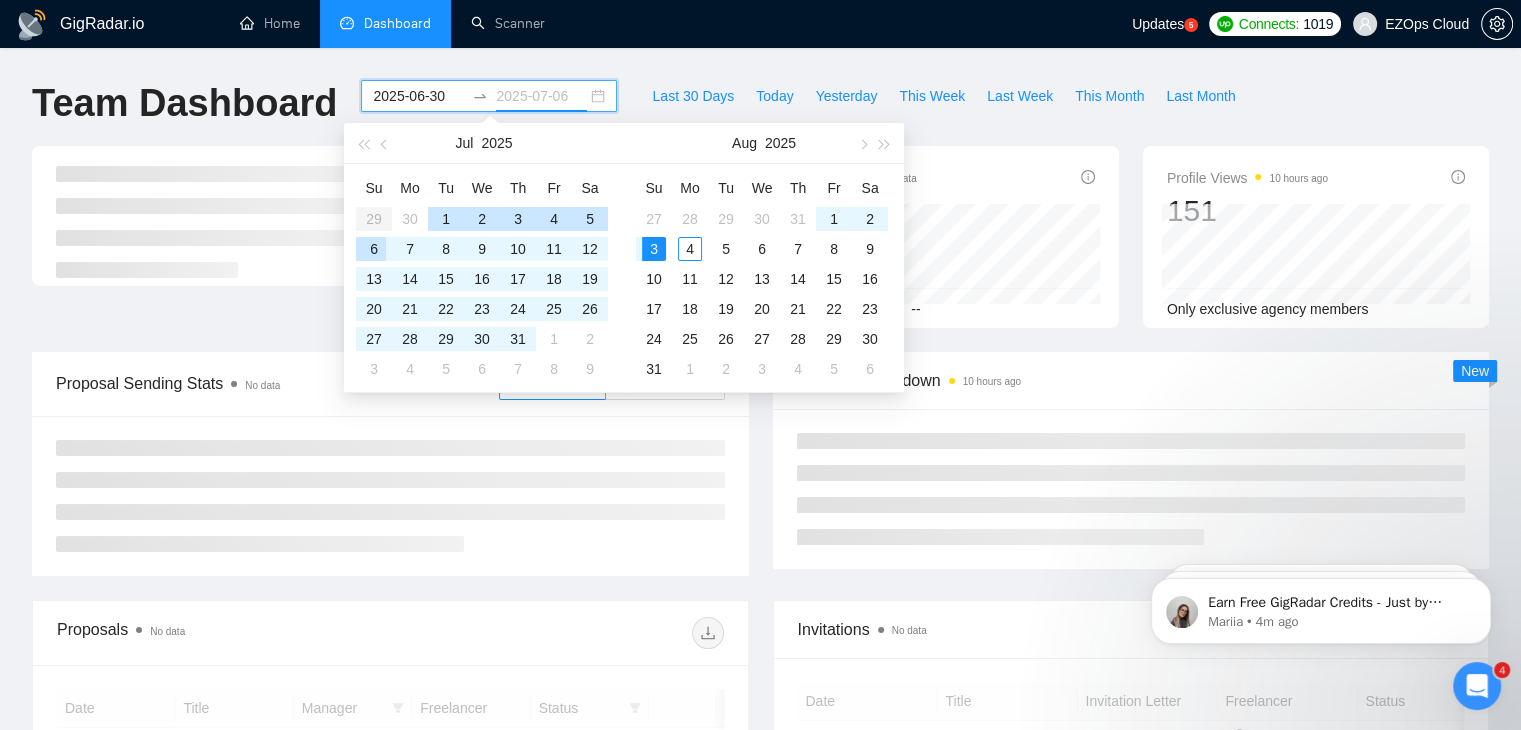 click on "6" at bounding box center [374, 249] 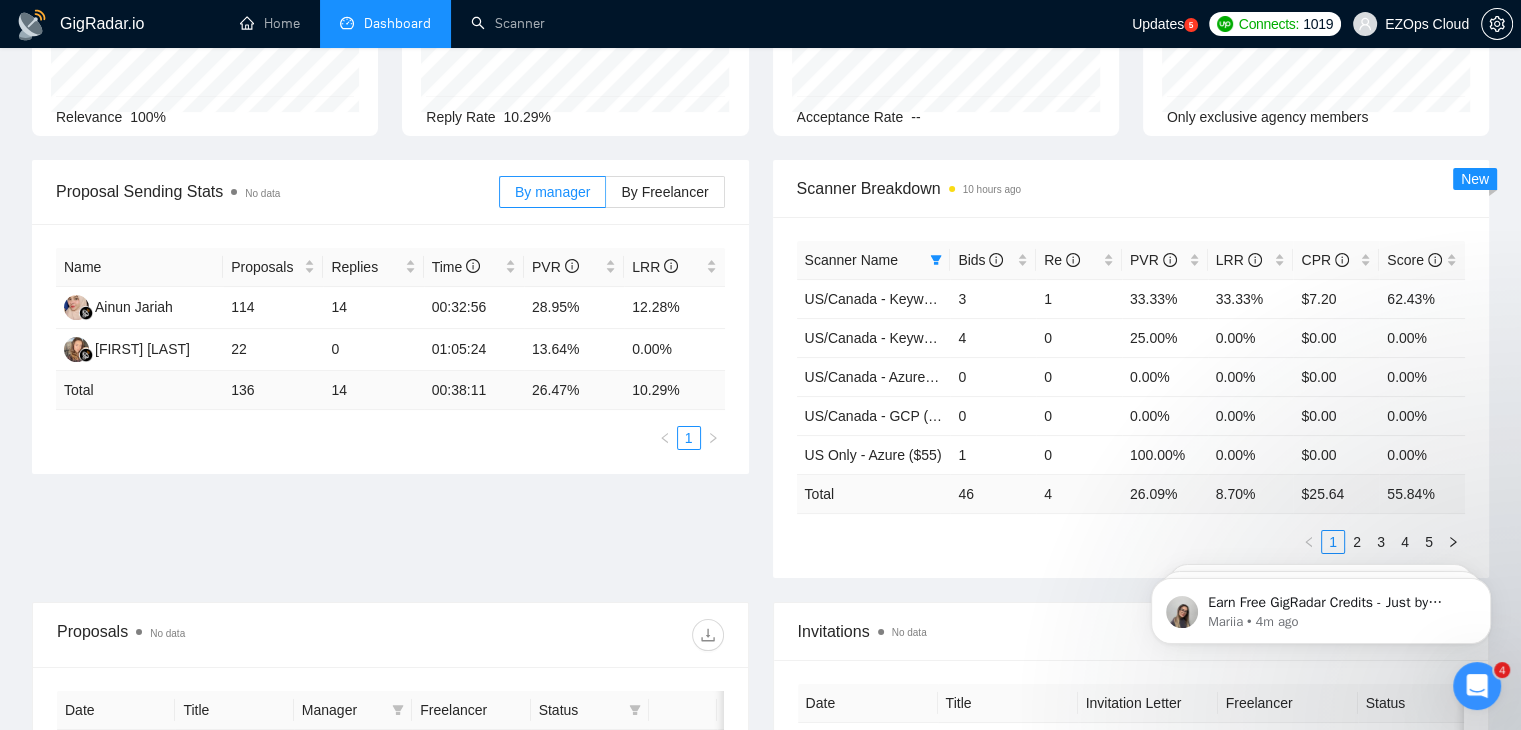 scroll, scrollTop: 196, scrollLeft: 0, axis: vertical 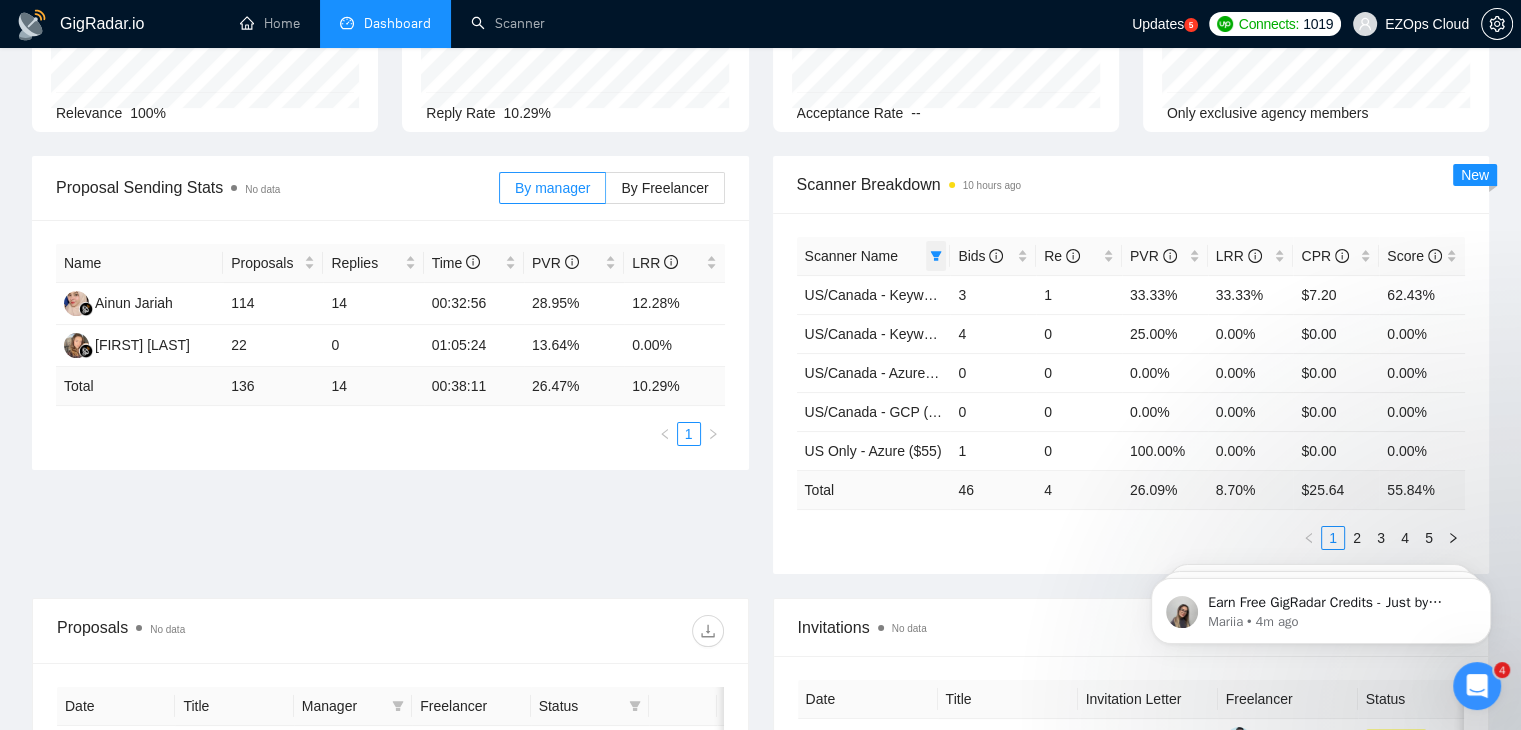 click at bounding box center (936, 256) 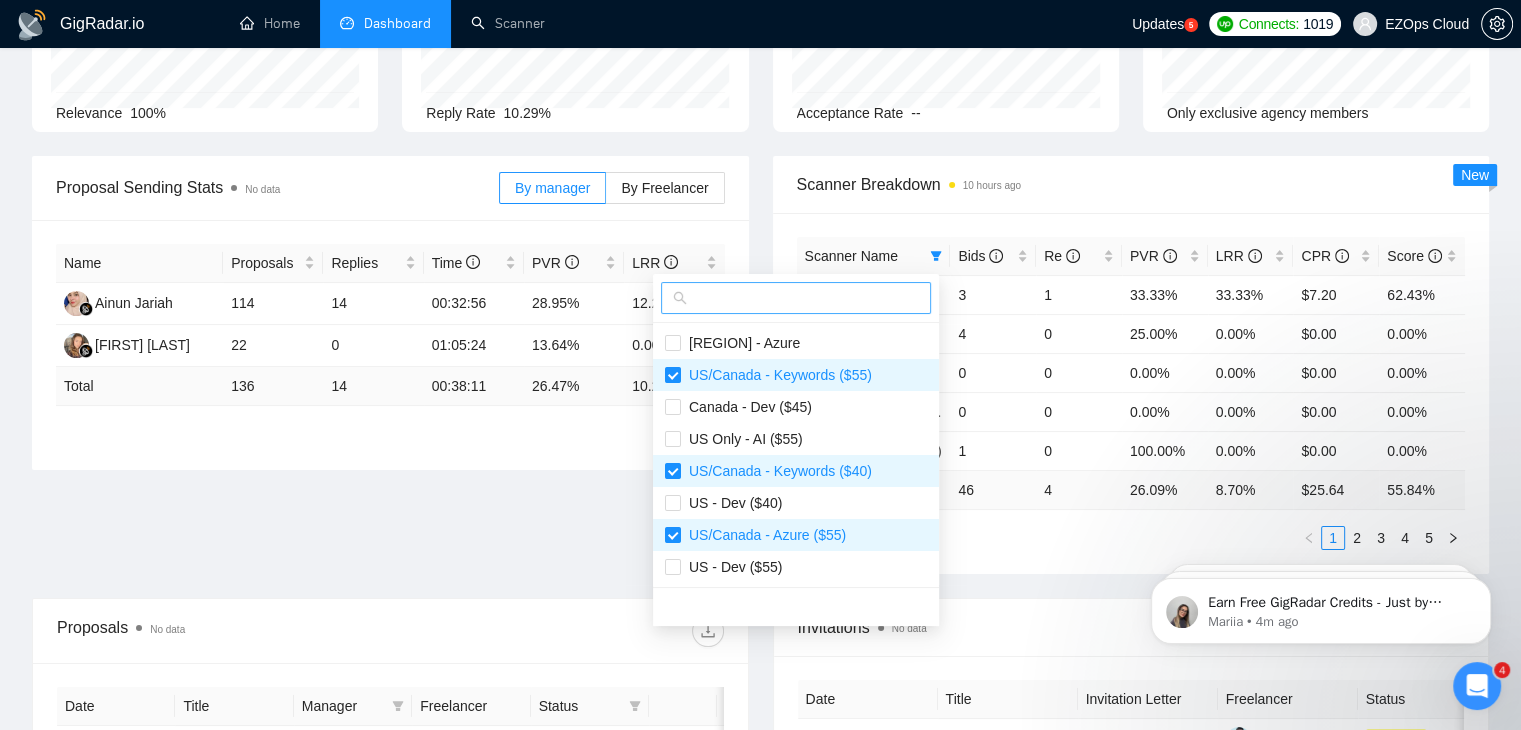 click at bounding box center (796, 298) 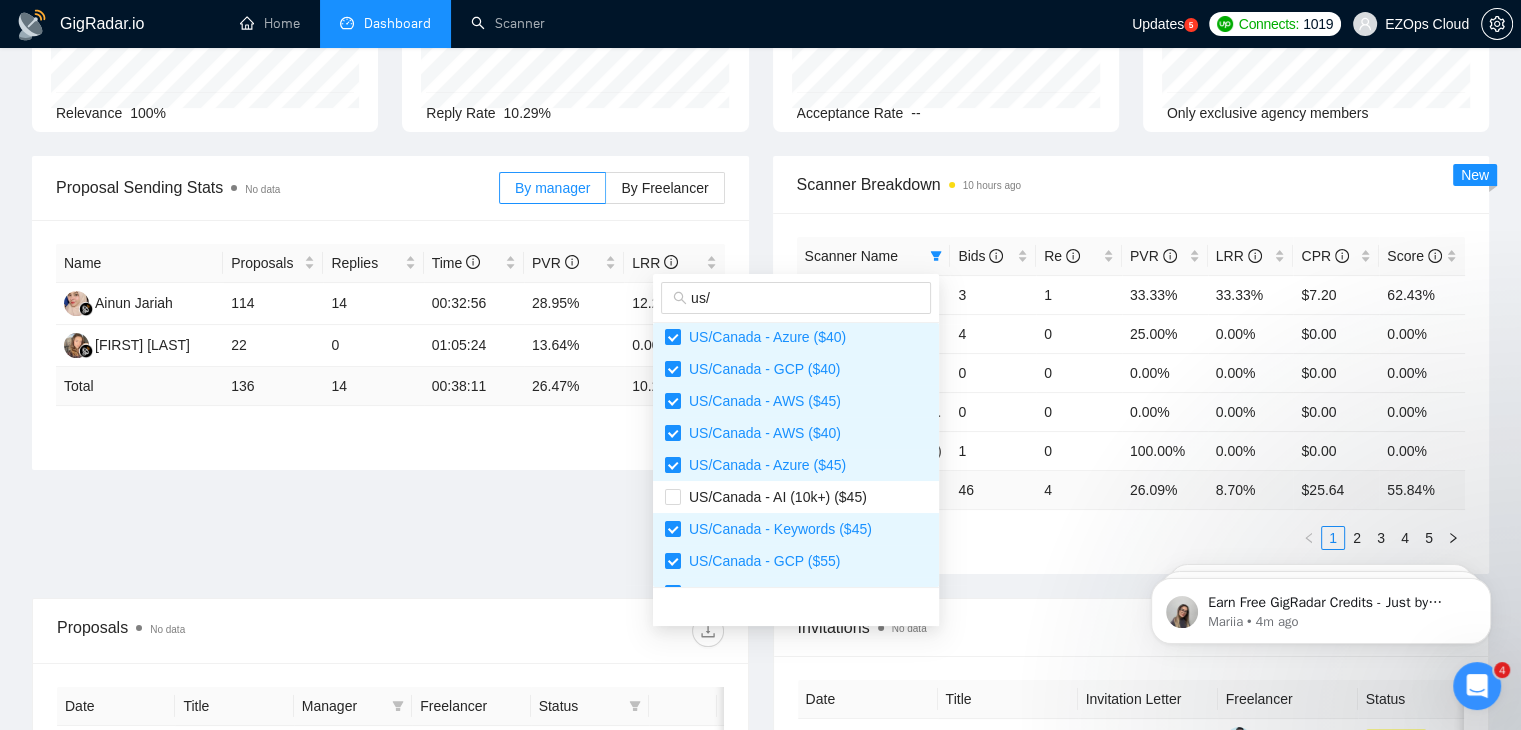 scroll, scrollTop: 288, scrollLeft: 0, axis: vertical 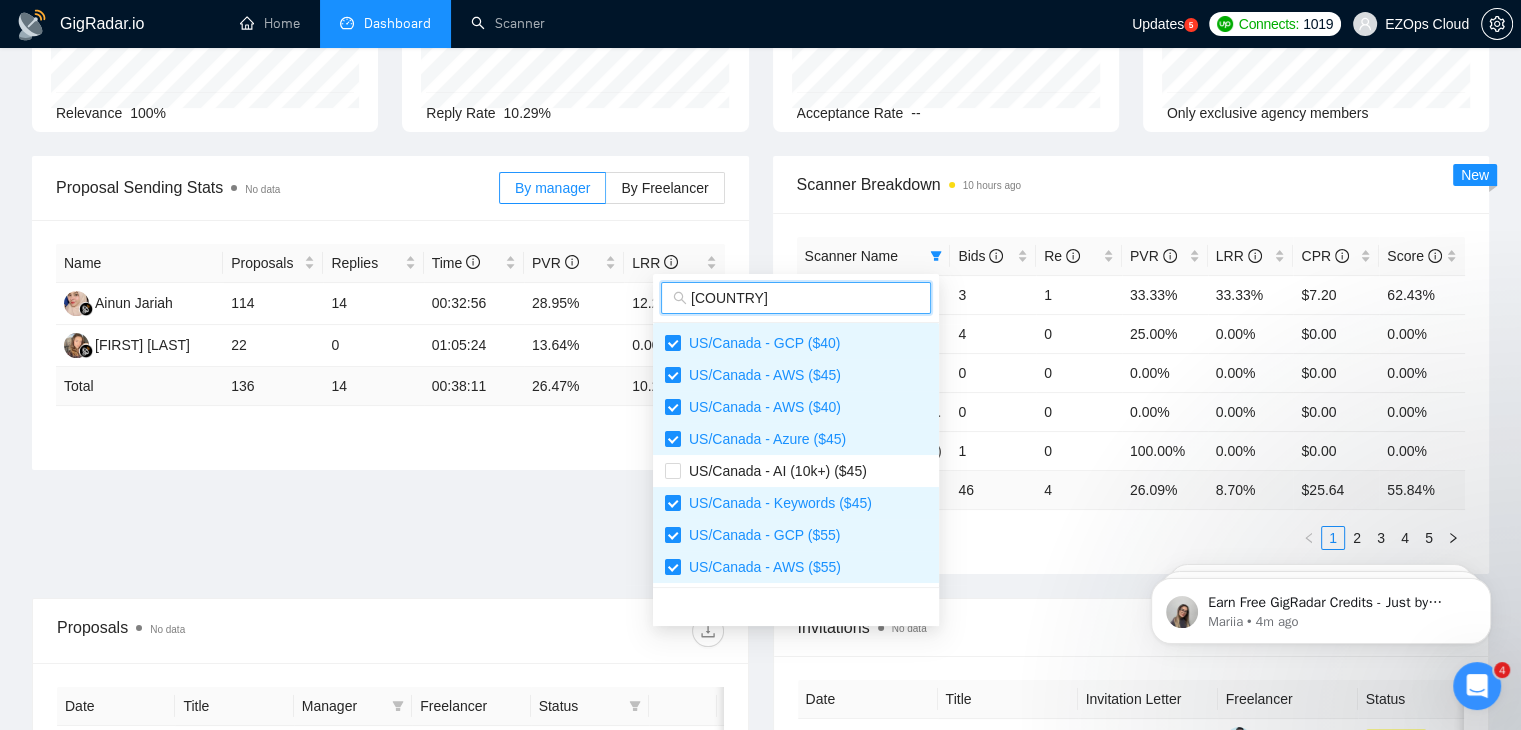 click on "[COUNTRY]" at bounding box center (805, 298) 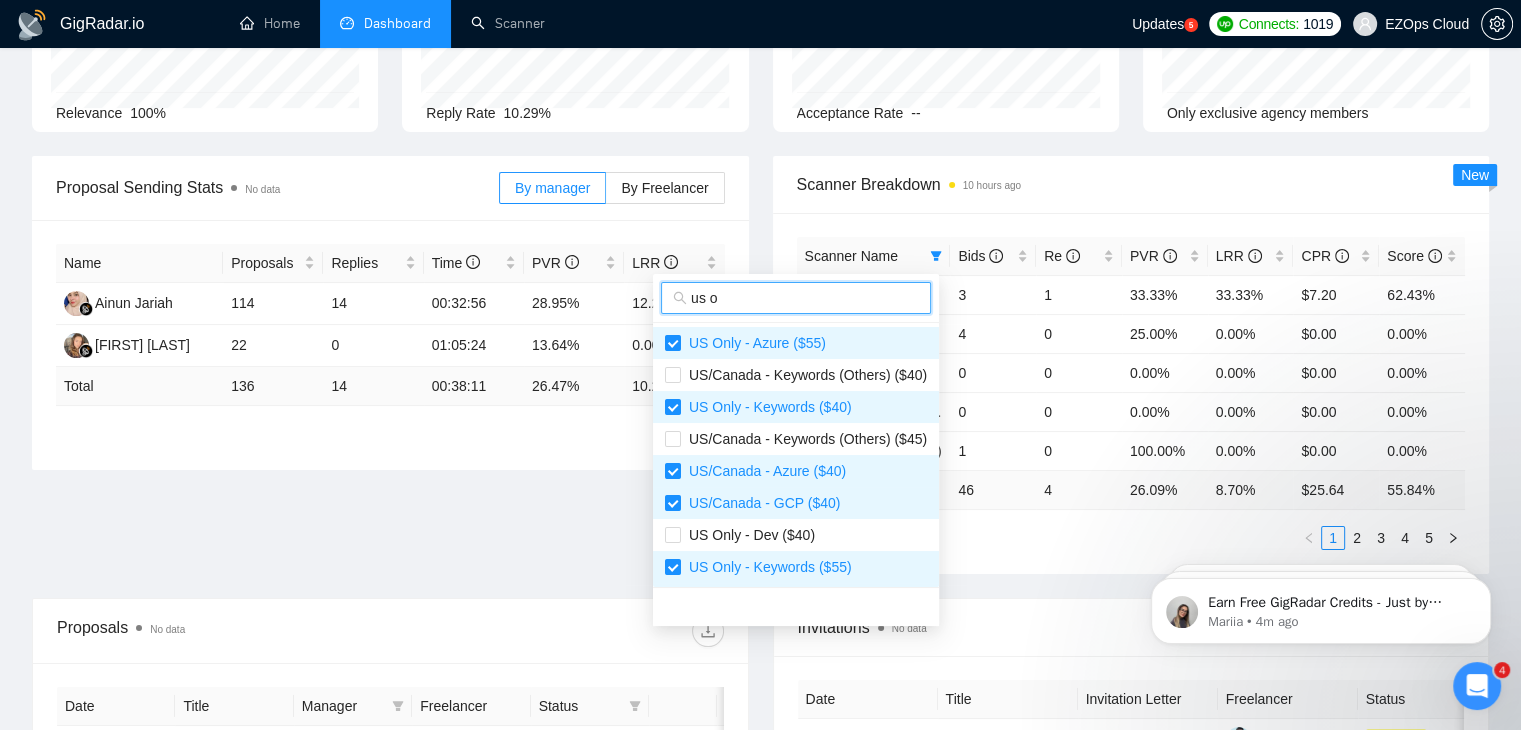 scroll, scrollTop: 148, scrollLeft: 0, axis: vertical 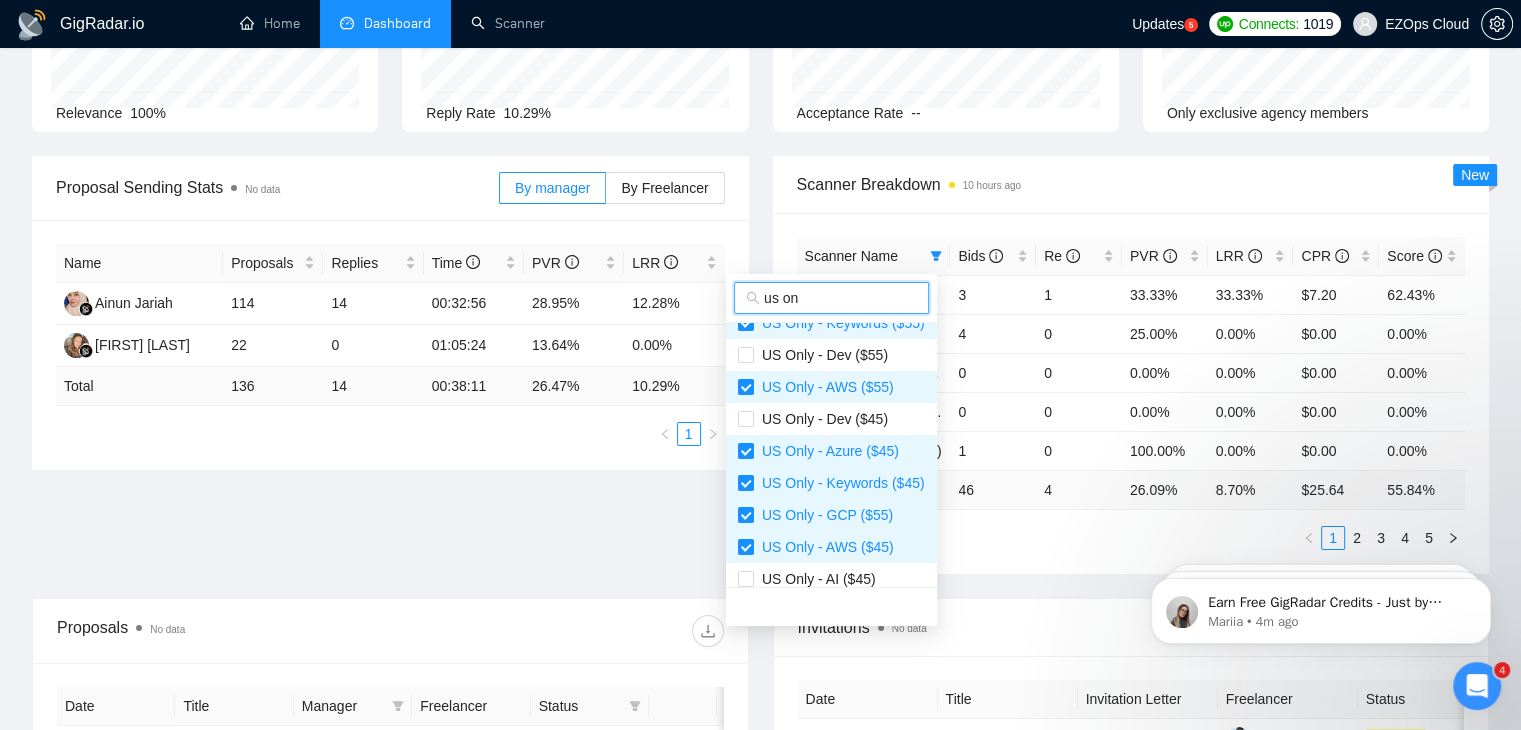 type on "us on" 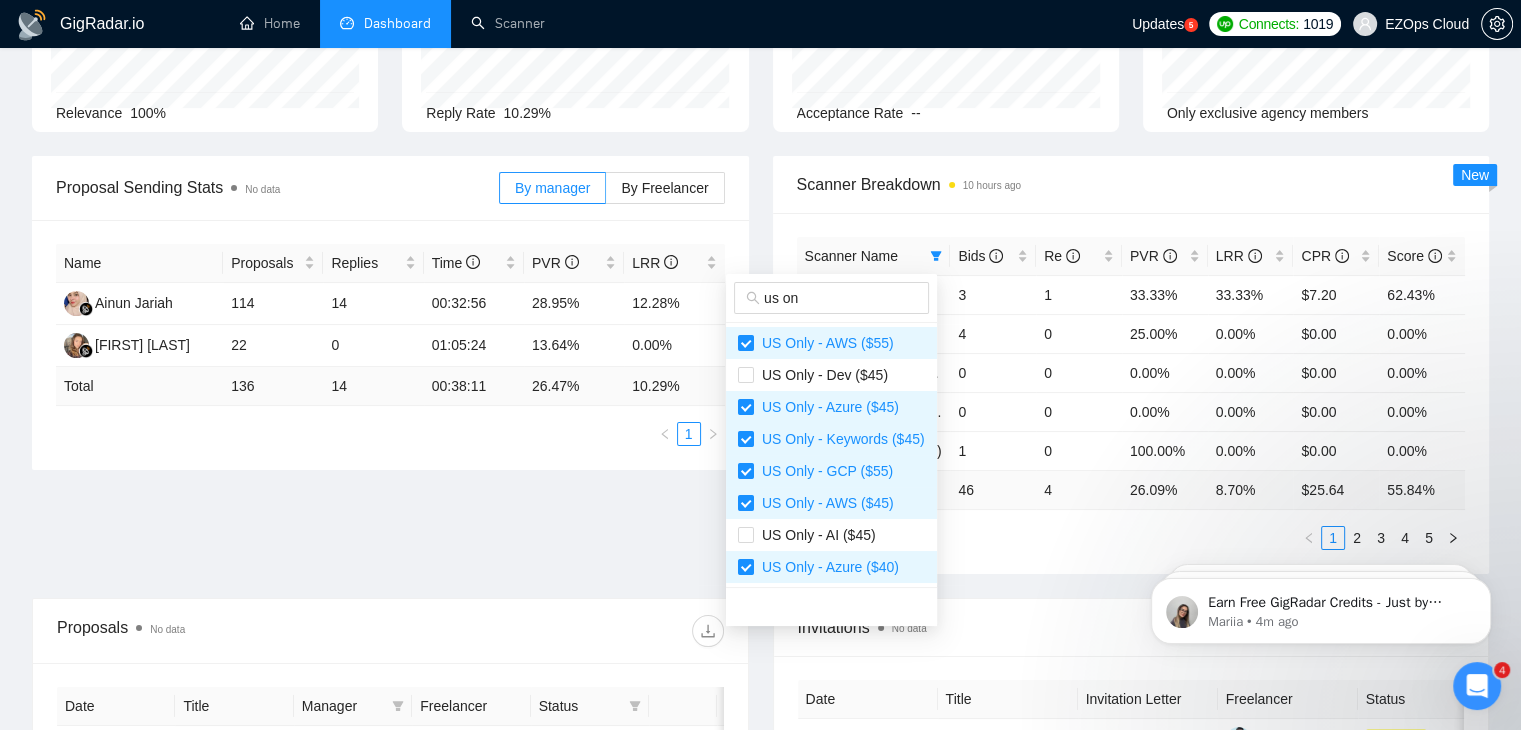 scroll, scrollTop: 0, scrollLeft: 0, axis: both 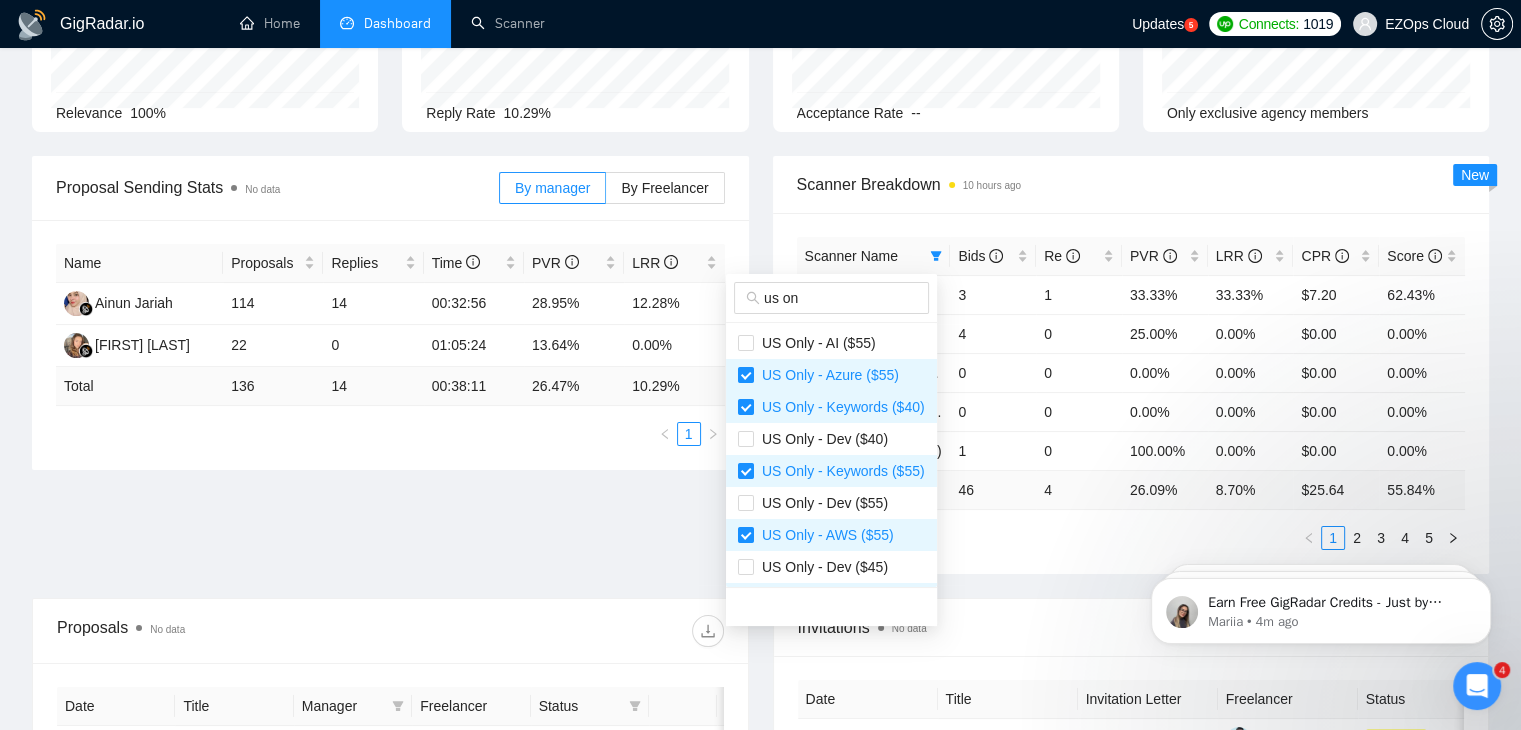 type 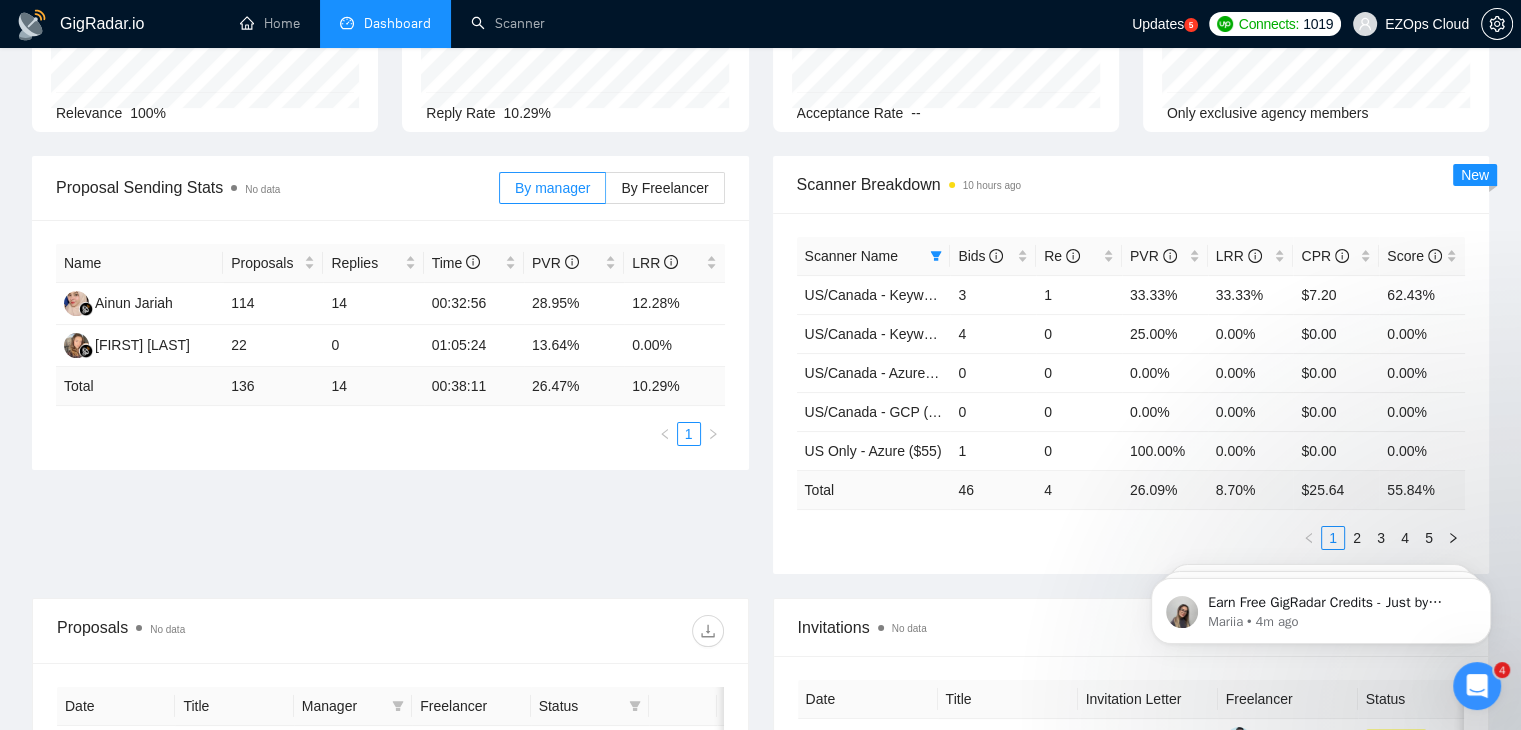 click on "Proposal Sending Stats No data By manager By Freelancer Name Proposals Replies Time   PVR   LRR   Ainun Jariah 114 14 00:32:56 28.95% 12.28% Natali Konstatinova 22 0 01:05:24 13.64% 0.00% Total 136 14 00:38:11 26.47 % 10.29 % 1 Scanner Breakdown 10 hours ago Scanner Name Bids   Re   PVR   LRR   CPR   Score   US/Canada - Keywords ($55) 3 1 33.33% 33.33% $7.20 62.43% US/Canada - Keywords ($40) 4 0 25.00% 0.00% $0.00 0.00% US/Canada - Azure ($55) 0 0 0.00% 0.00% $0.00 0.00% US/Canada - GCP ($45) 0 0 0.00% 0.00% $0.00 0.00% US Only - Azure ($55) 1 0 100.00% 0.00% $0.00 0.00% Total 46 4 26.09 % 8.70 % $ 25.64 55.84 % 1 2 3 4 5 New" at bounding box center [760, 377] 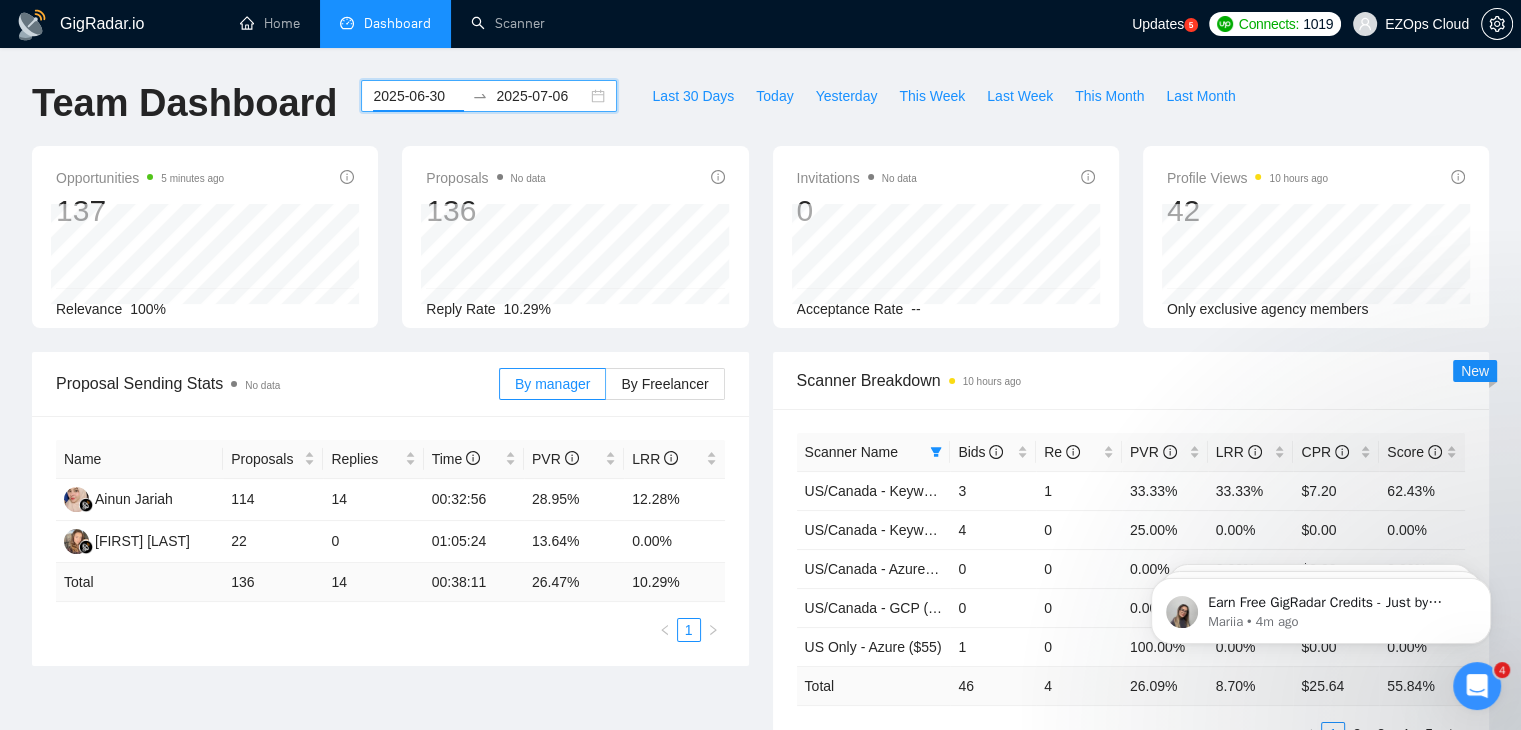 click on "2025-06-30" at bounding box center (418, 96) 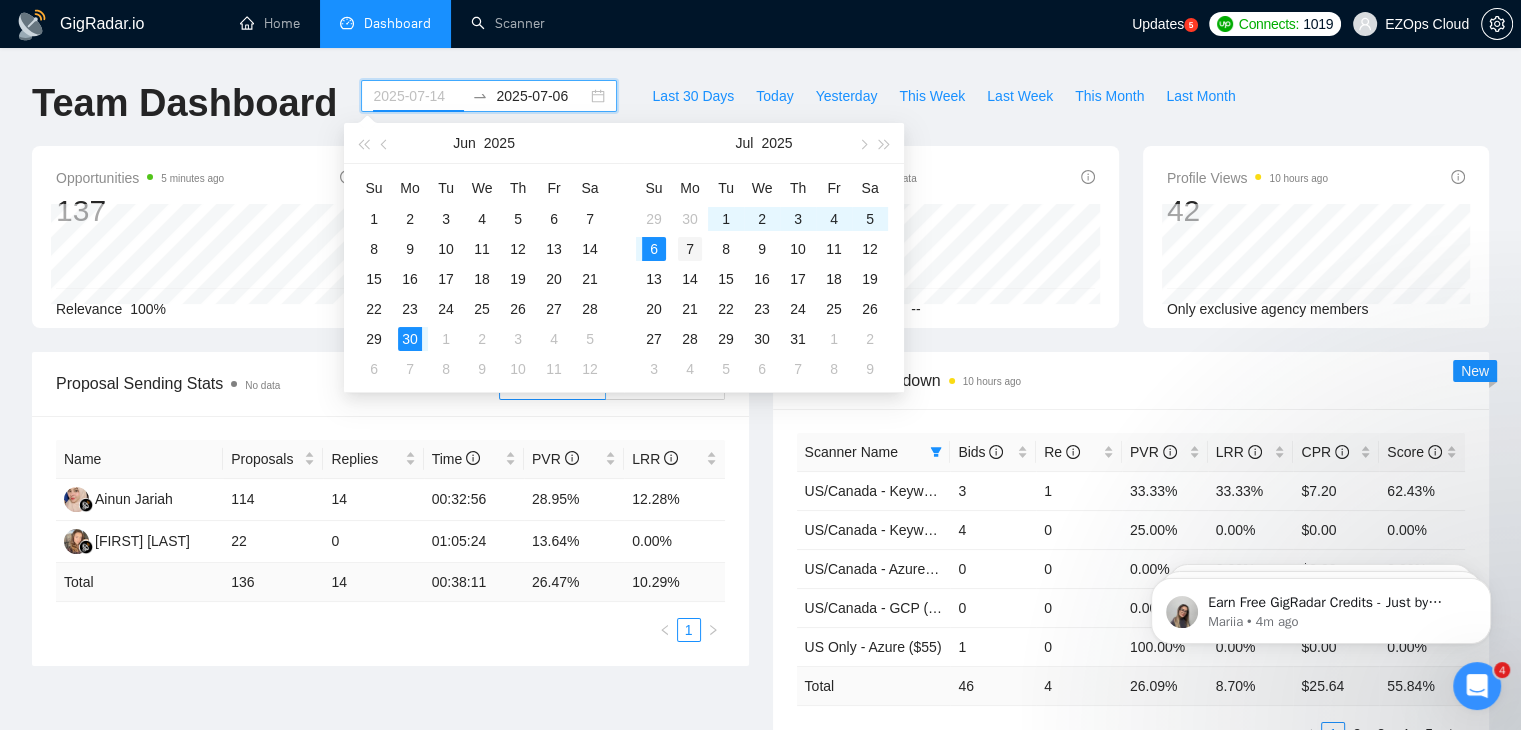 type on "2025-07-07" 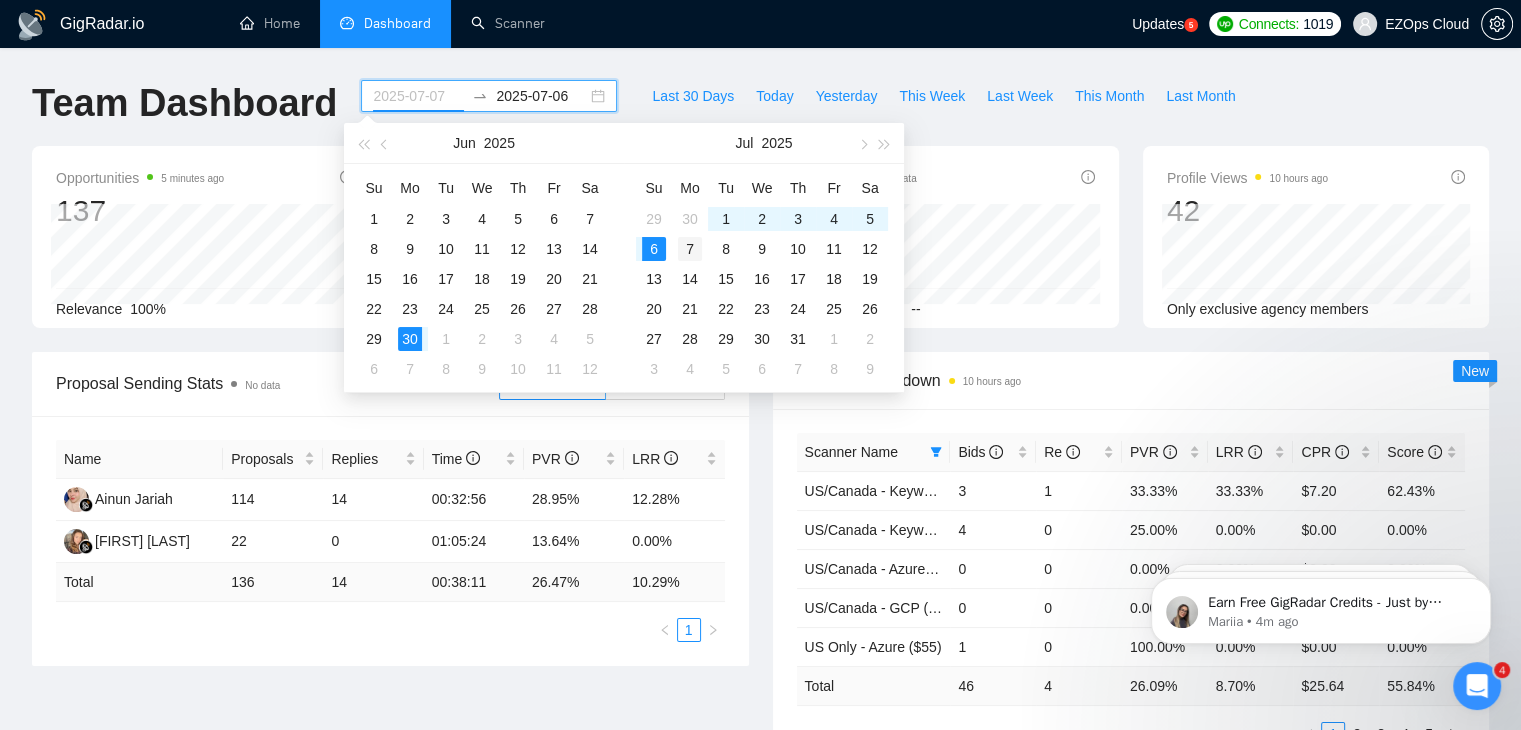 click on "7" at bounding box center [690, 249] 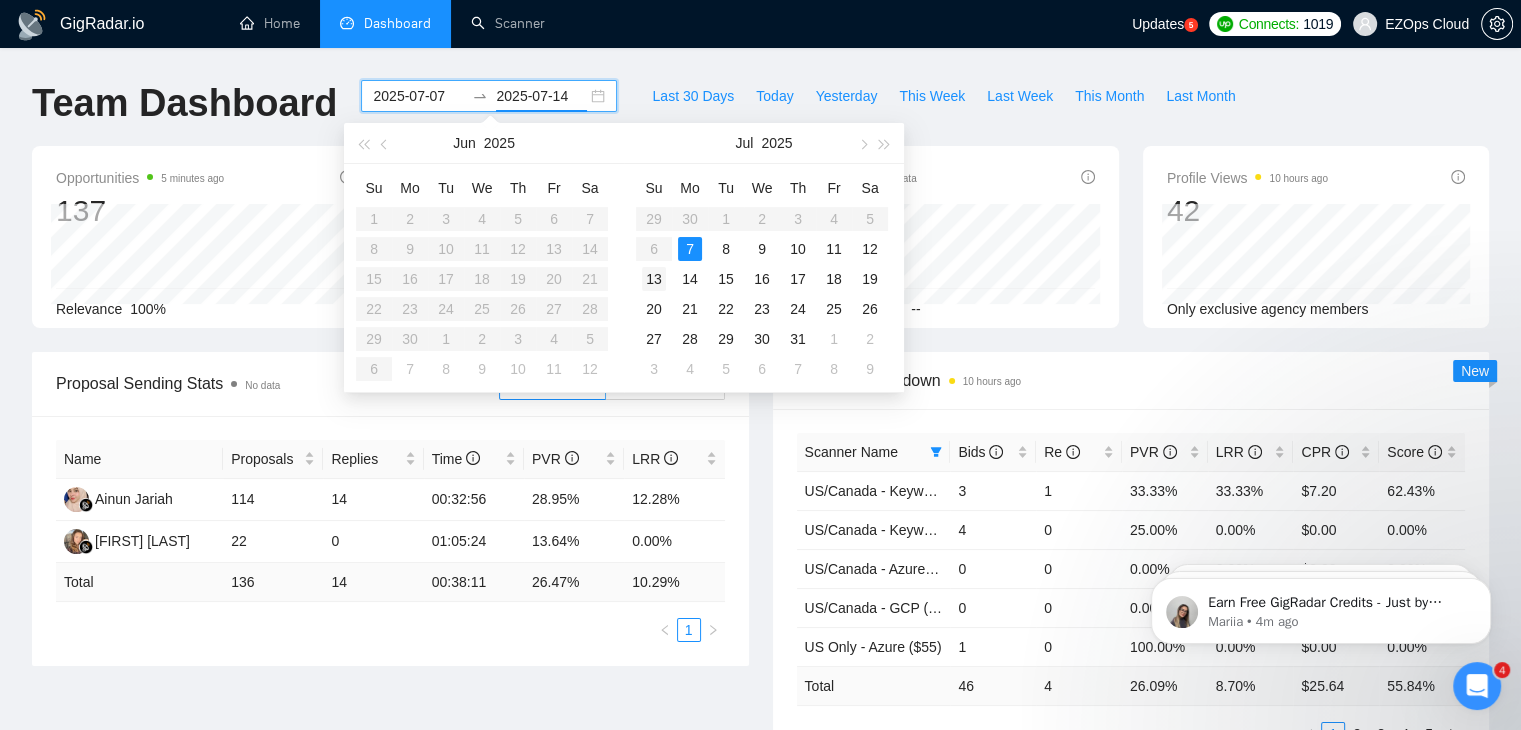 type on "2025-07-13" 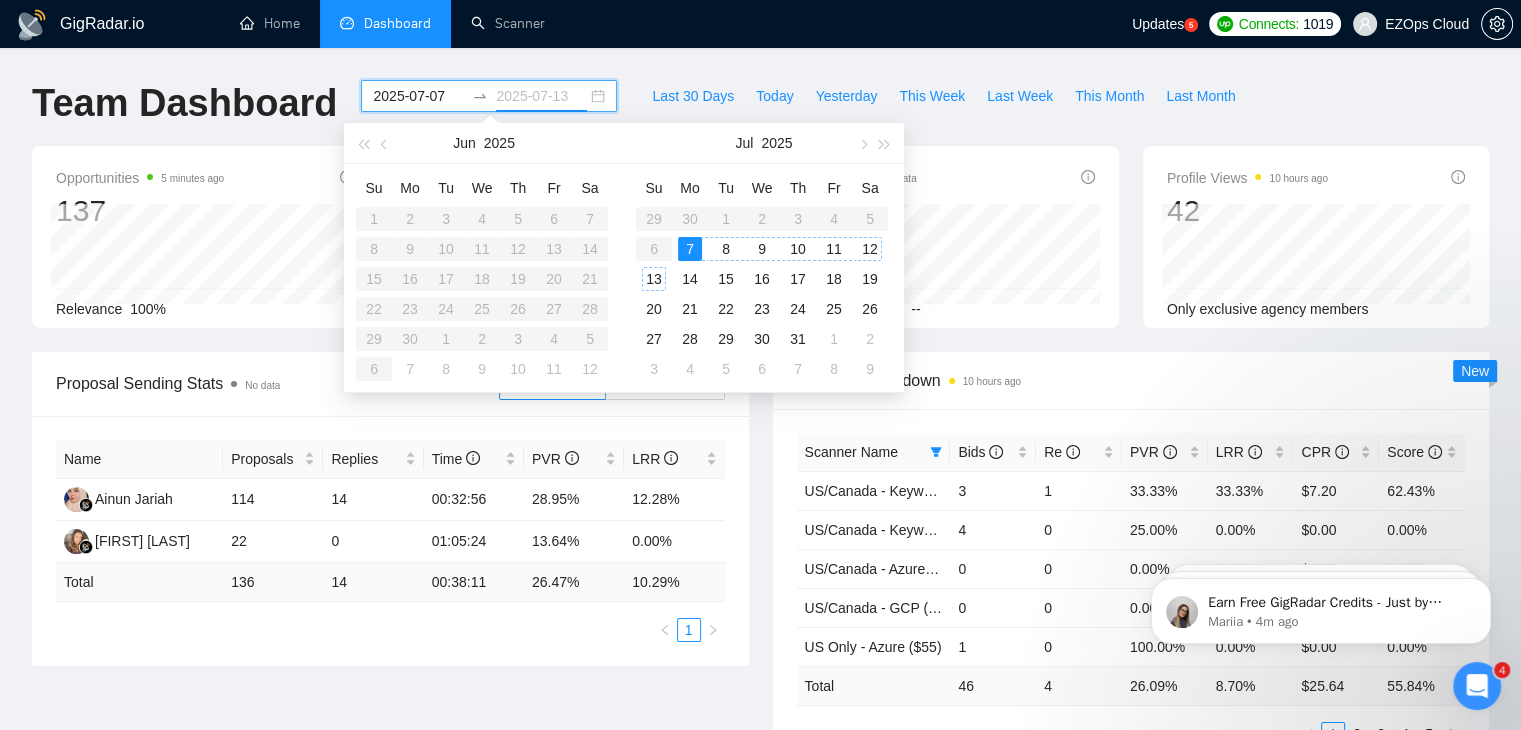 click on "13" at bounding box center (654, 279) 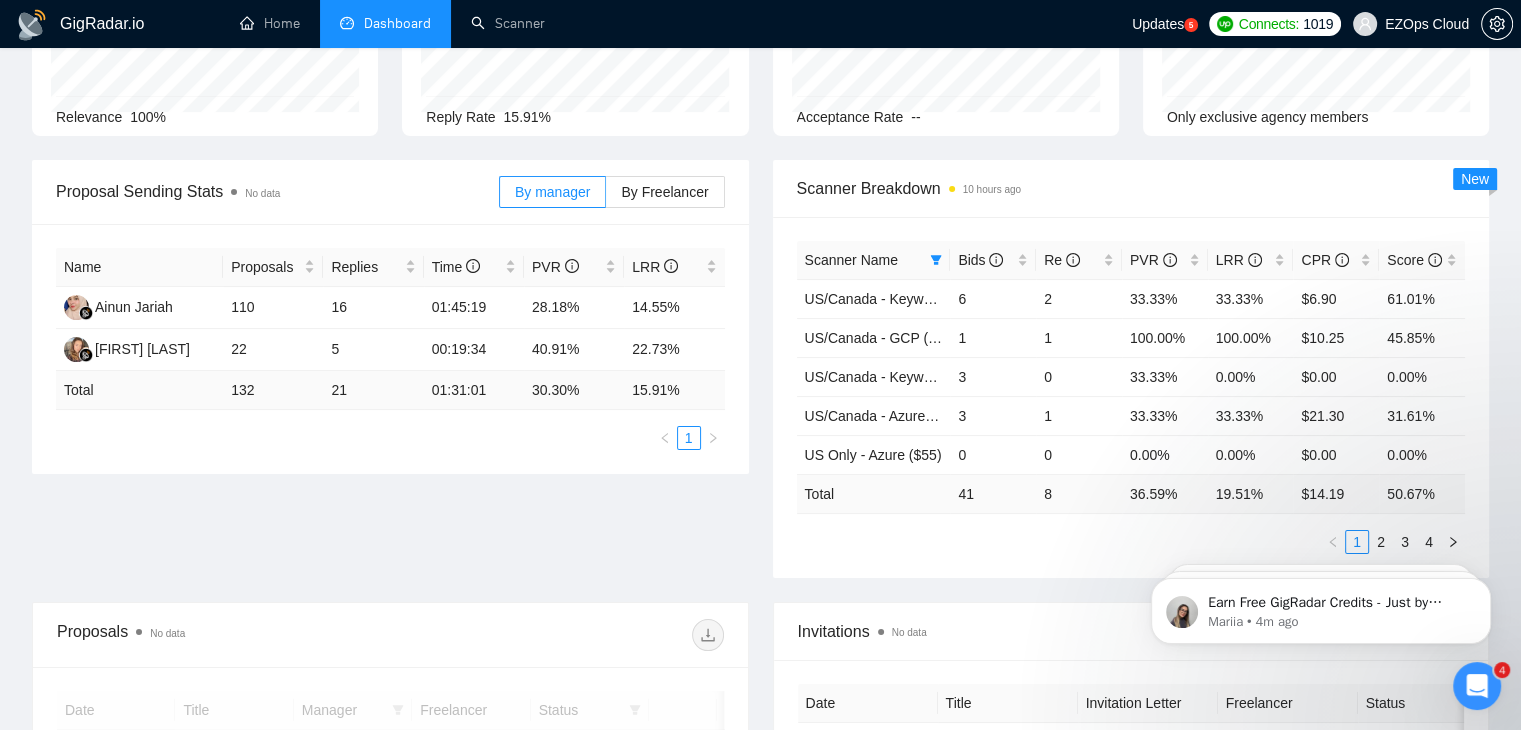 scroll, scrollTop: 195, scrollLeft: 0, axis: vertical 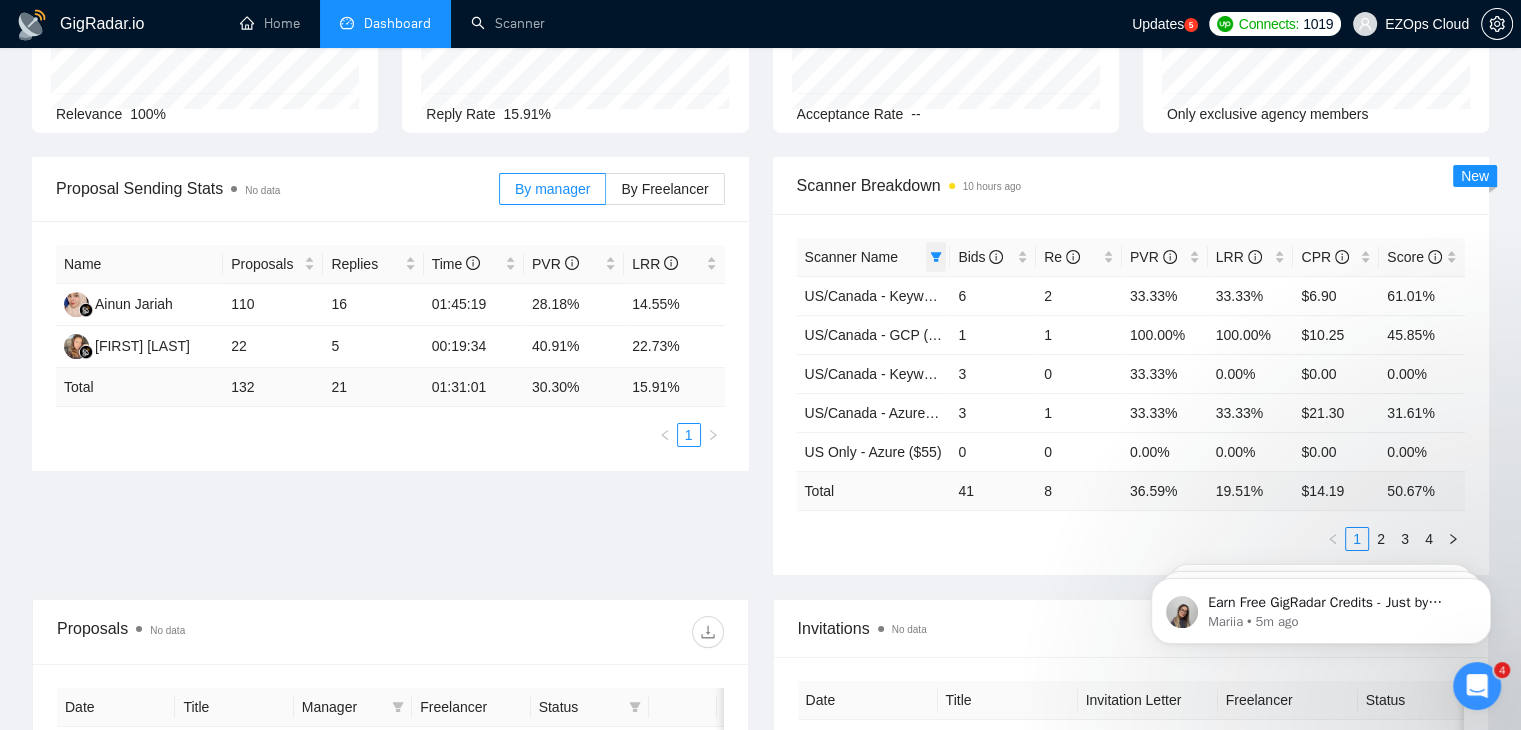 click at bounding box center [936, 257] 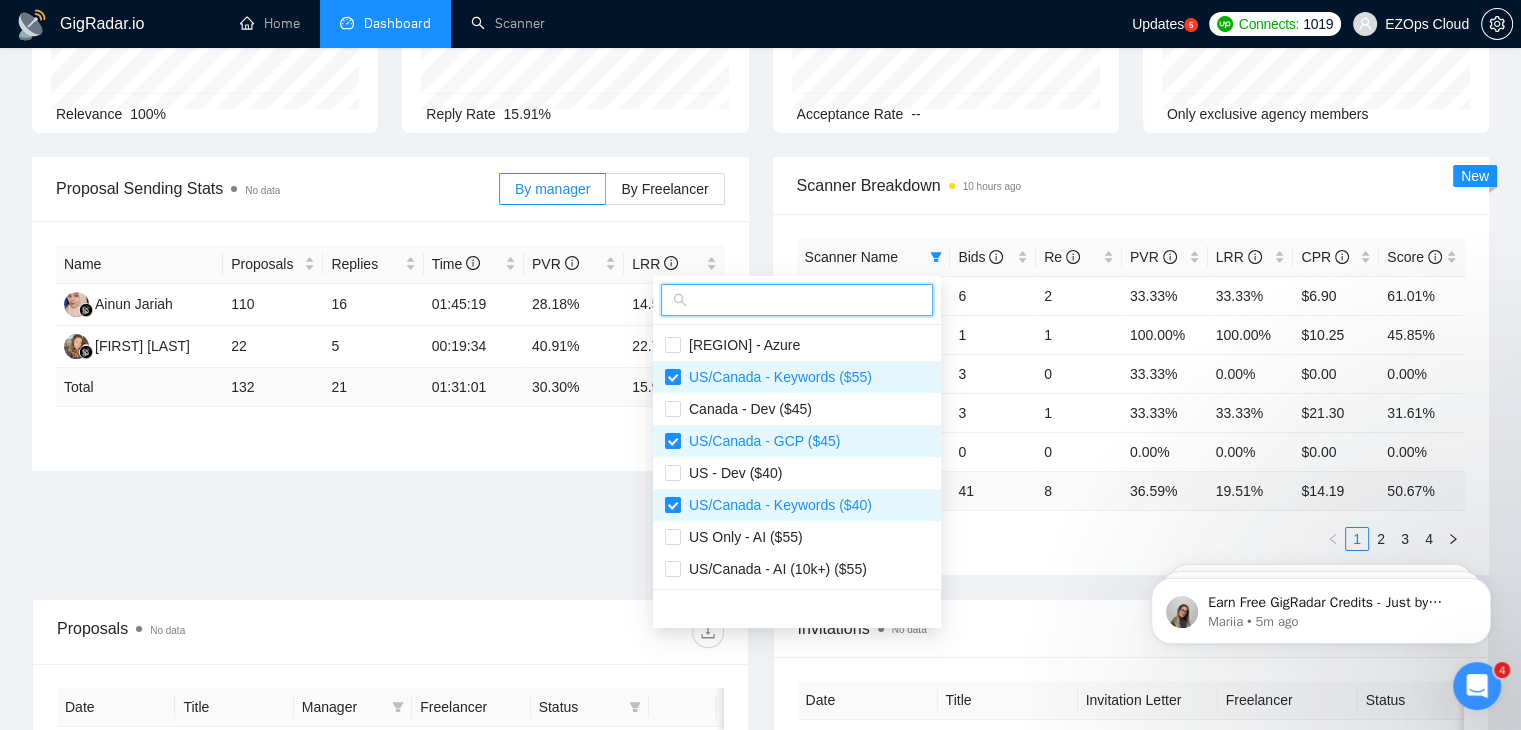 click at bounding box center [806, 300] 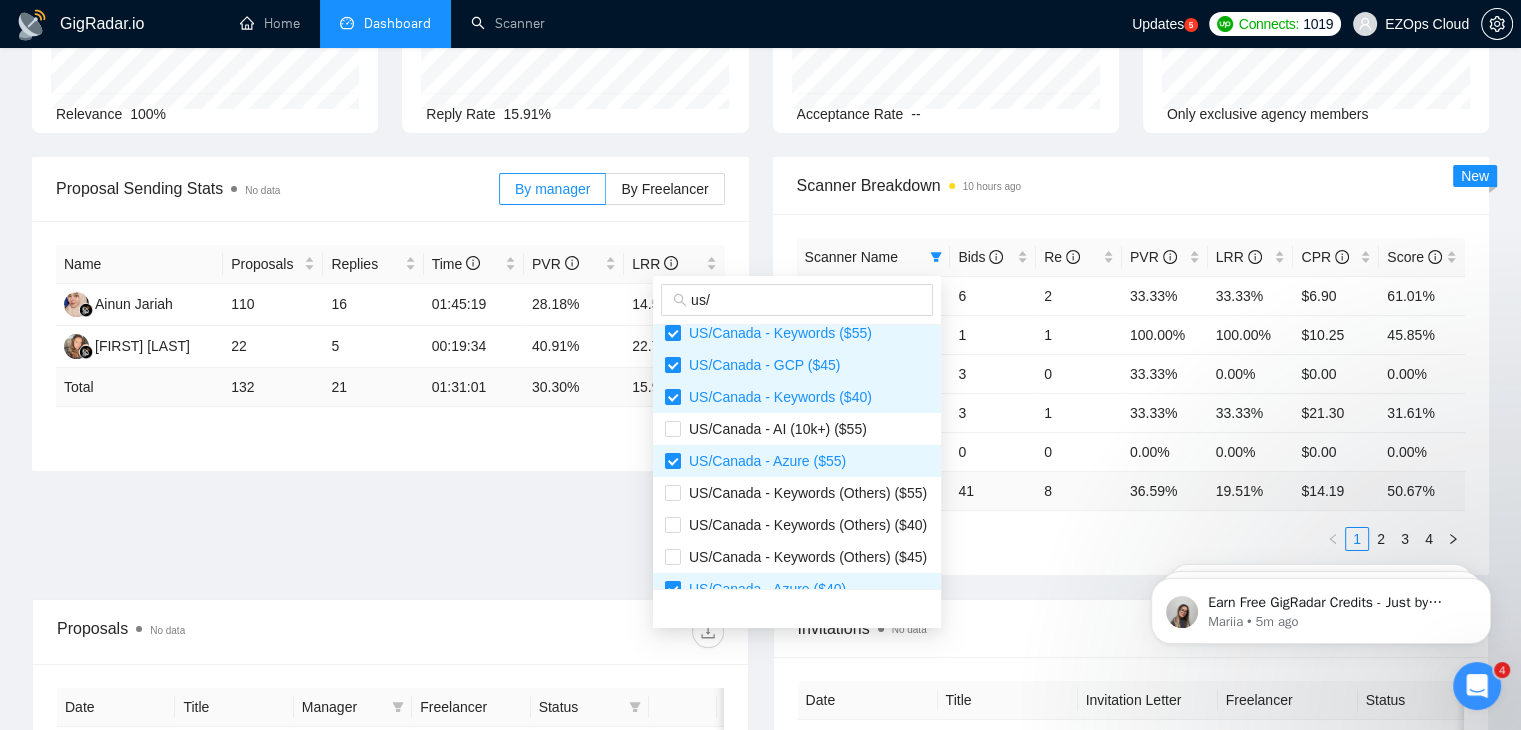 scroll, scrollTop: 0, scrollLeft: 0, axis: both 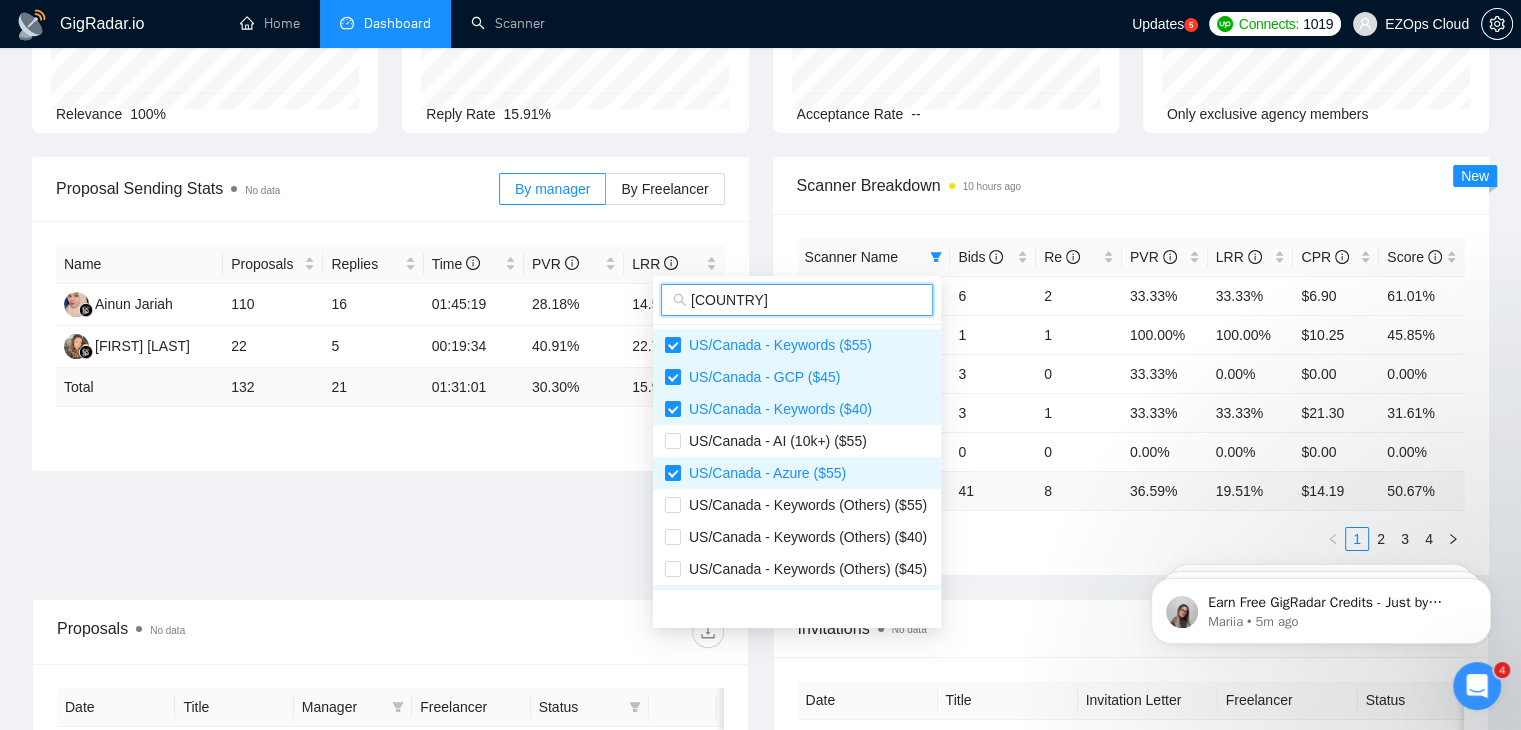 click on "[COUNTRY]" at bounding box center (806, 300) 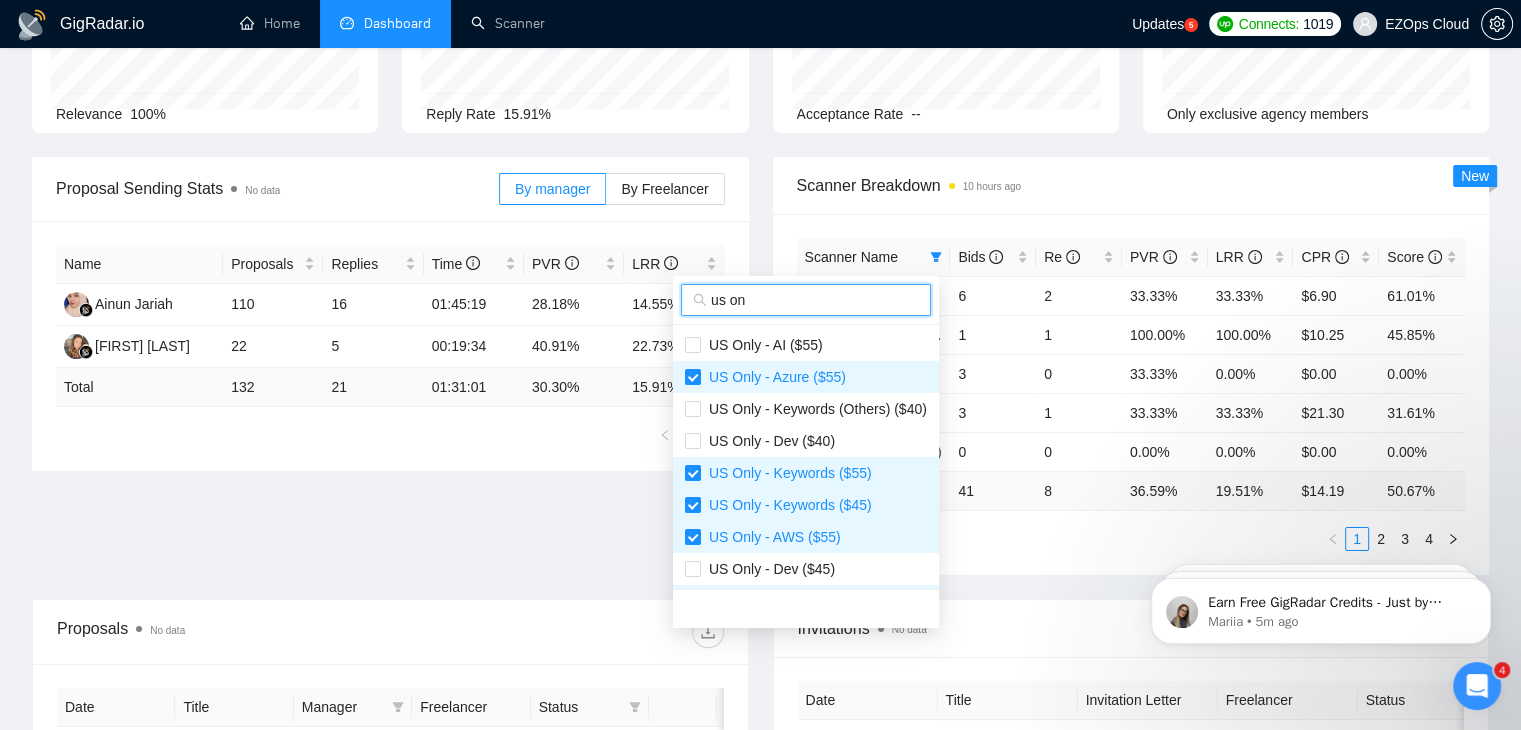 type on "us on" 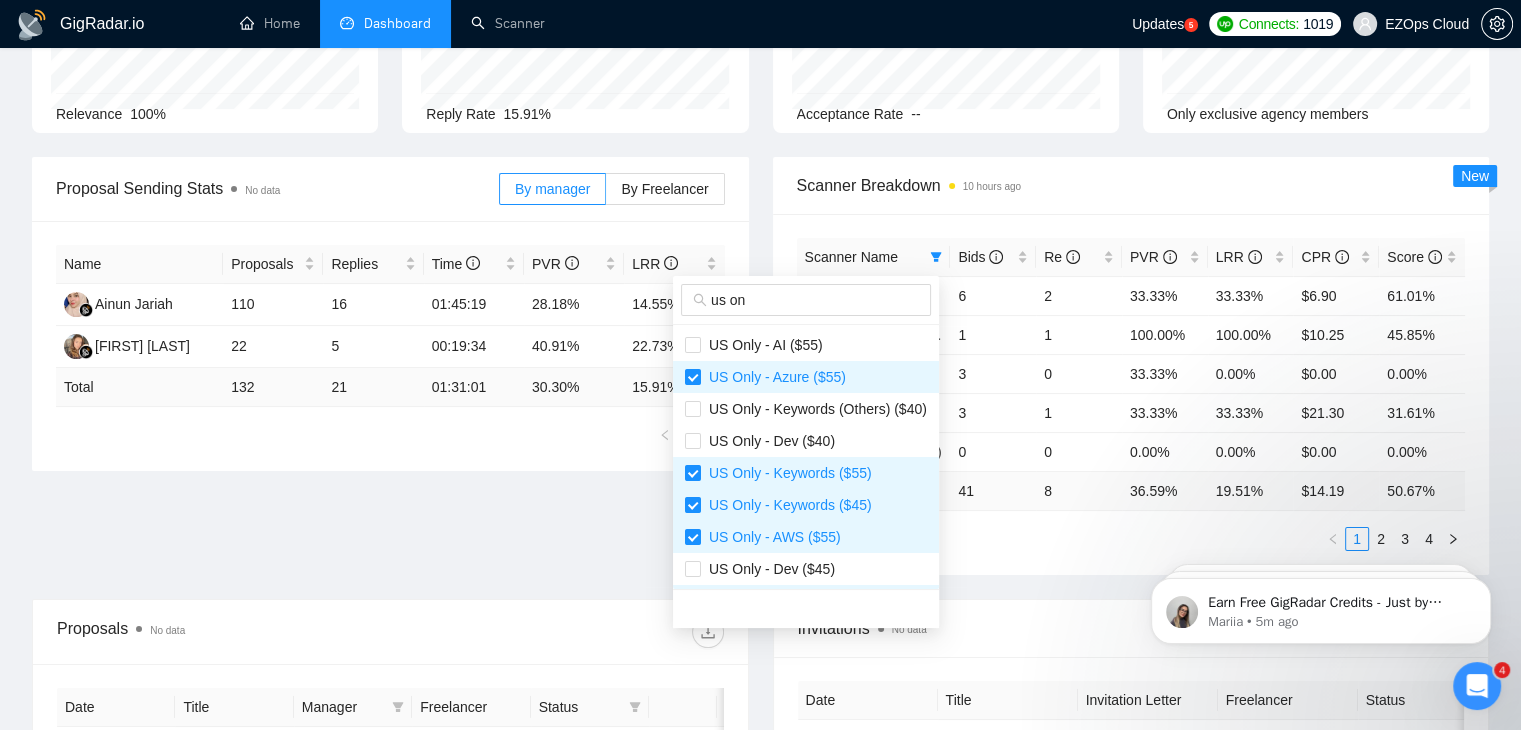 scroll, scrollTop: 192, scrollLeft: 0, axis: vertical 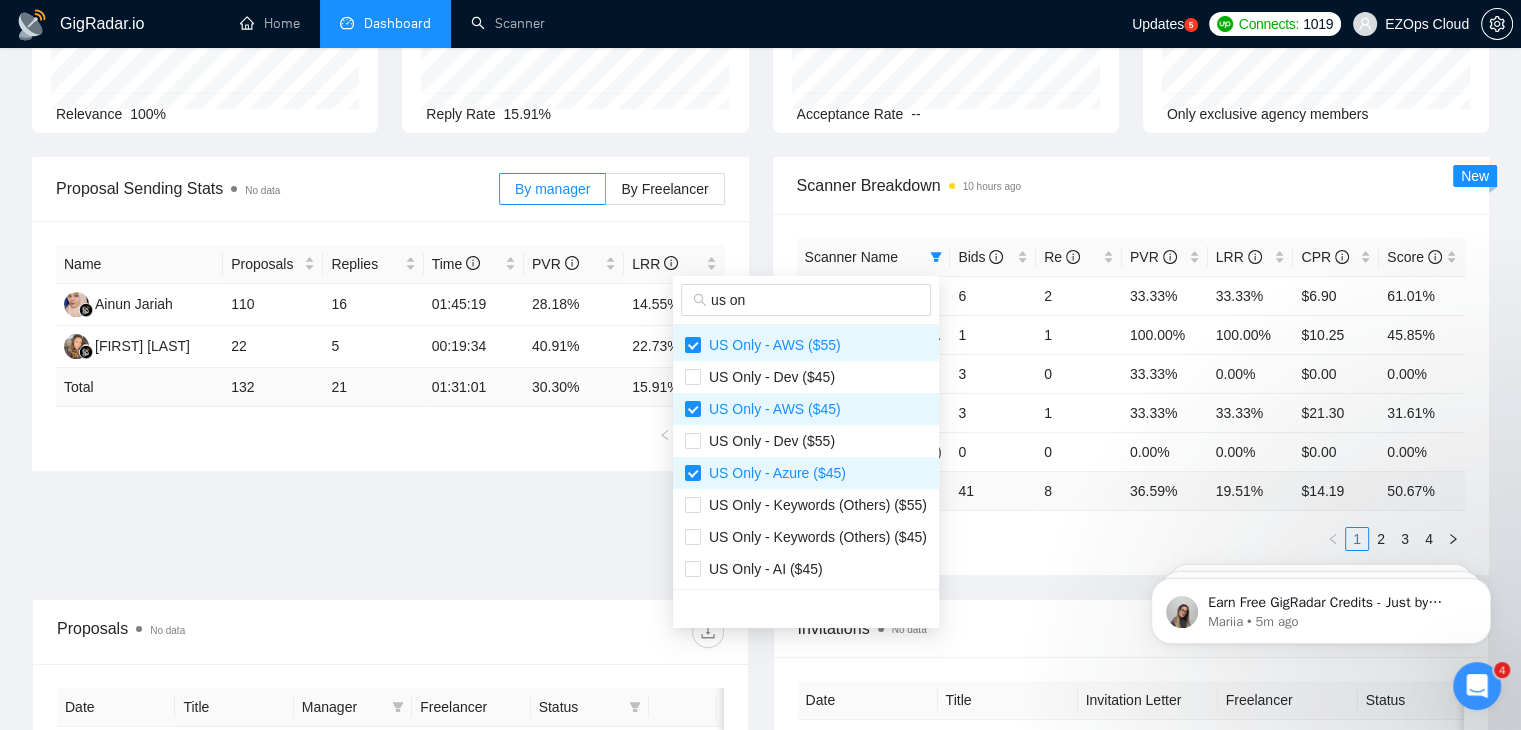 type 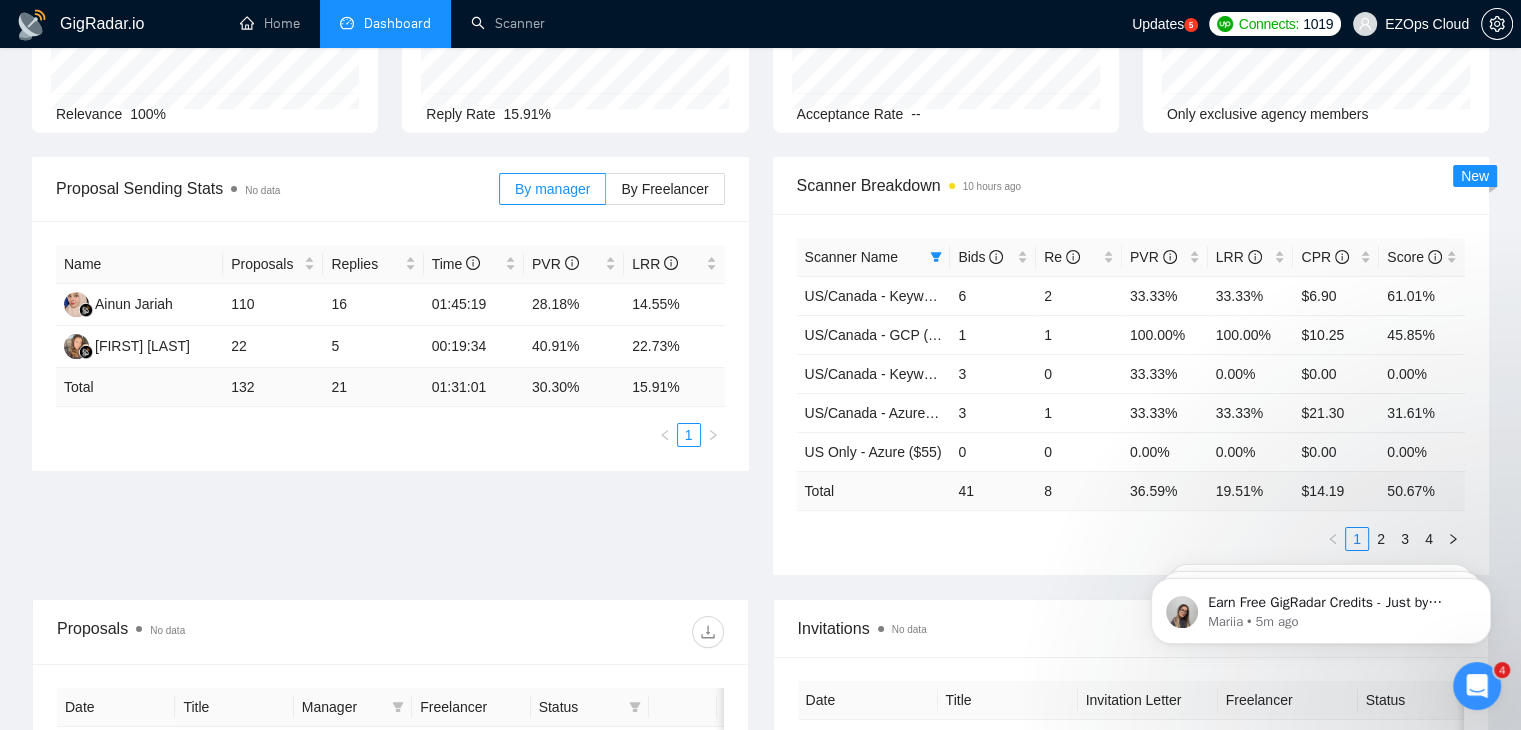 click on "Scanner Breakdown 10 hours ago Scanner Name Bids   Re   PVR   LRR   CPR   Score   US/Canada - Keywords ($55) 6 2 33.33% 33.33% $6.90 61.01% US/Canada - GCP ($45) 1 1 100.00% 100.00% $10.25 45.85% US/Canada - Keywords ($40) 3 0 33.33% 0.00% $0.00 0.00% US/Canada - Azure ($55) 3 1 33.33% 33.33% $21.30 31.61% US Only - Azure ($55) 0 0 0.00% 0.00% $0.00 0.00% Total 41 8 36.59 % 19.51 % $ 14.19 50.67 % 1 2 3 4 New" at bounding box center [1131, 366] 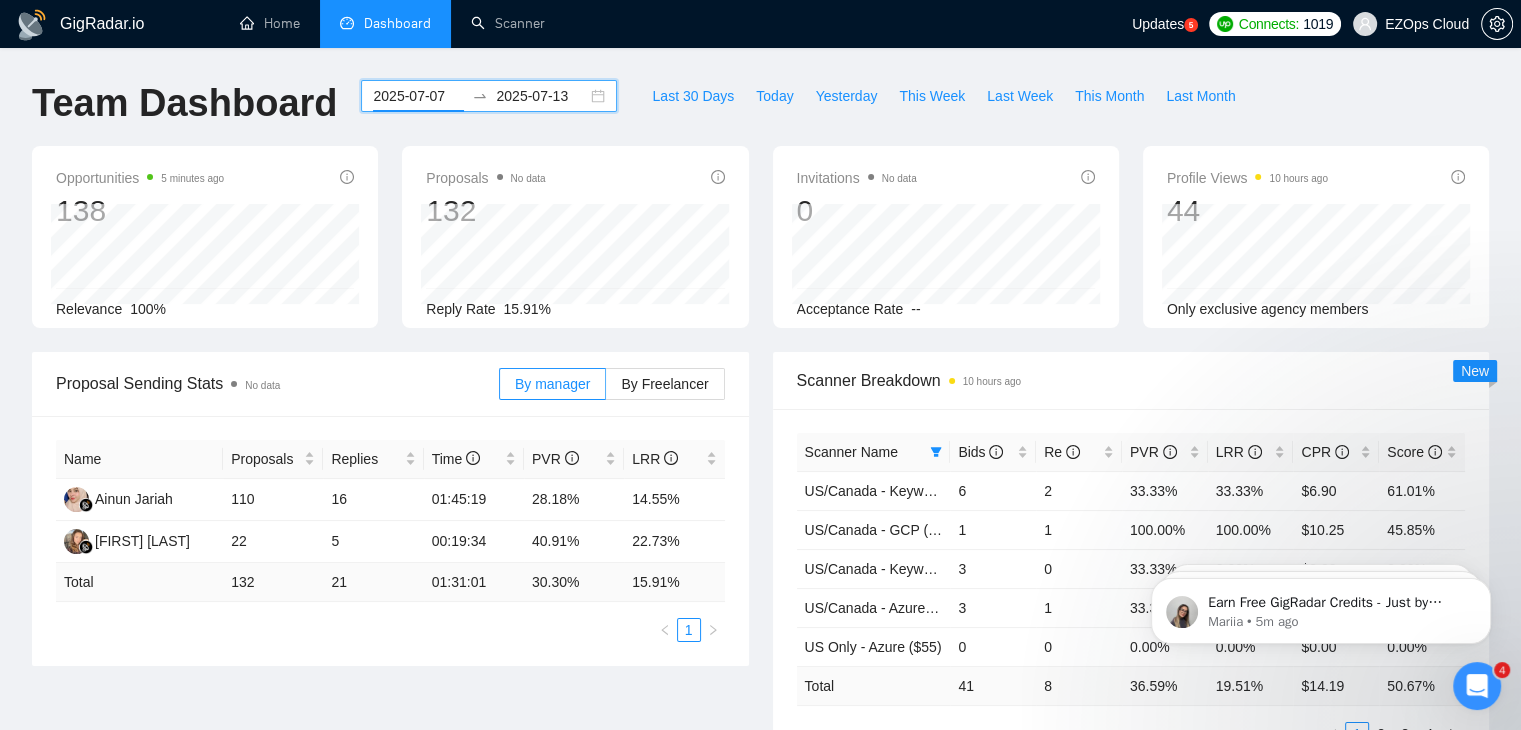 click on "2025-07-07" at bounding box center [418, 96] 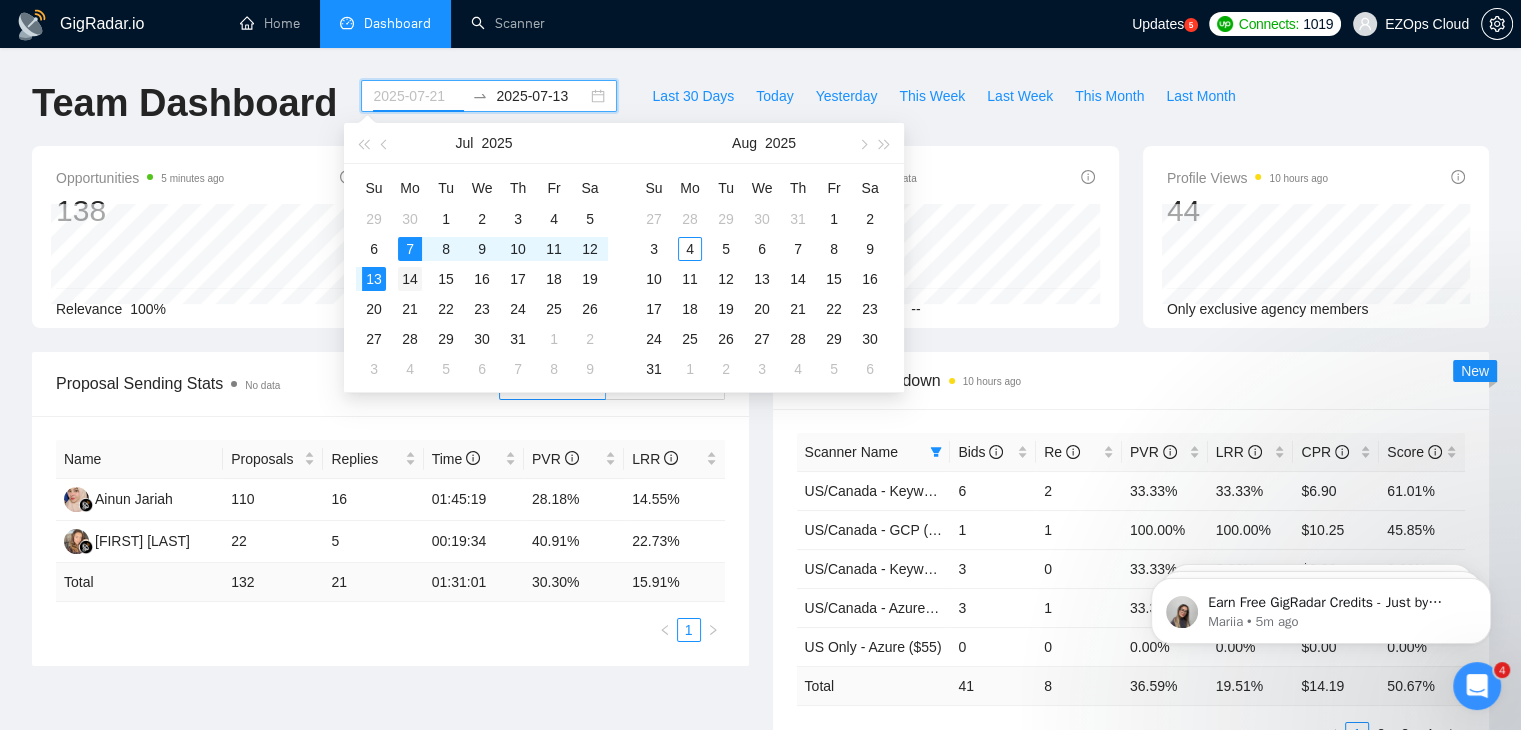 type on "2025-07-14" 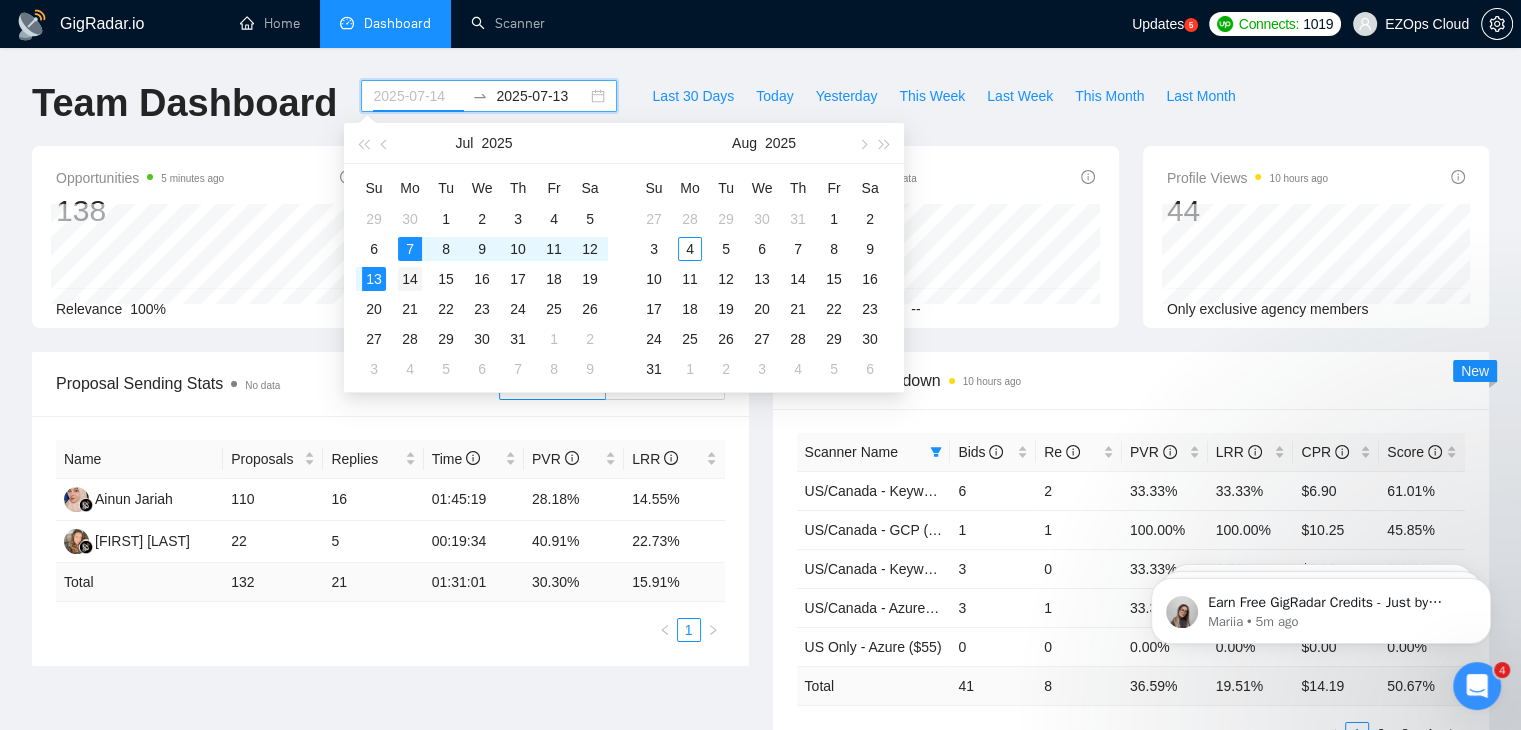 click on "14" at bounding box center (410, 279) 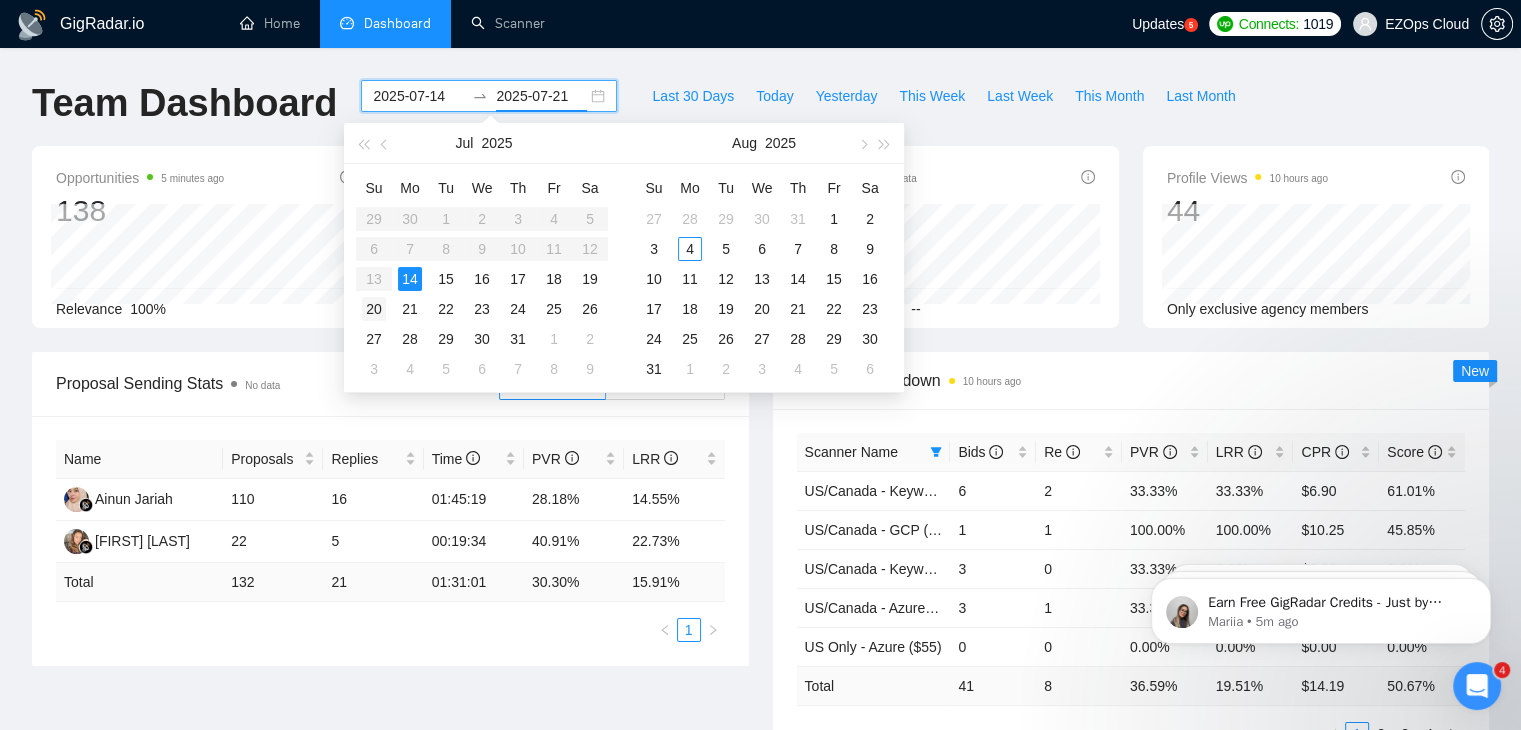 type on "2025-07-20" 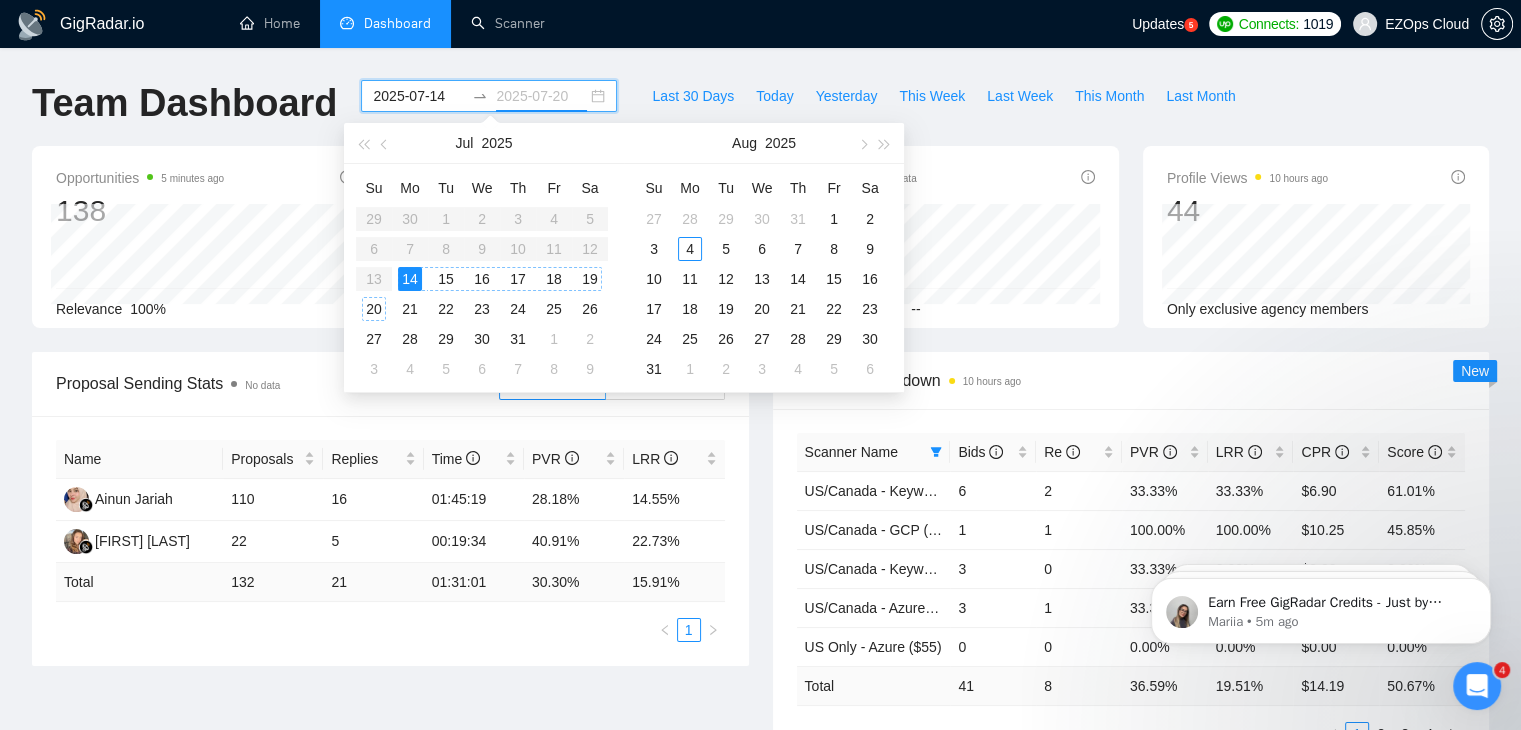 click on "20" at bounding box center (374, 309) 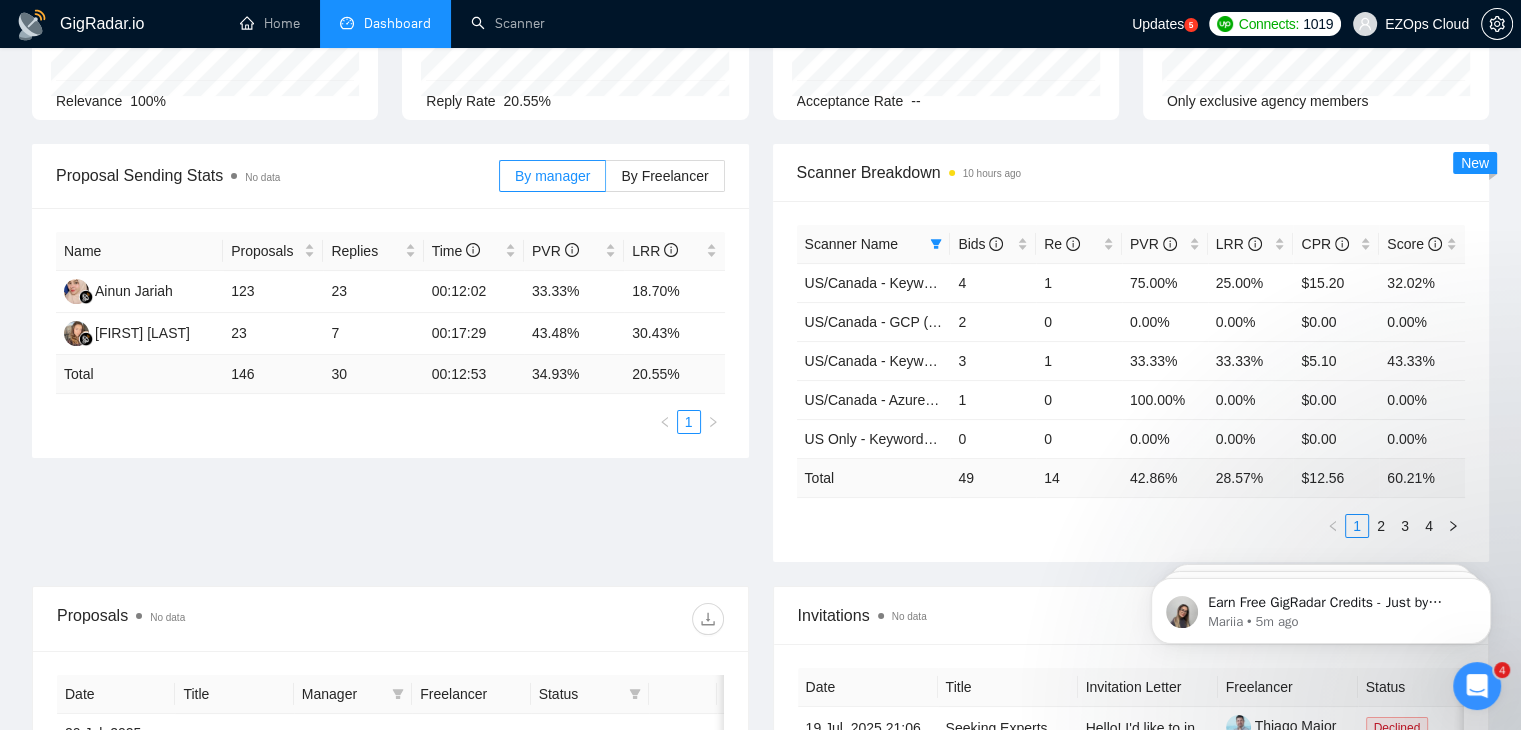 scroll, scrollTop: 214, scrollLeft: 0, axis: vertical 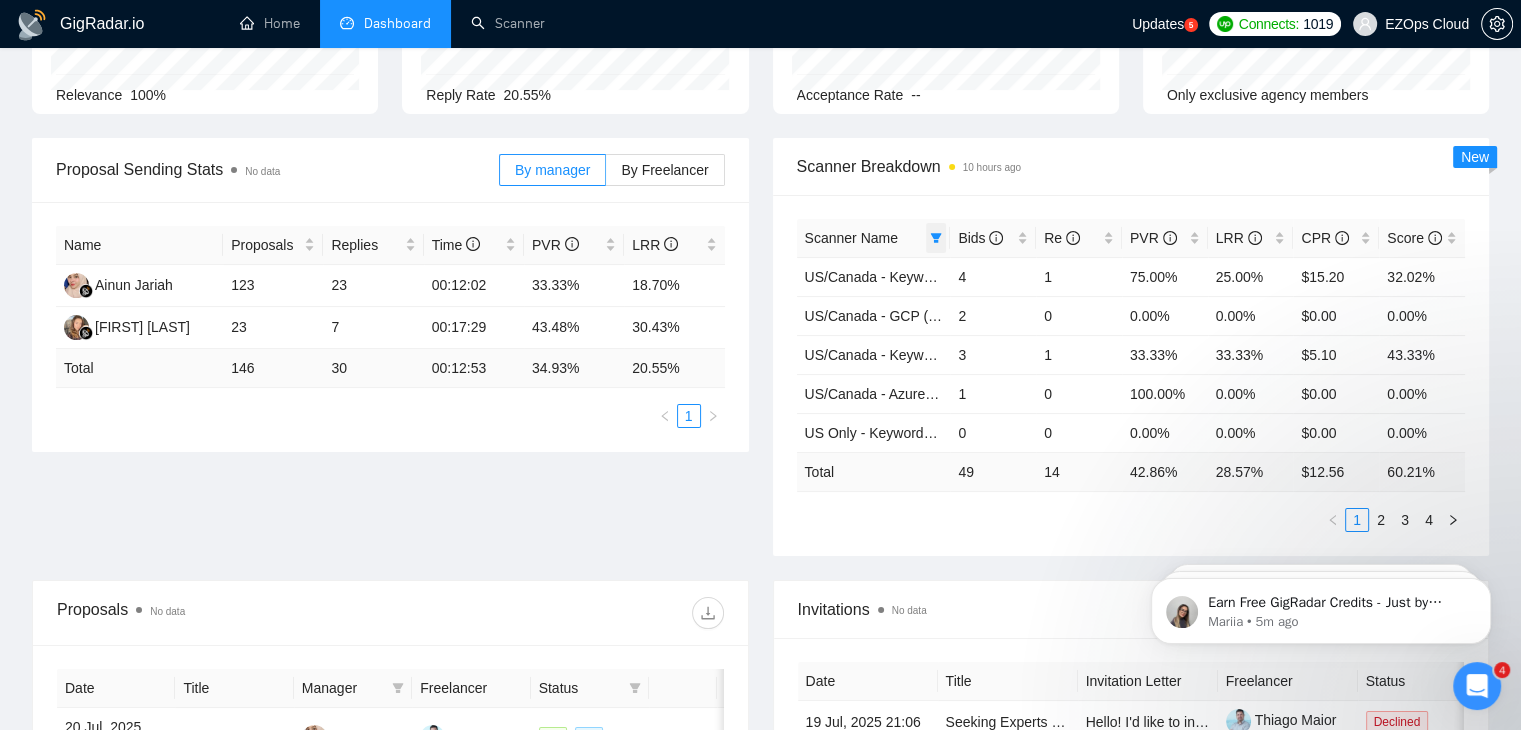 click 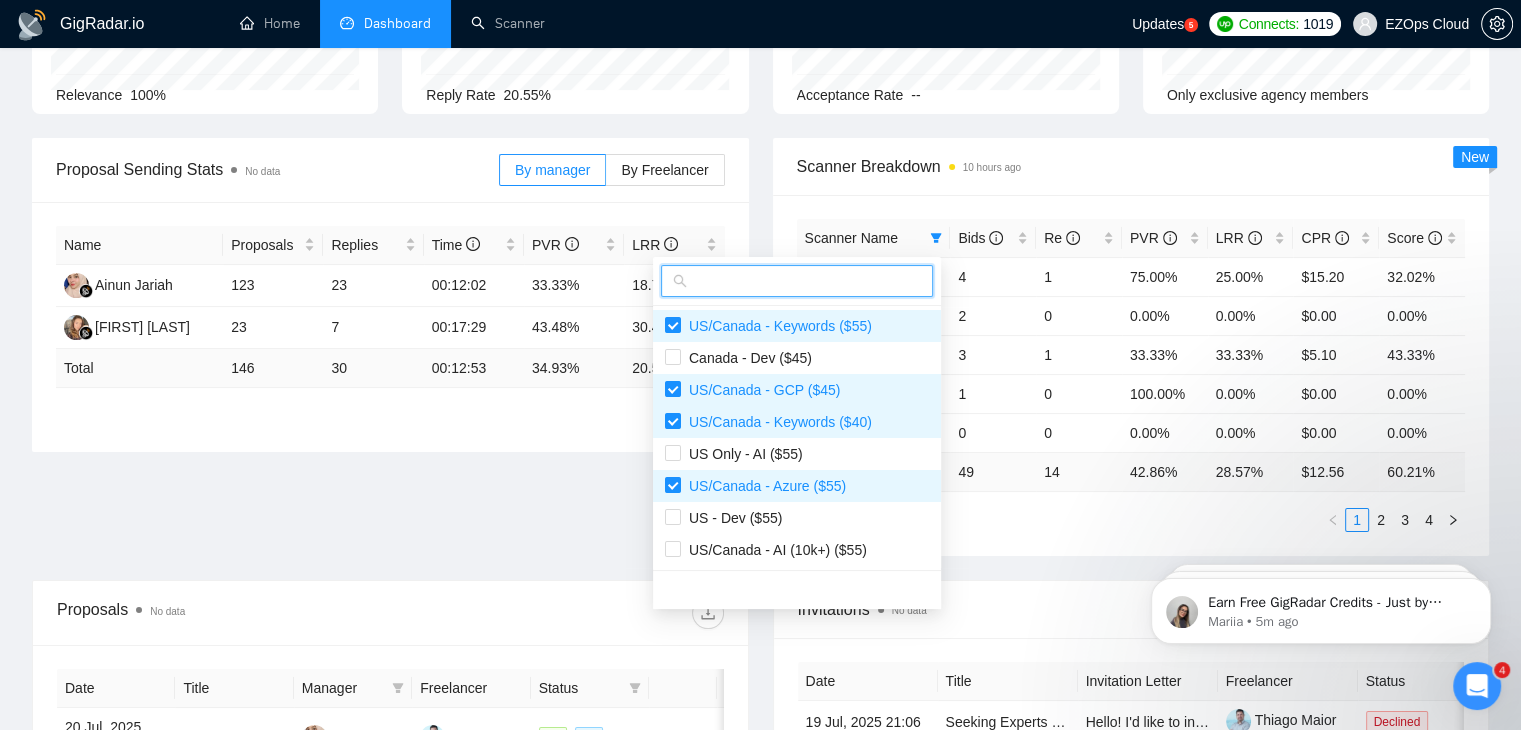 click at bounding box center (806, 281) 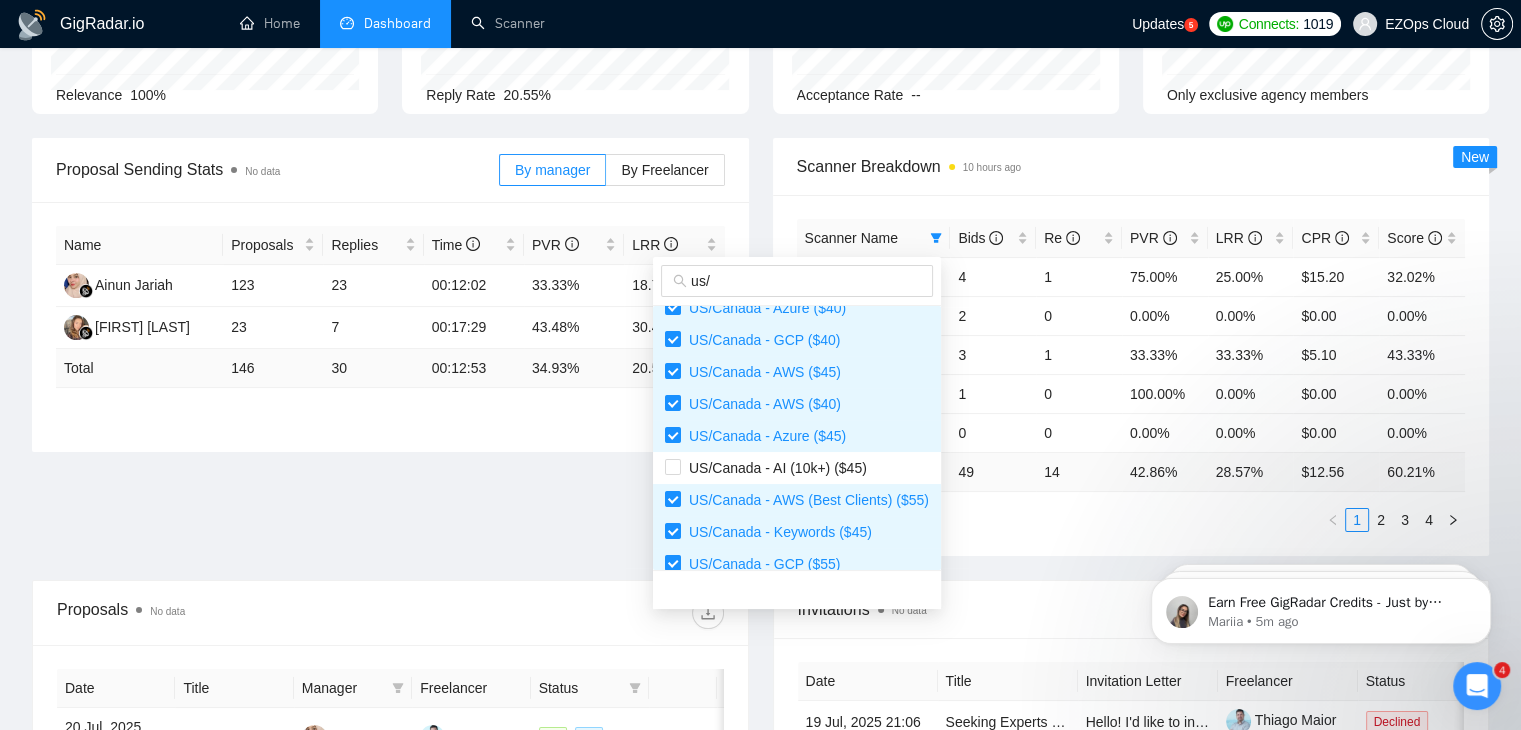 scroll, scrollTop: 0, scrollLeft: 0, axis: both 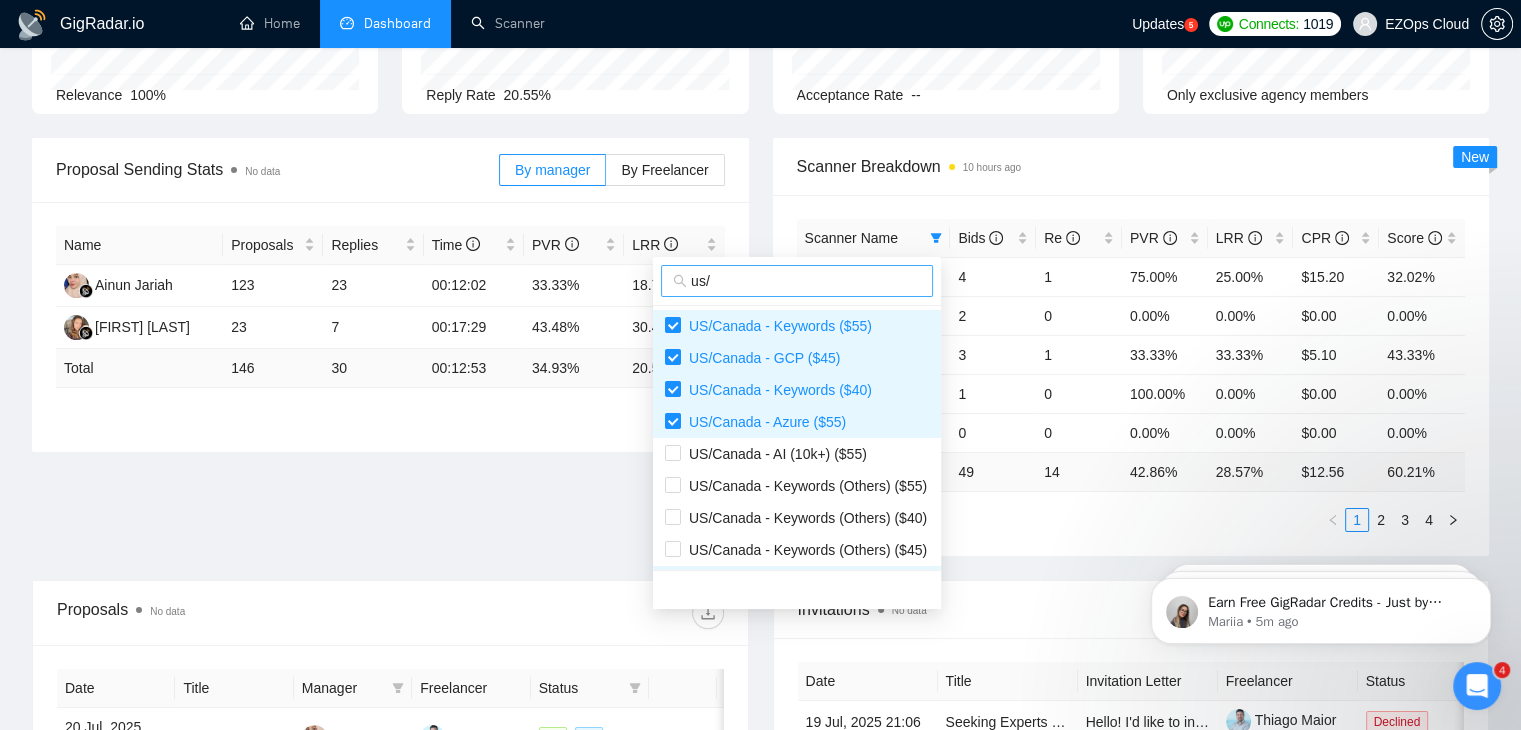 click on "us/" at bounding box center [797, 281] 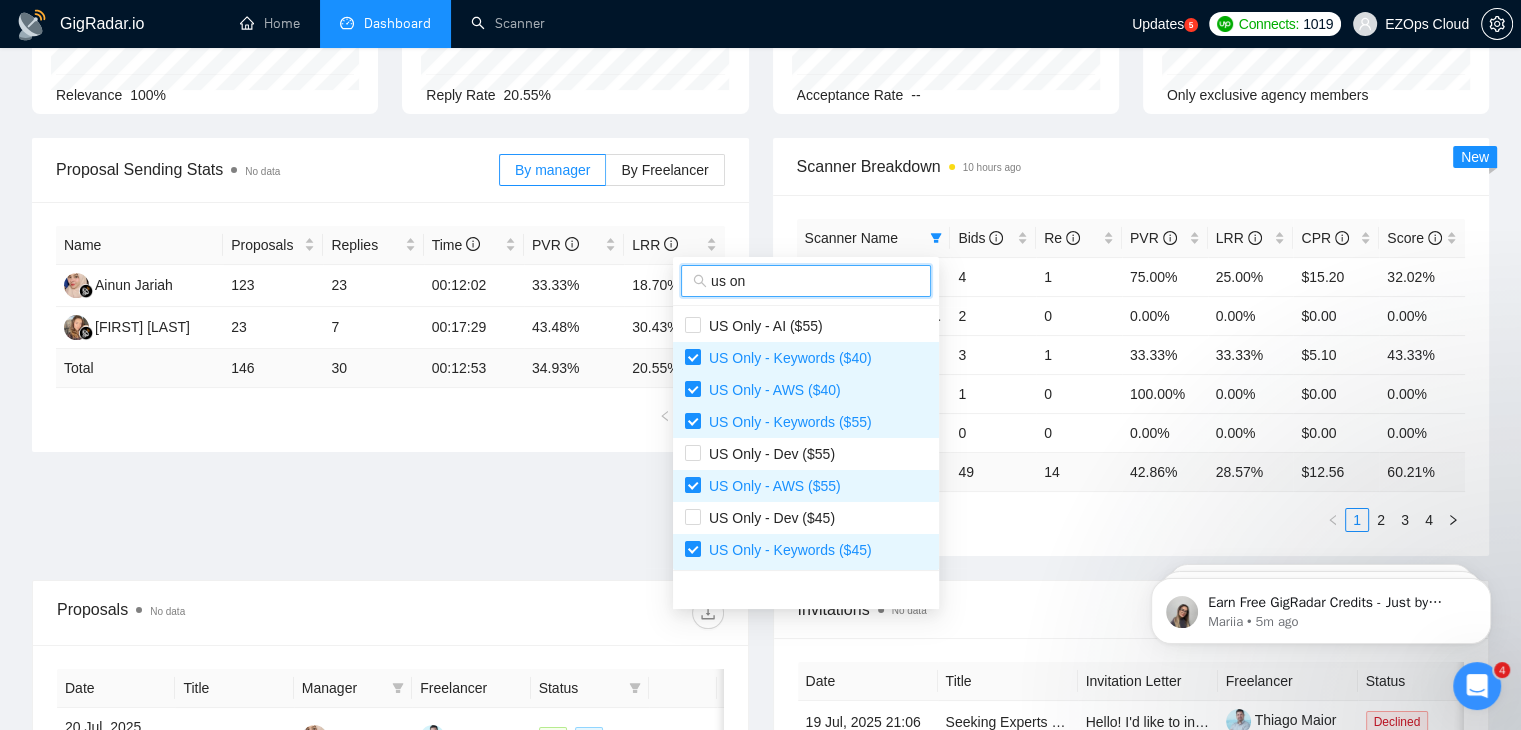 type on "us on" 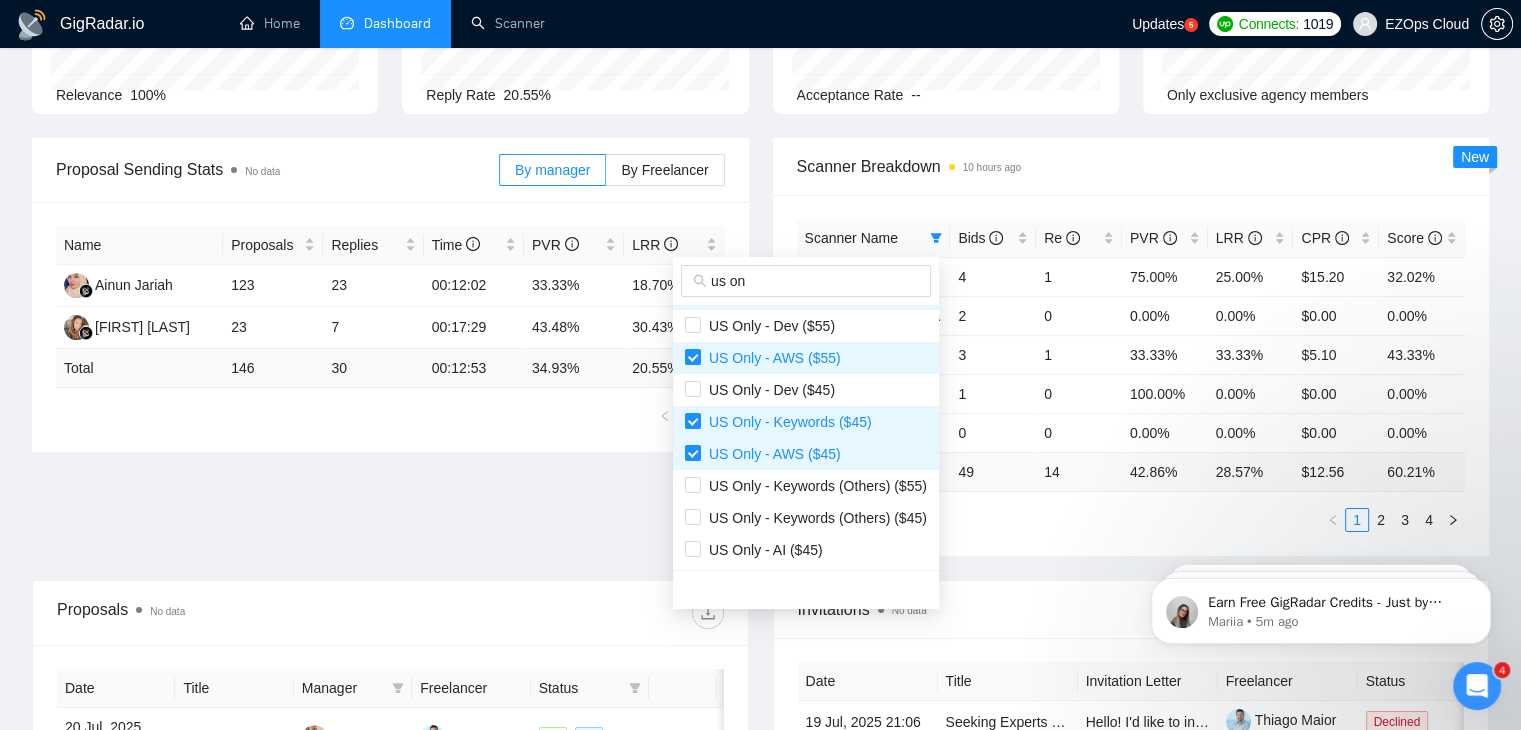 scroll, scrollTop: 0, scrollLeft: 0, axis: both 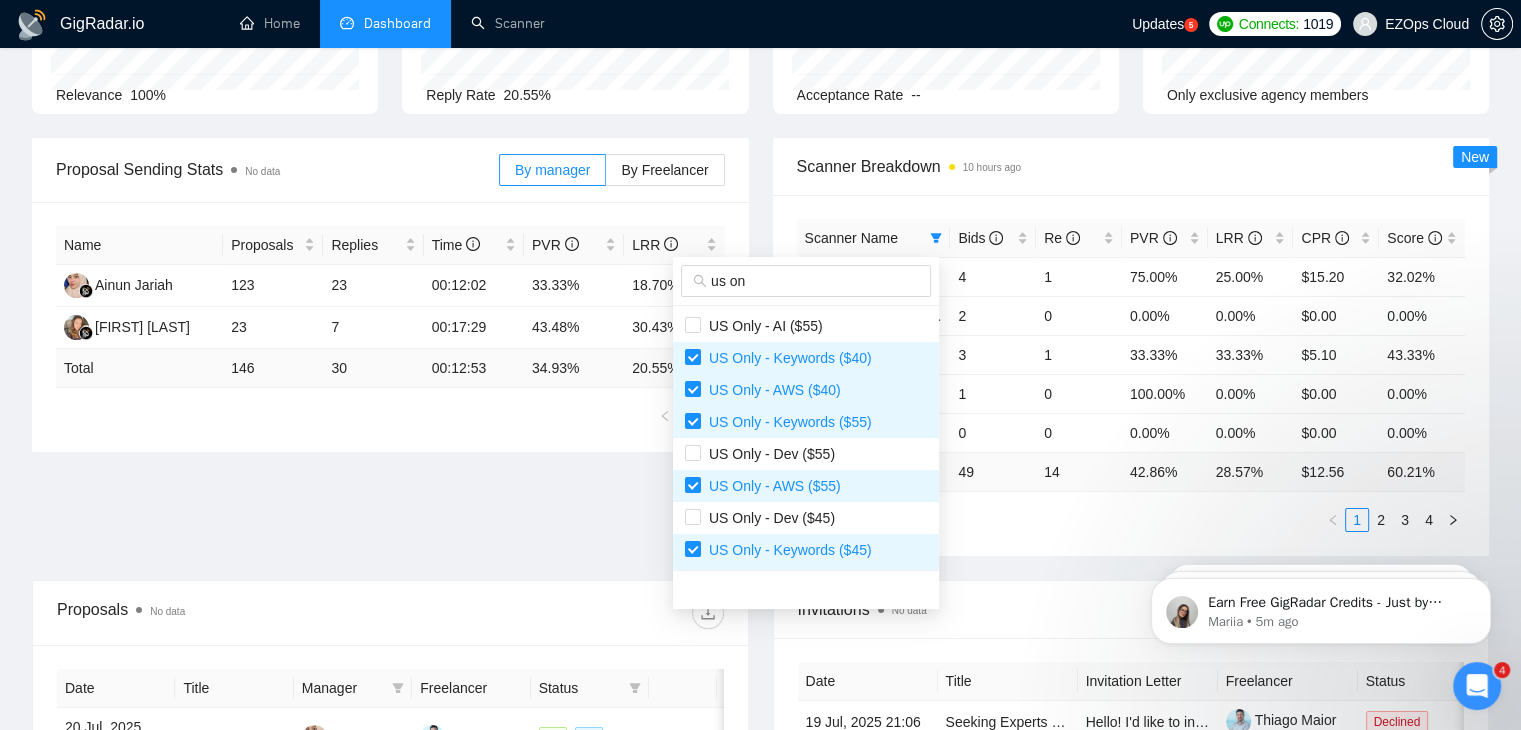 type 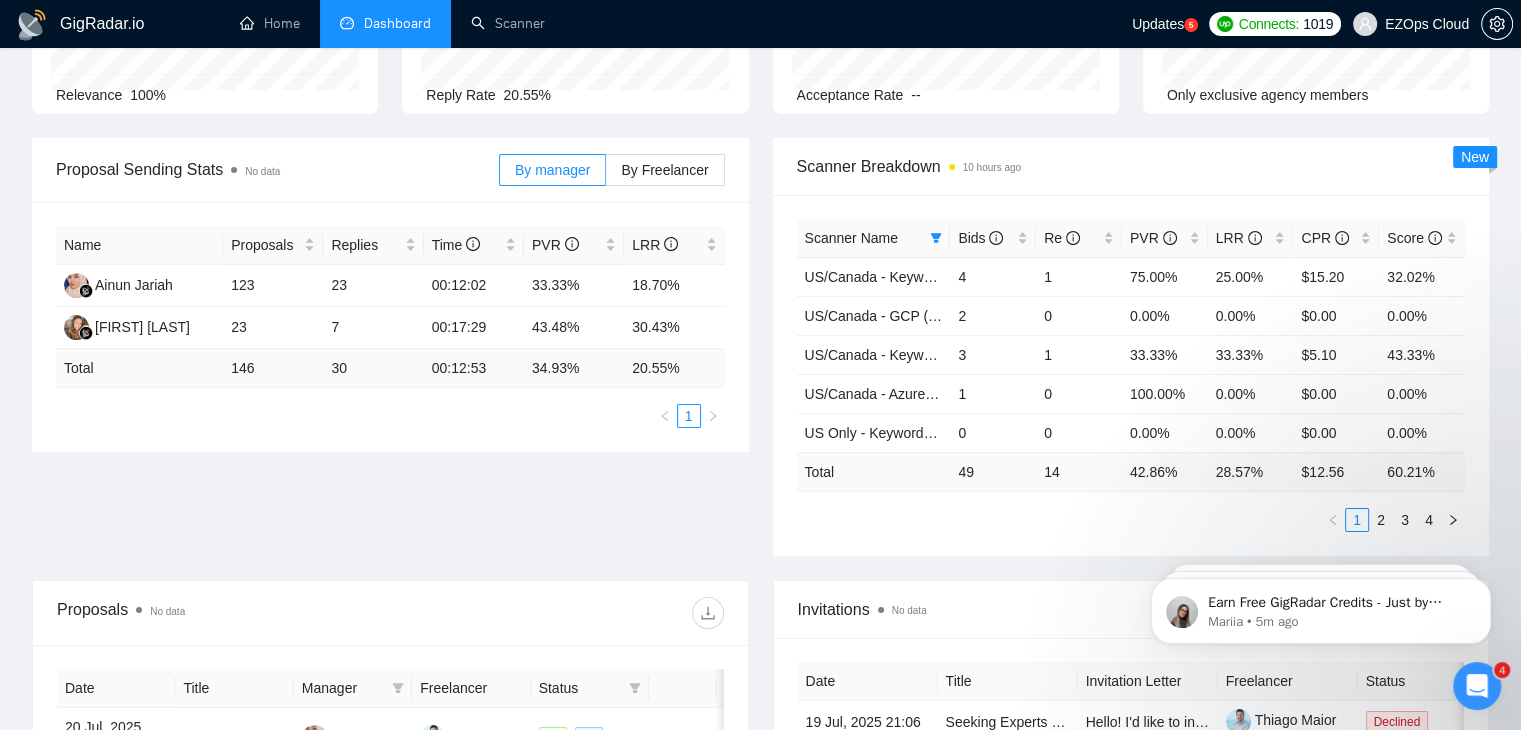 click on "1 2 3 4" at bounding box center (1131, 520) 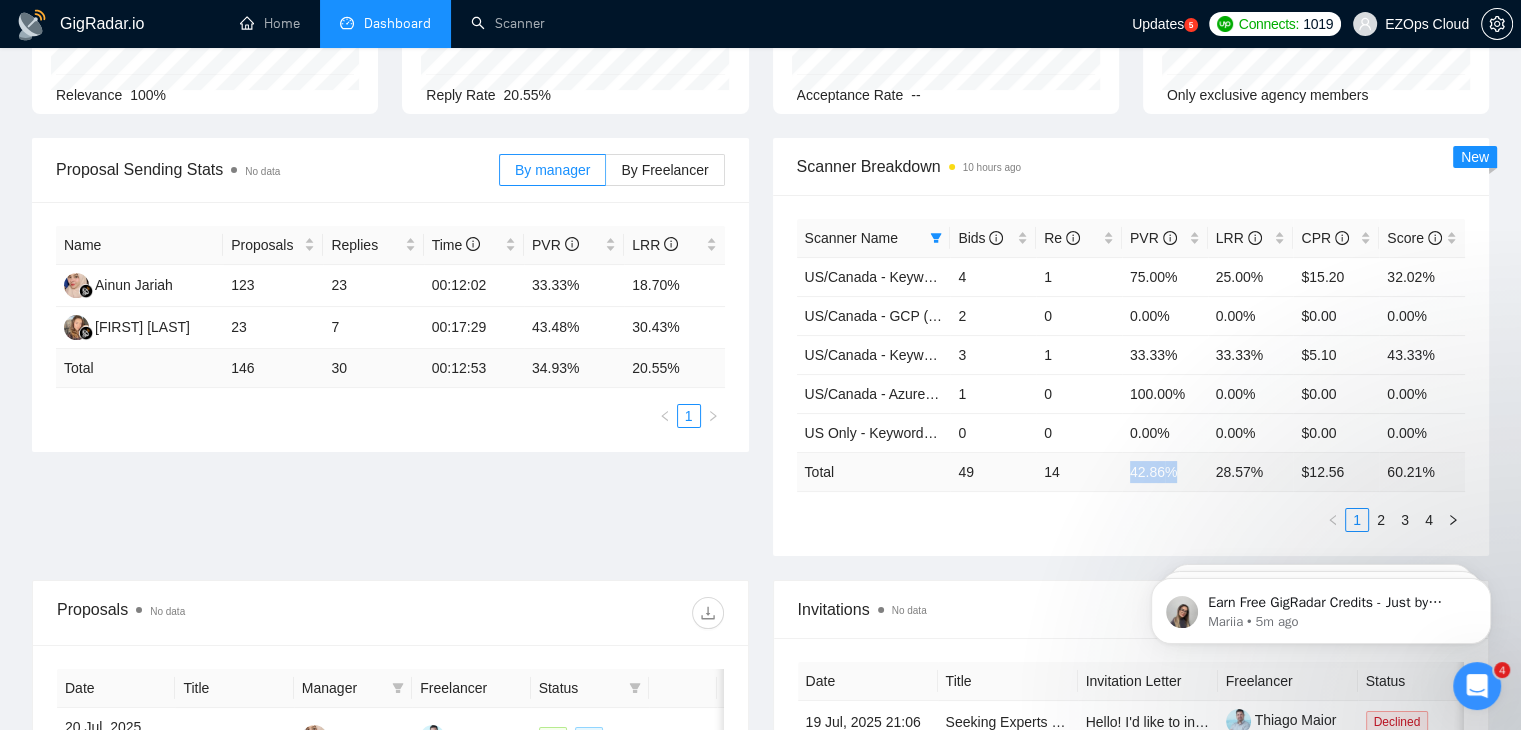 drag, startPoint x: 1125, startPoint y: 473, endPoint x: 1179, endPoint y: 469, distance: 54.147945 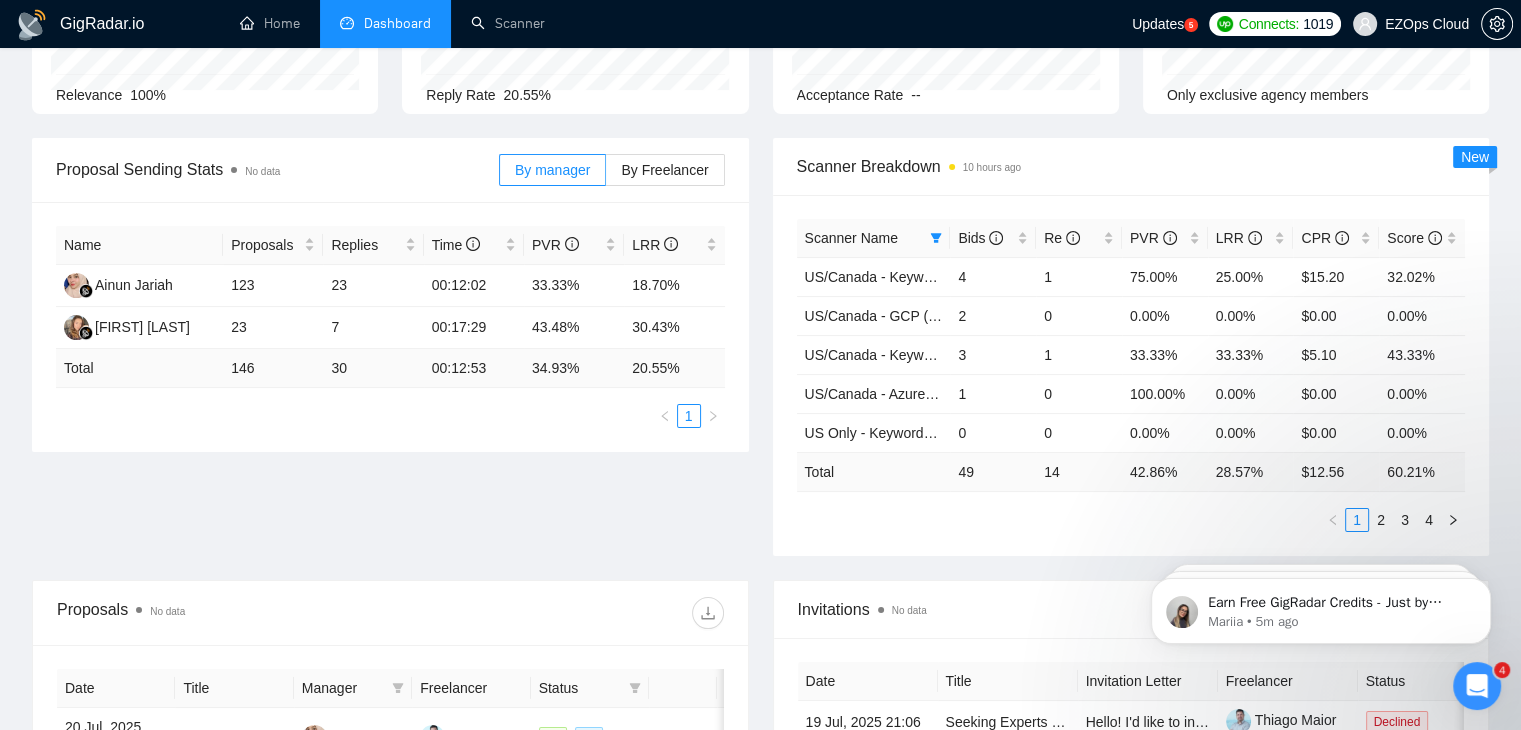 click on "1 2 3 4" at bounding box center (1131, 520) 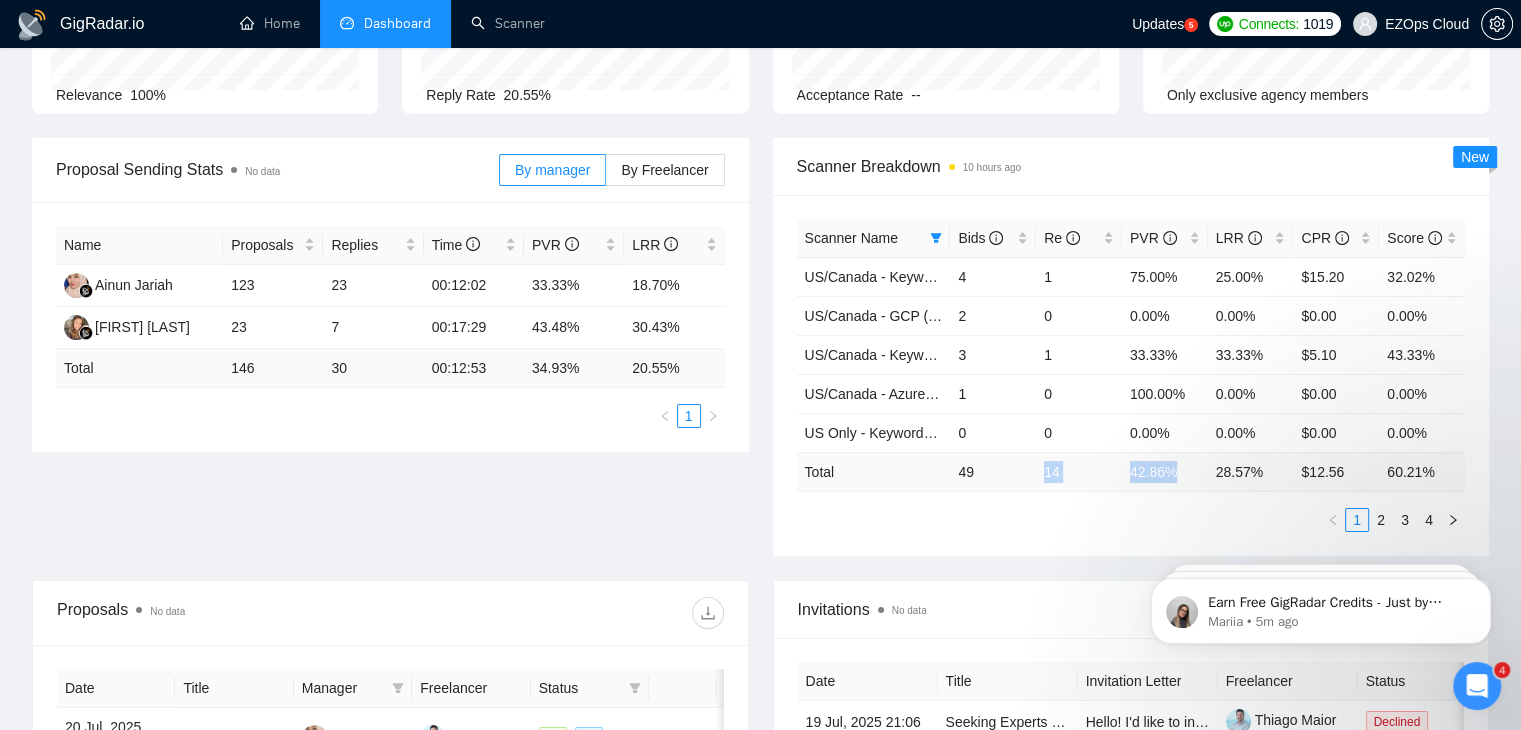 drag, startPoint x: 1036, startPoint y: 468, endPoint x: 1185, endPoint y: 474, distance: 149.12076 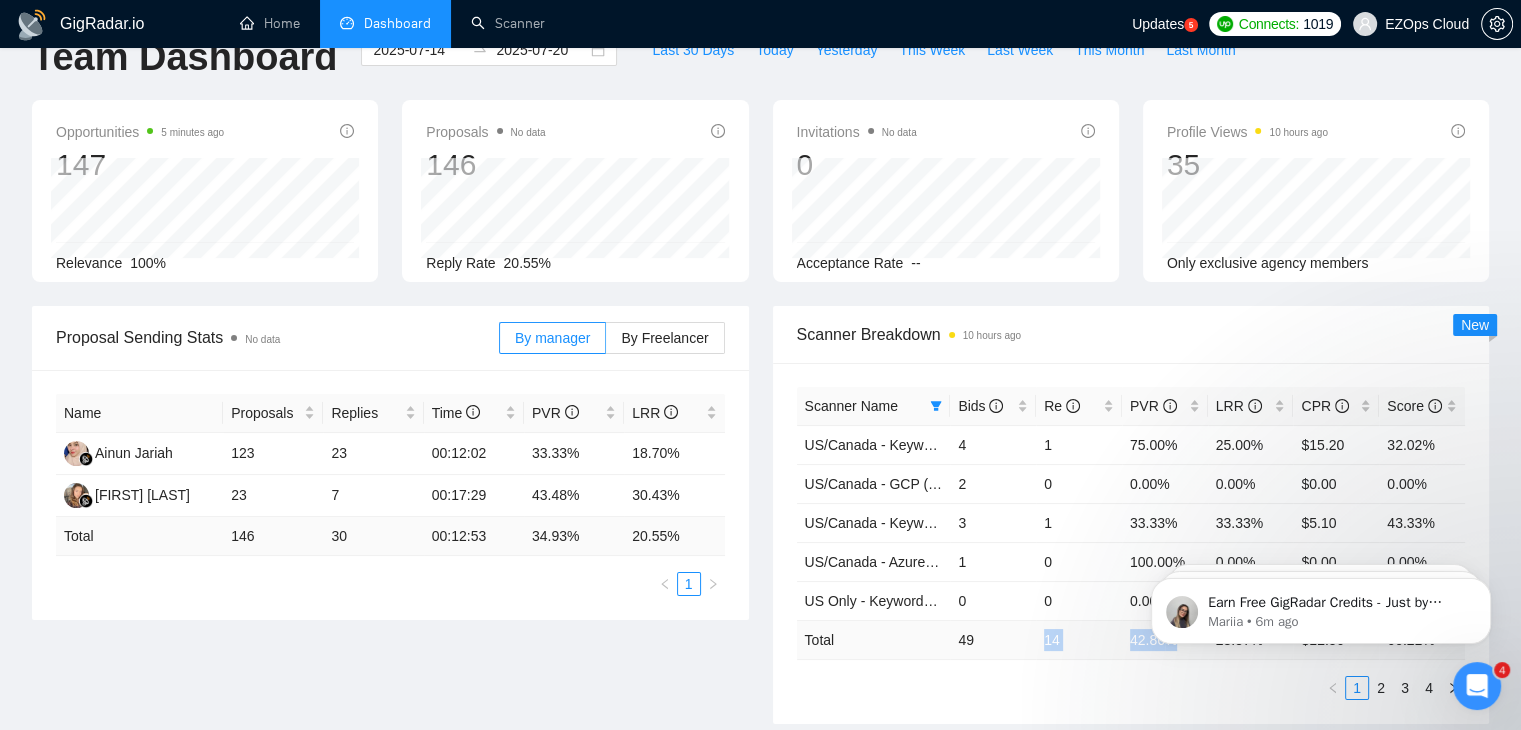 scroll, scrollTop: 0, scrollLeft: 0, axis: both 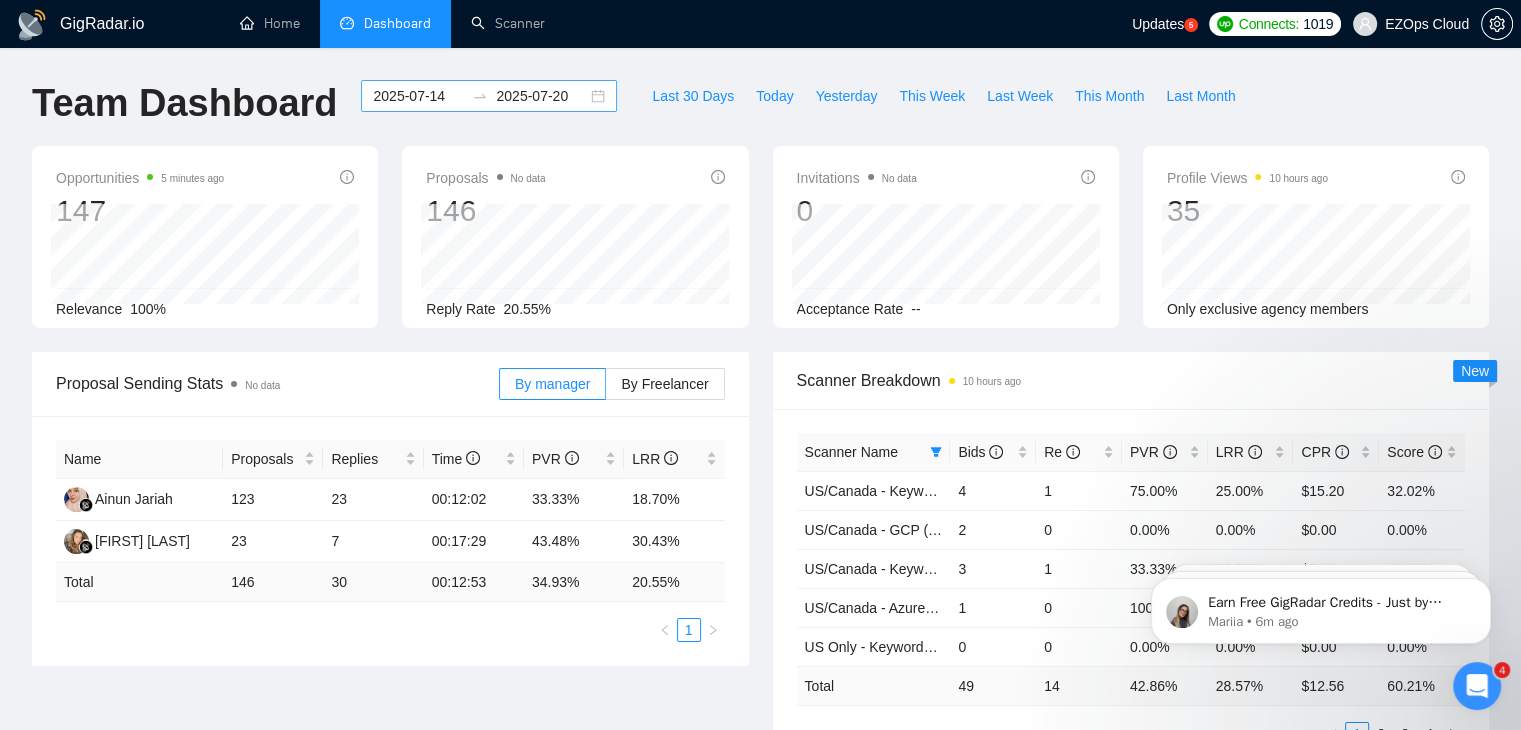click on "2025-07-14 2025-07-20" at bounding box center (489, 96) 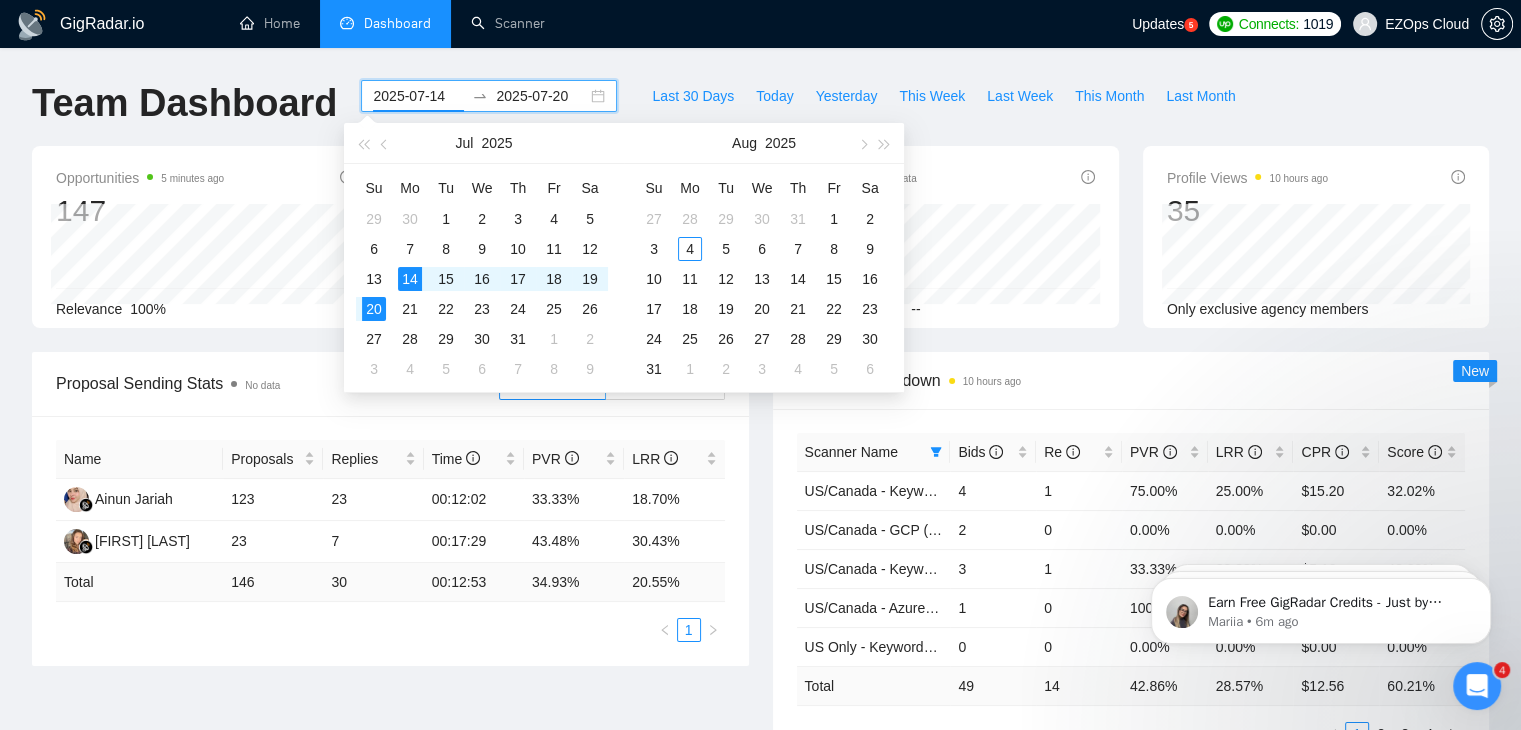 click on "2025-07-14" at bounding box center [418, 96] 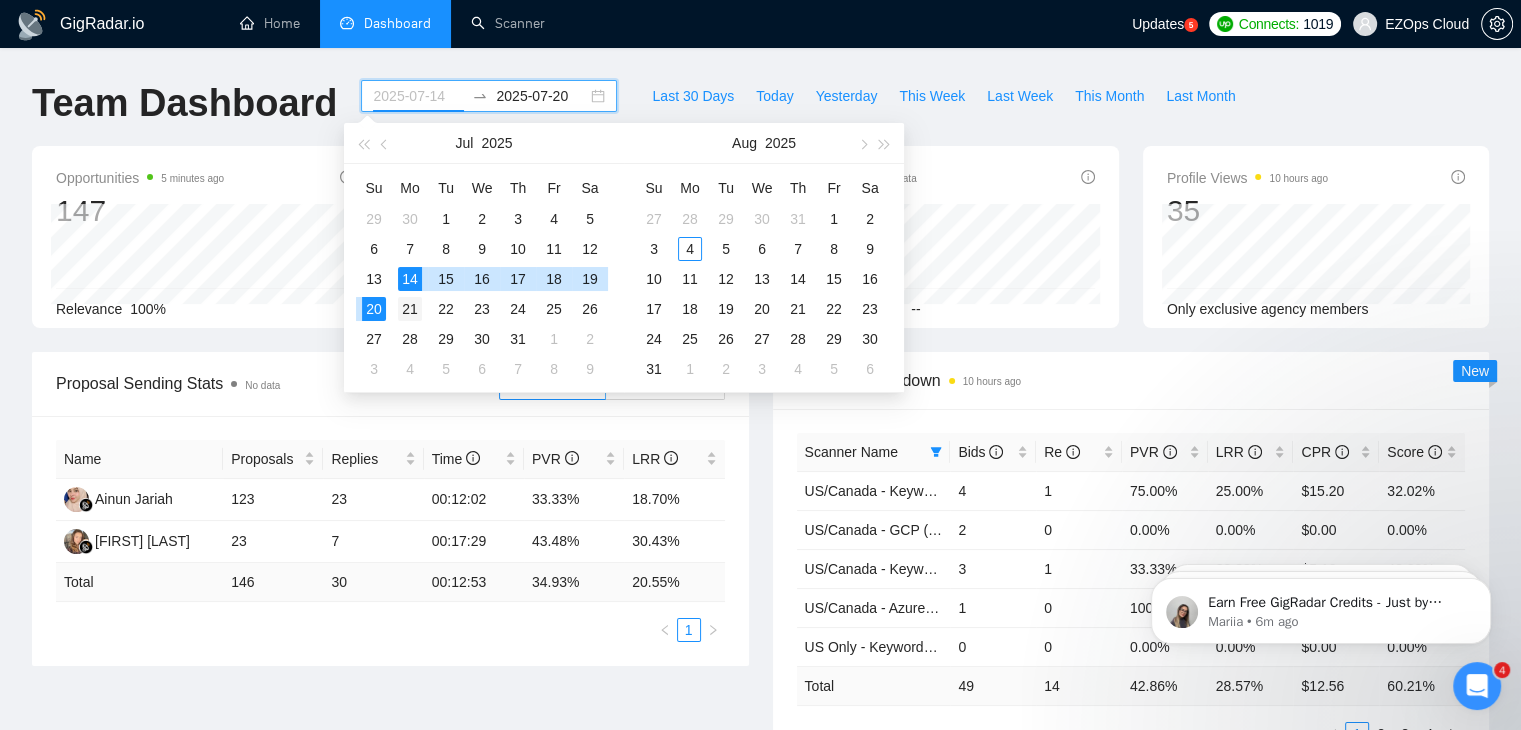type on "2025-07-21" 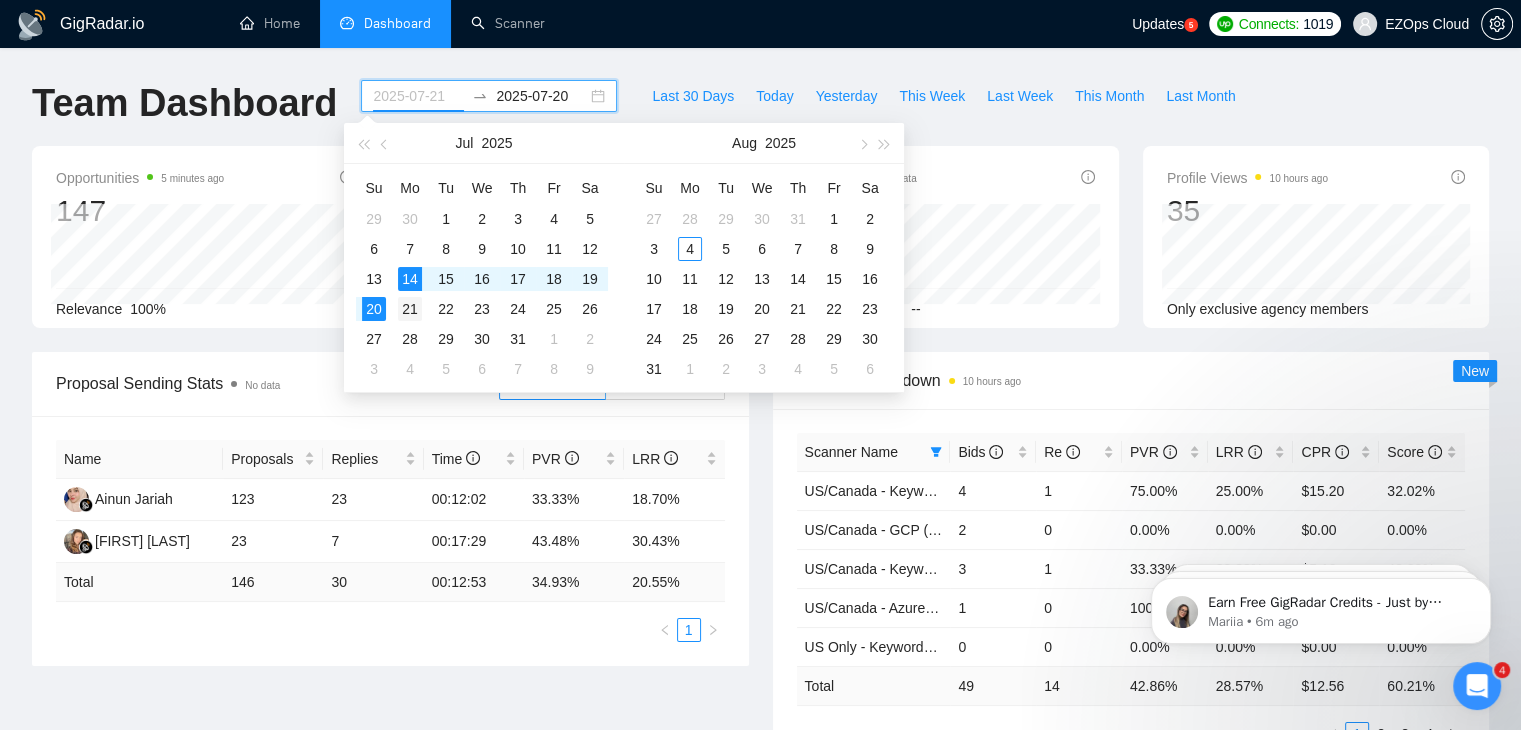 click on "21" at bounding box center (410, 309) 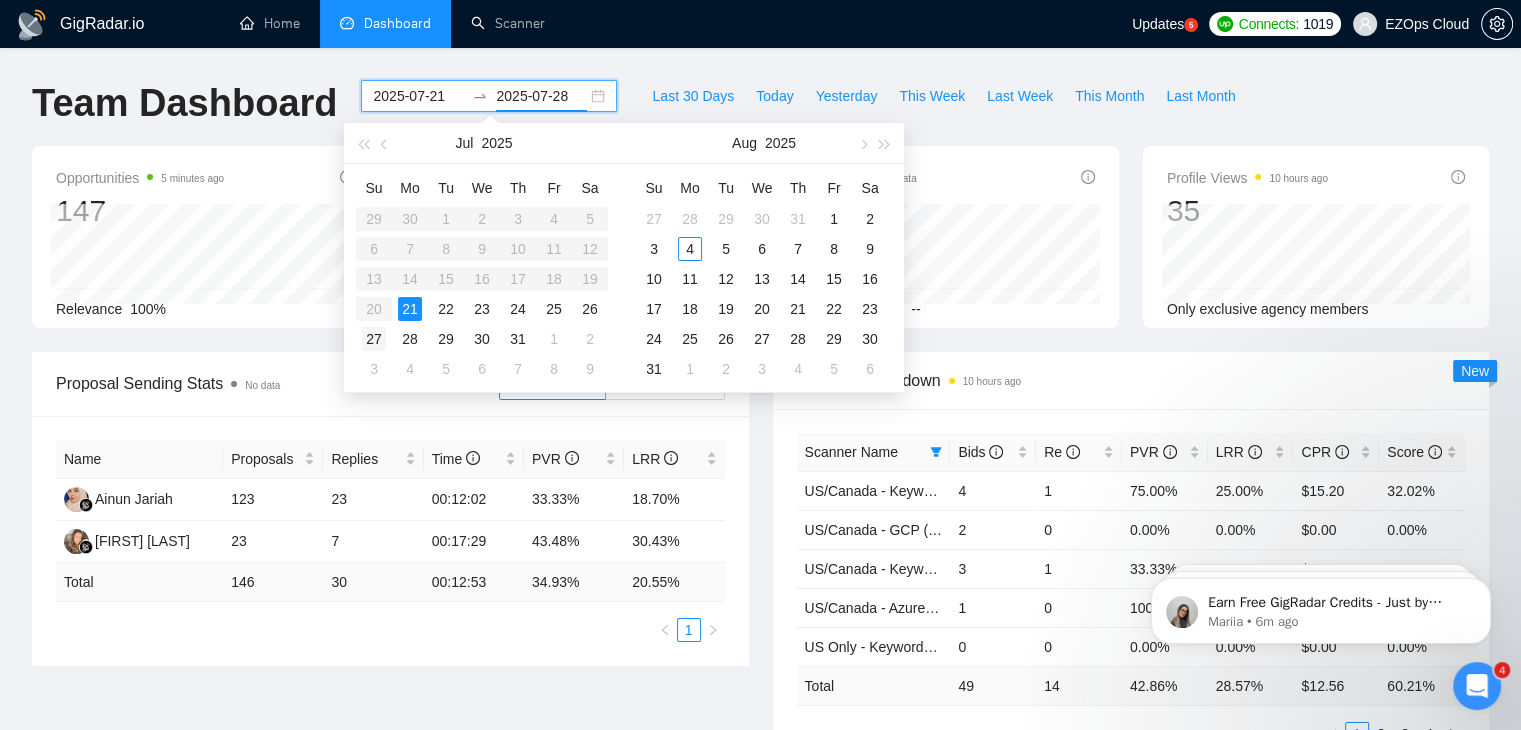type on "2025-07-27" 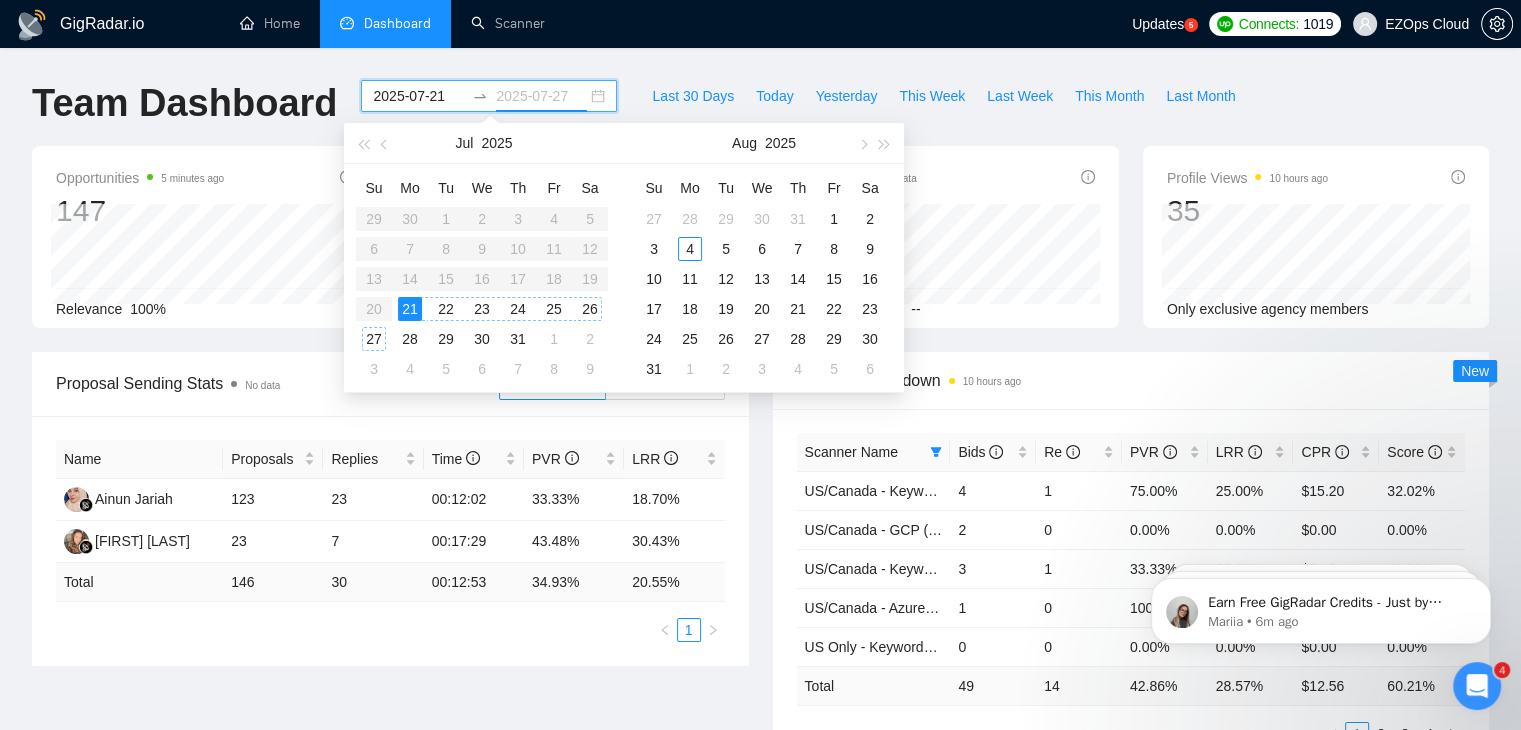 click on "27" at bounding box center (374, 339) 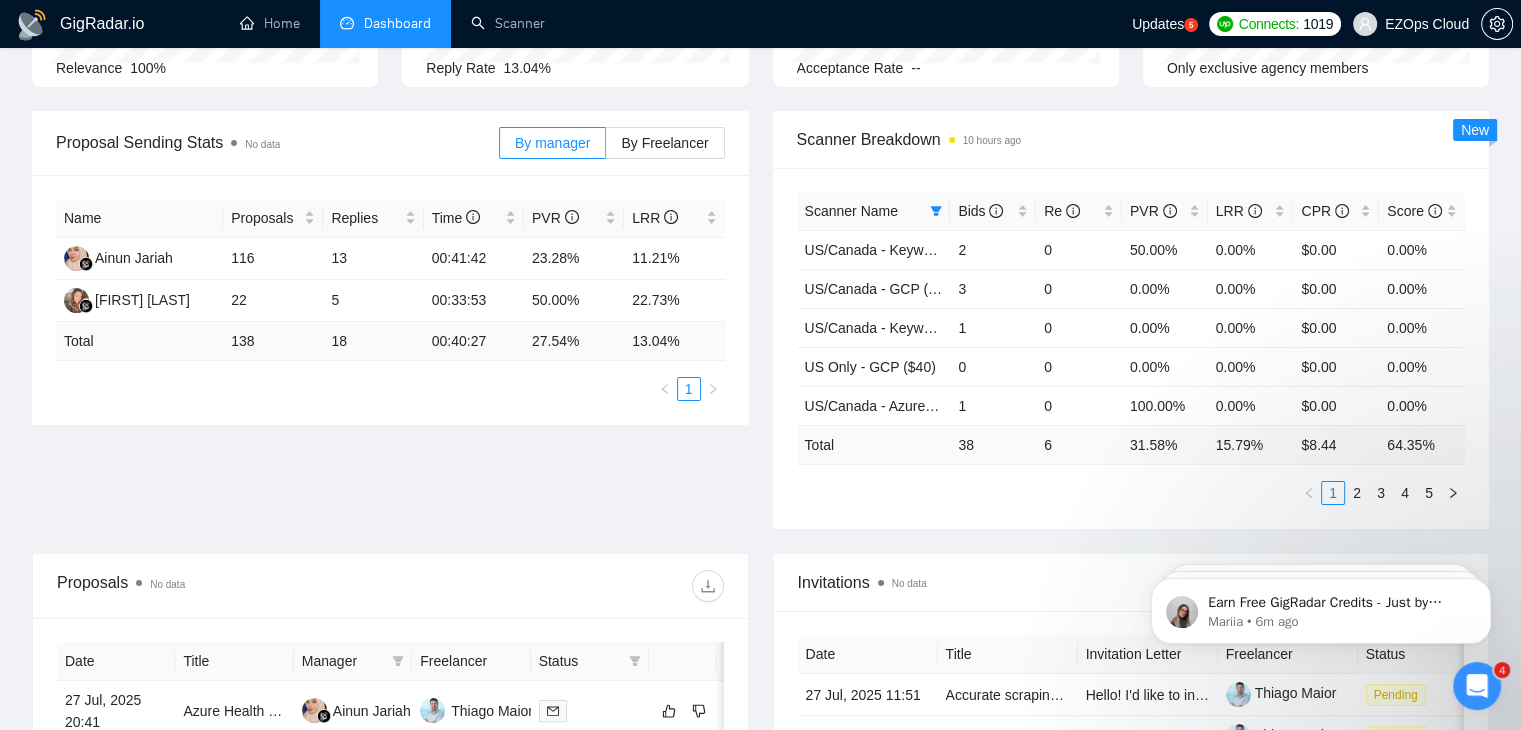 scroll, scrollTop: 243, scrollLeft: 0, axis: vertical 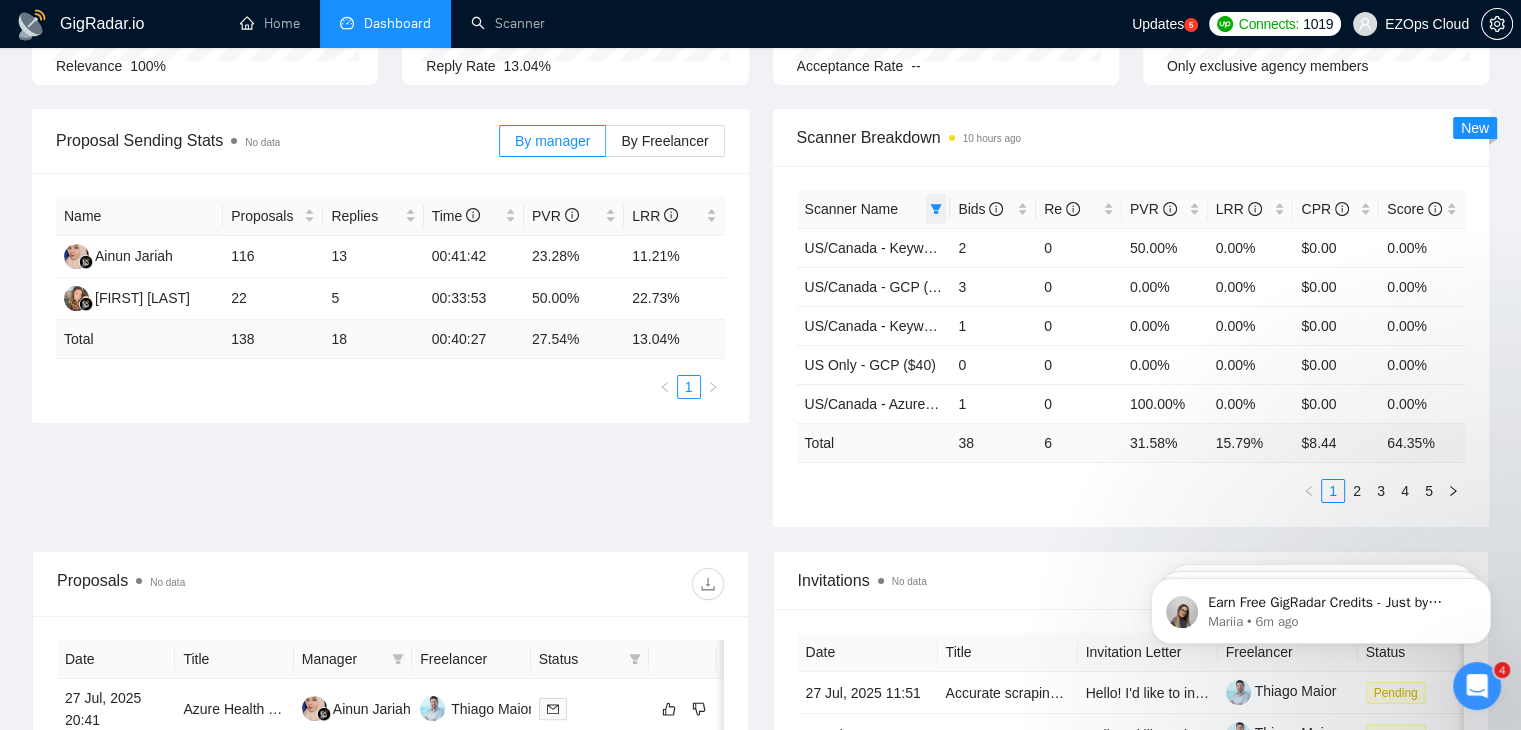 click 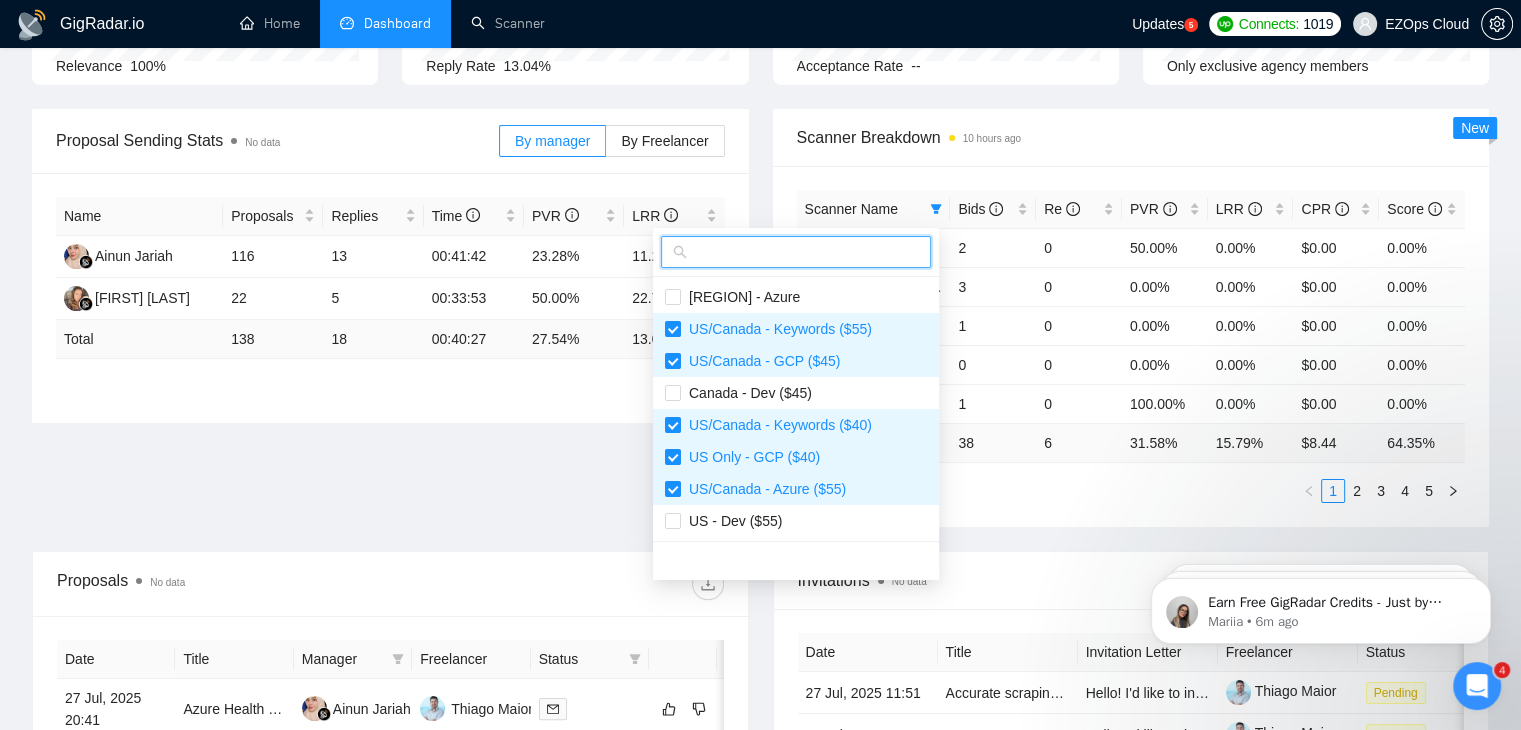 click at bounding box center (805, 252) 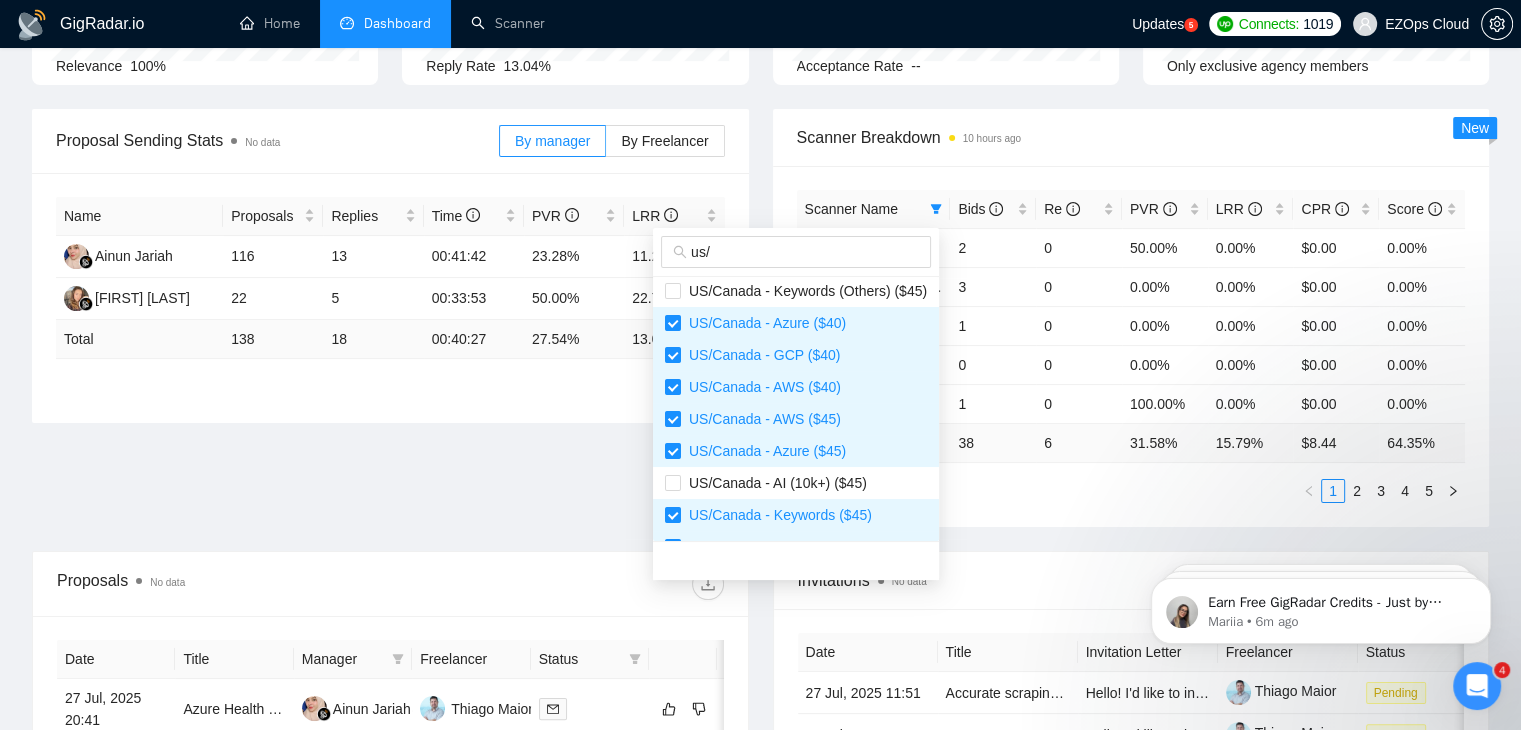 scroll, scrollTop: 288, scrollLeft: 0, axis: vertical 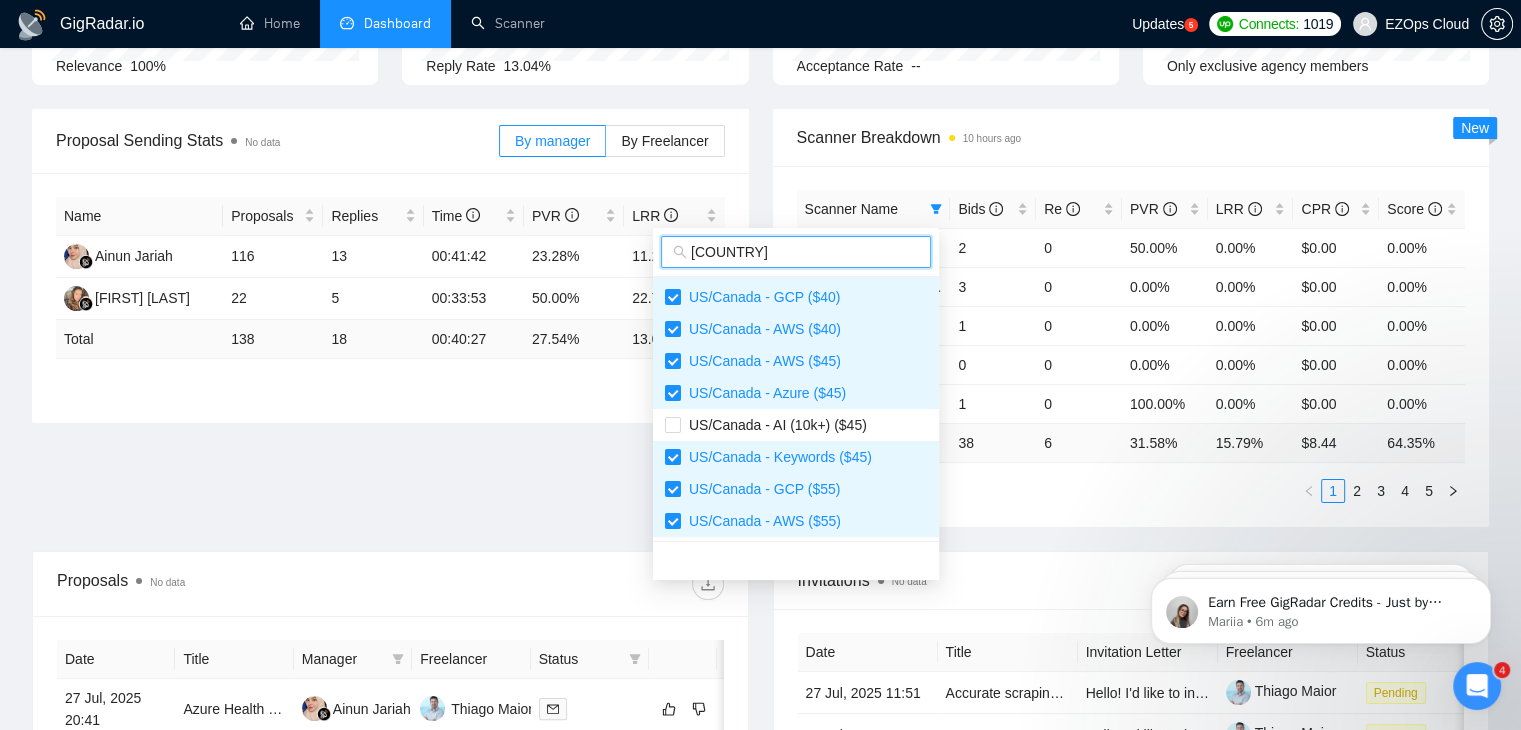 click on "[COUNTRY]" at bounding box center [805, 252] 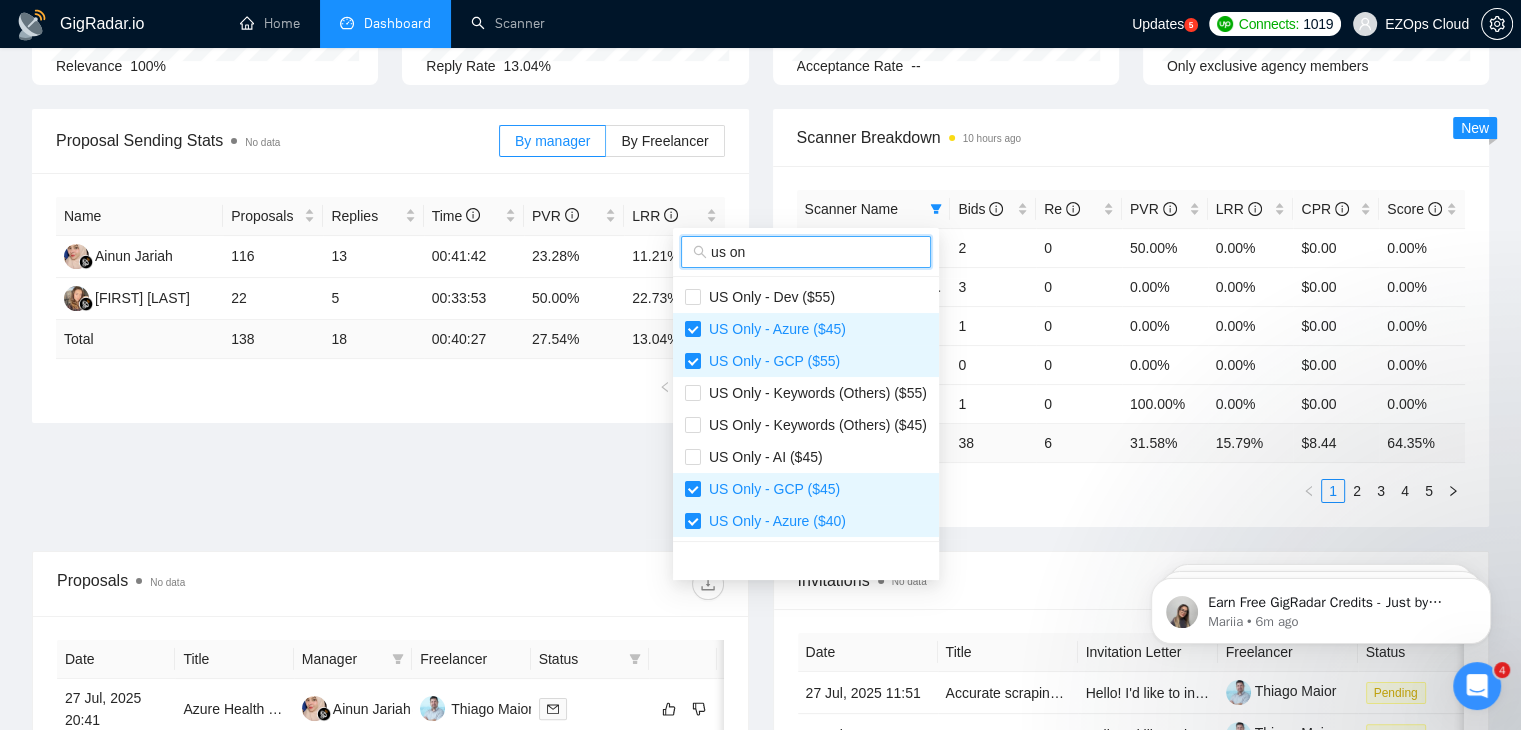 type on "us on" 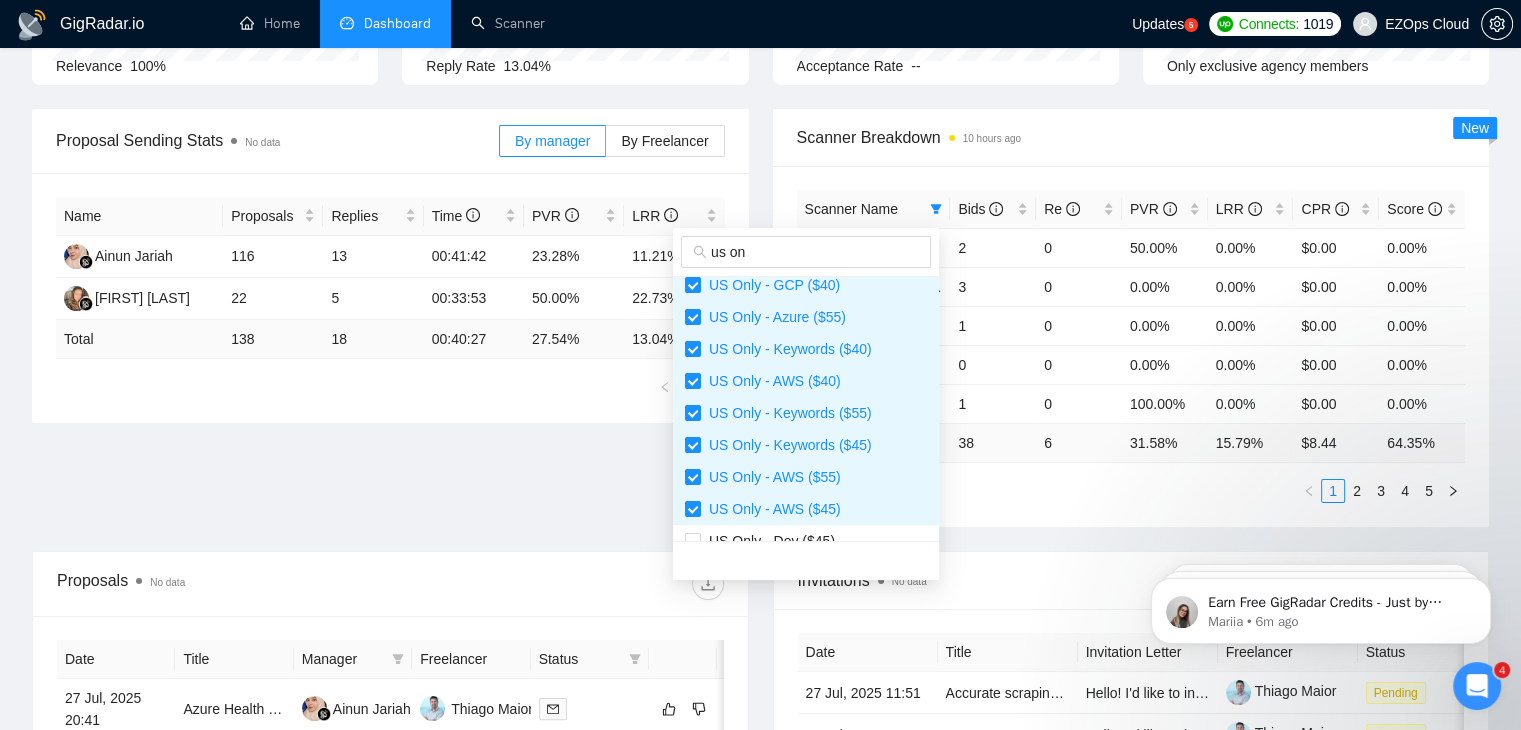 scroll, scrollTop: 0, scrollLeft: 0, axis: both 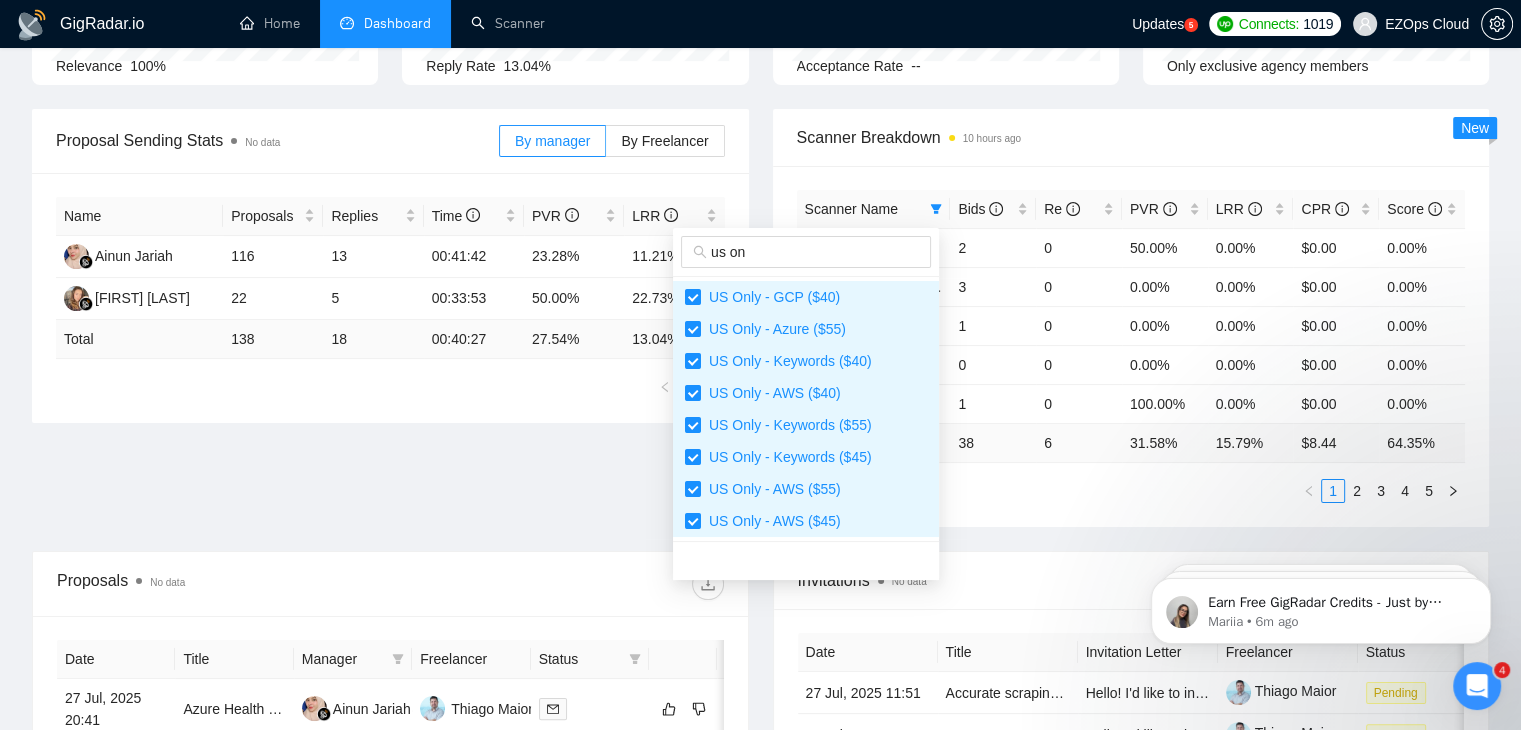 type 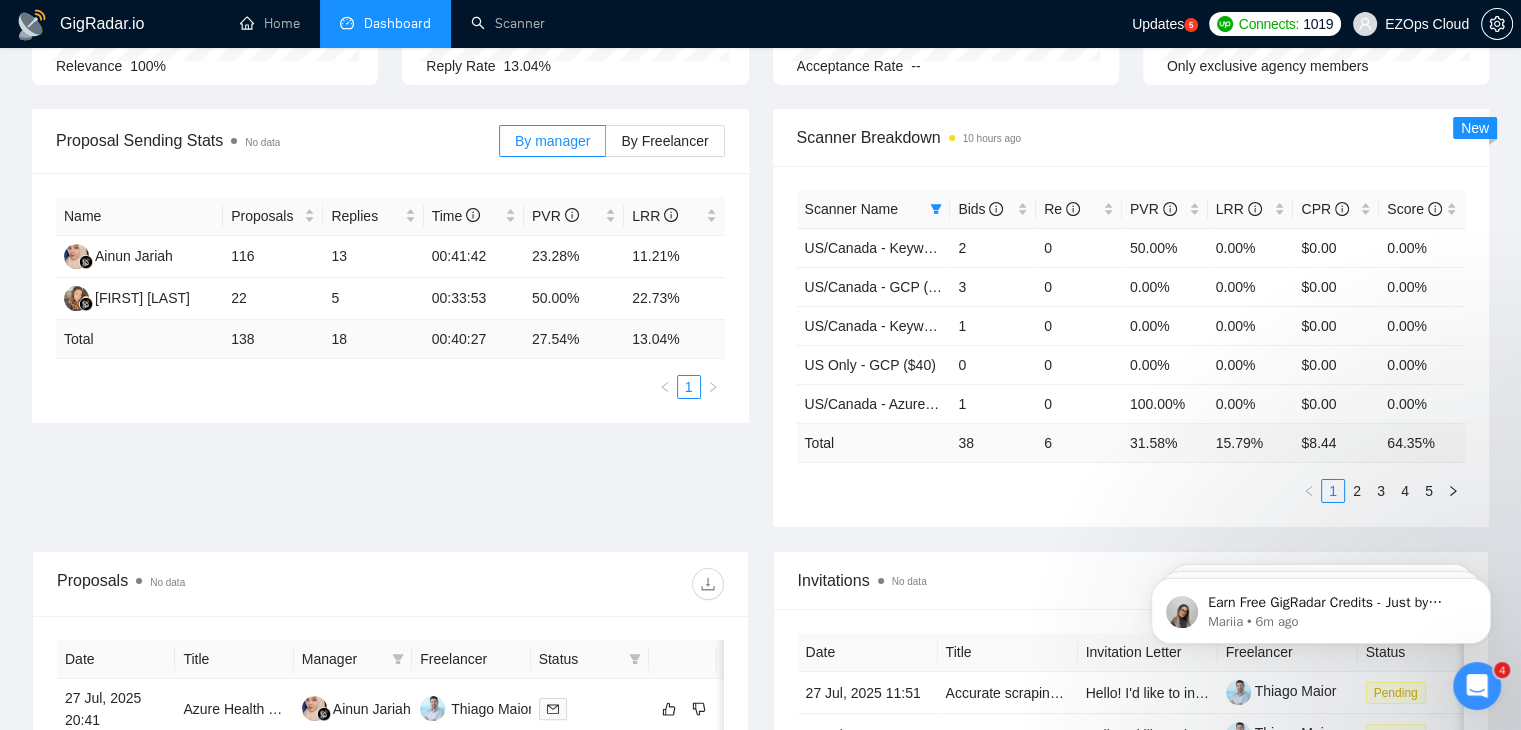 click on "Proposal Sending Stats No data By manager By Freelancer Name Proposals Replies Time   PVR   LRR   Ainun Jariah 116 13 00:41:42 23.28% 11.21% Natali Konstatinova 22 5 00:33:53 50.00% 22.73% Total 138 18 00:40:27 27.54 % 13.04 % 1 Scanner Breakdown 10 hours ago Scanner Name Bids   Re   PVR   LRR   CPR   Score   US/Canada - Keywords ($55) 2 0 50.00% 0.00% $0.00 0.00% US/Canada - GCP ($45) 3 0 0.00% 0.00% $0.00 0.00% US/Canada - Keywords ($40) 1 0 0.00% 0.00% $0.00 0.00% US Only - GCP ($40) 0 0 0.00% 0.00% $0.00 0.00% US/Canada - Azure ($55) 1 0 100.00% 0.00% $0.00 0.00% Total 38 6 31.58 % 15.79 % $ 8.44 64.35 % 1 2 3 4 5 New" at bounding box center (760, 330) 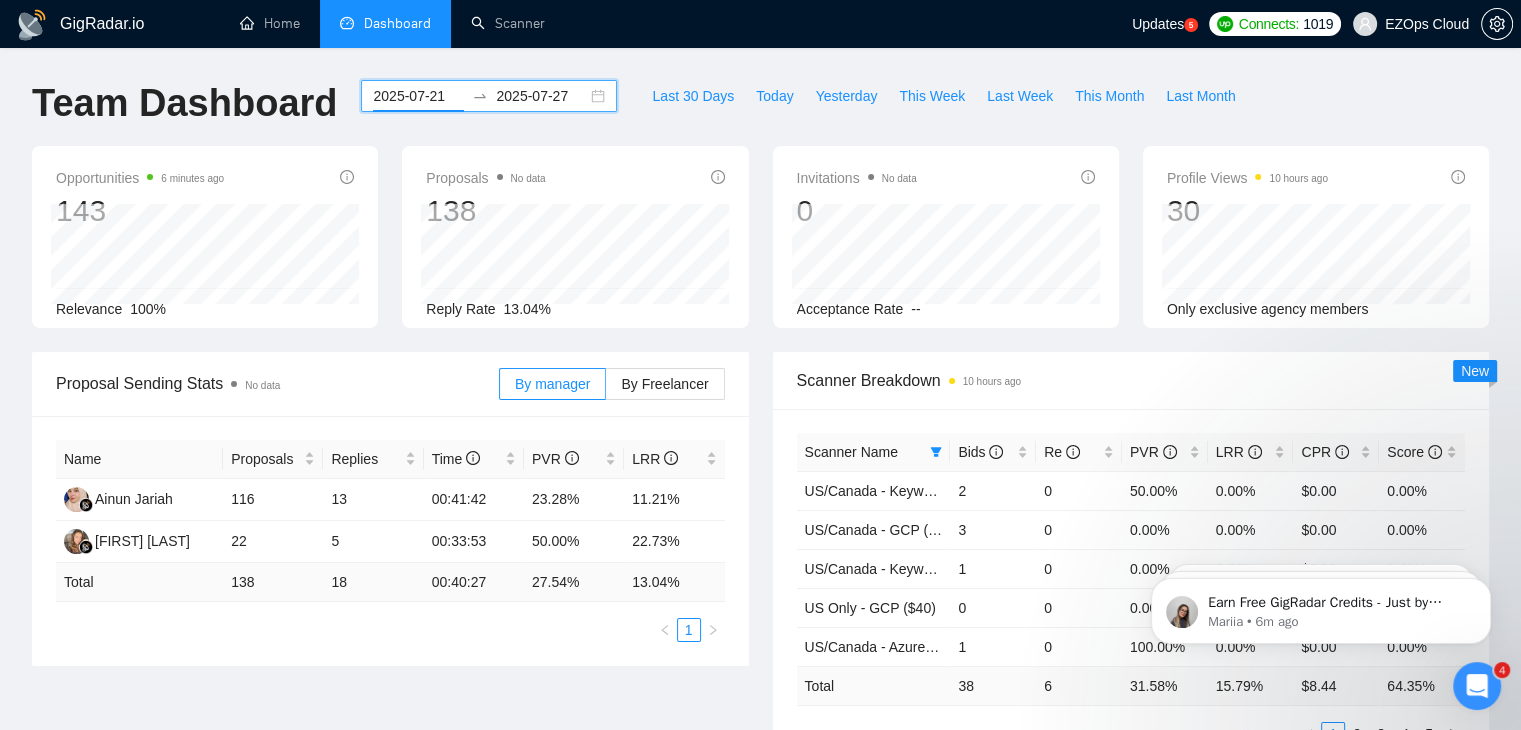 click on "2025-07-21" at bounding box center [418, 96] 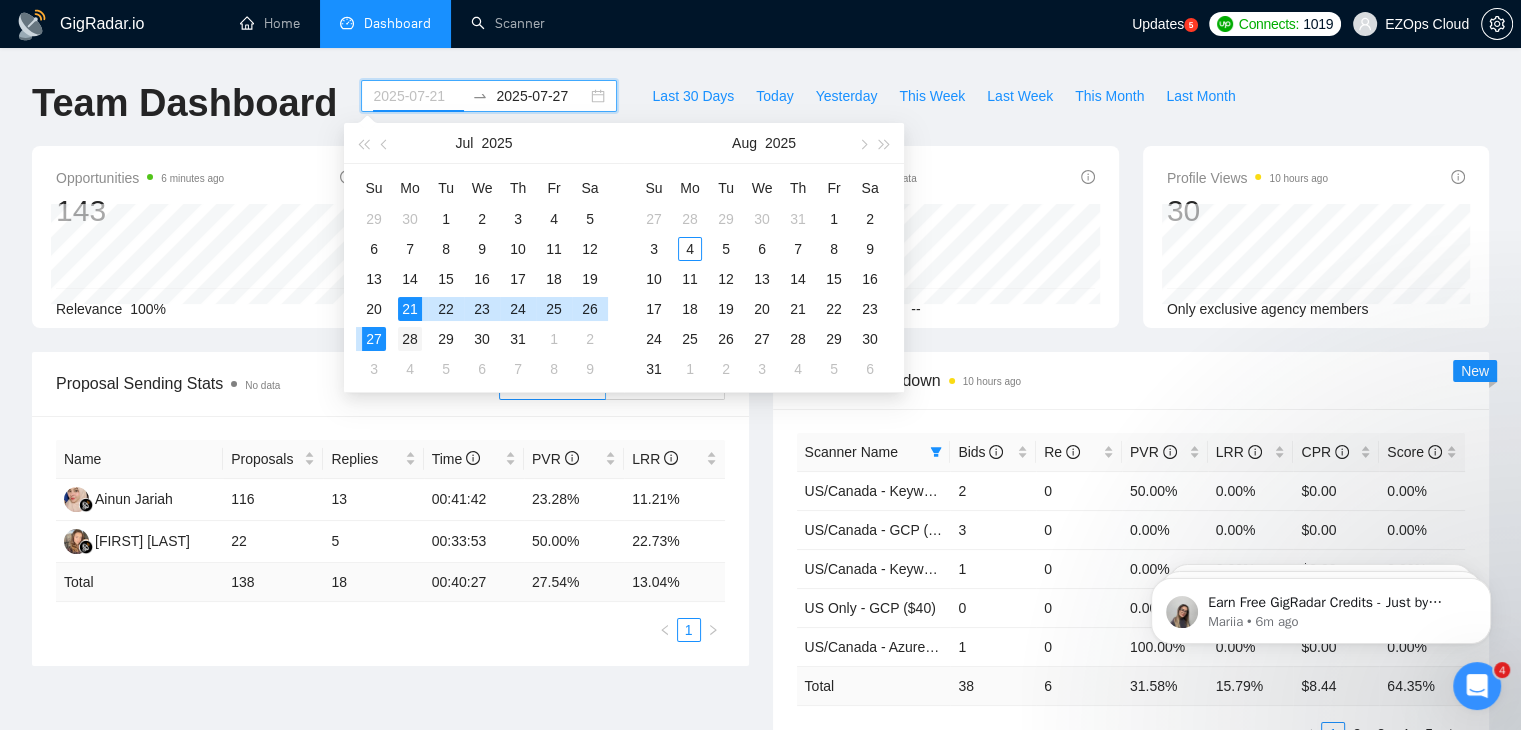 type on "2025-07-28" 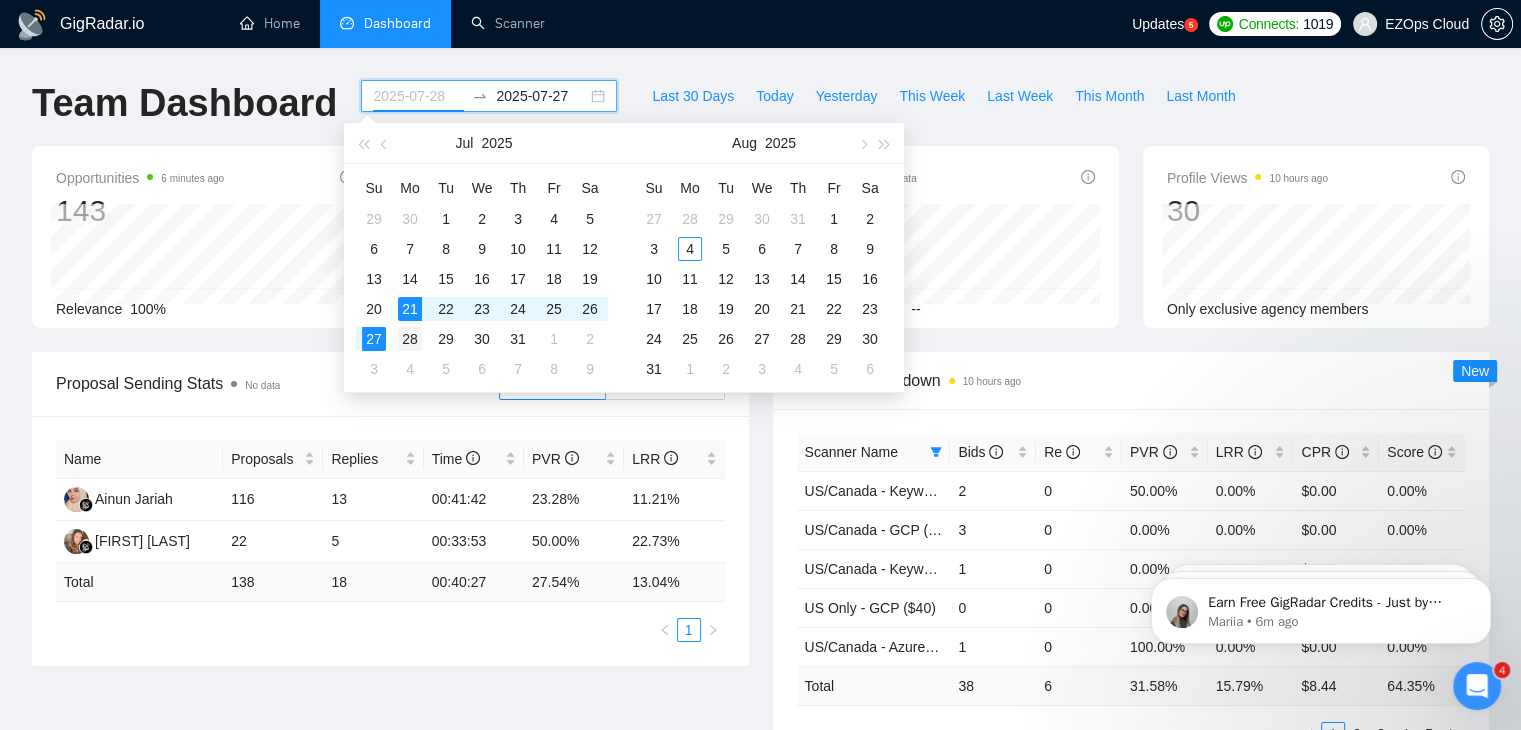 click on "28" at bounding box center [410, 339] 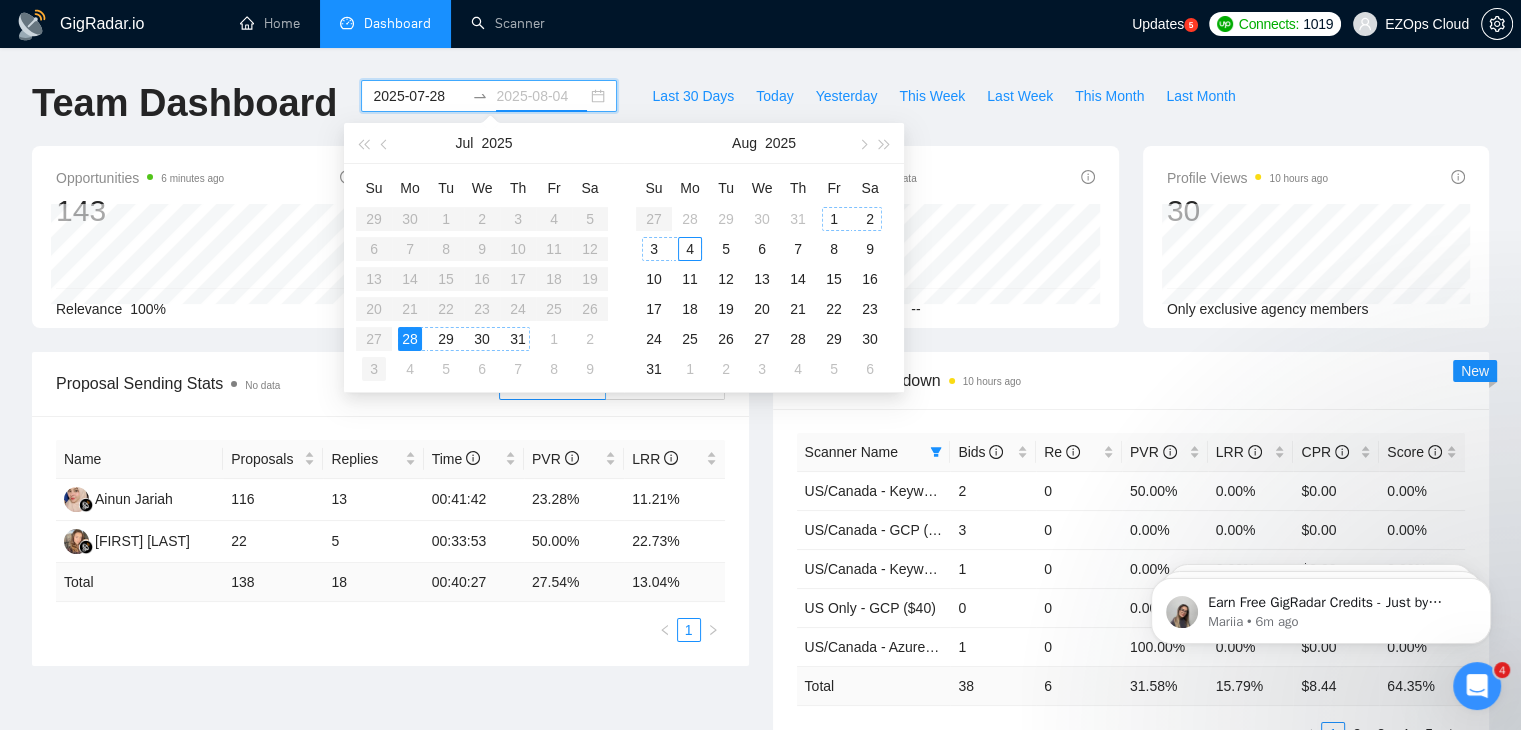 type on "2025-08-03" 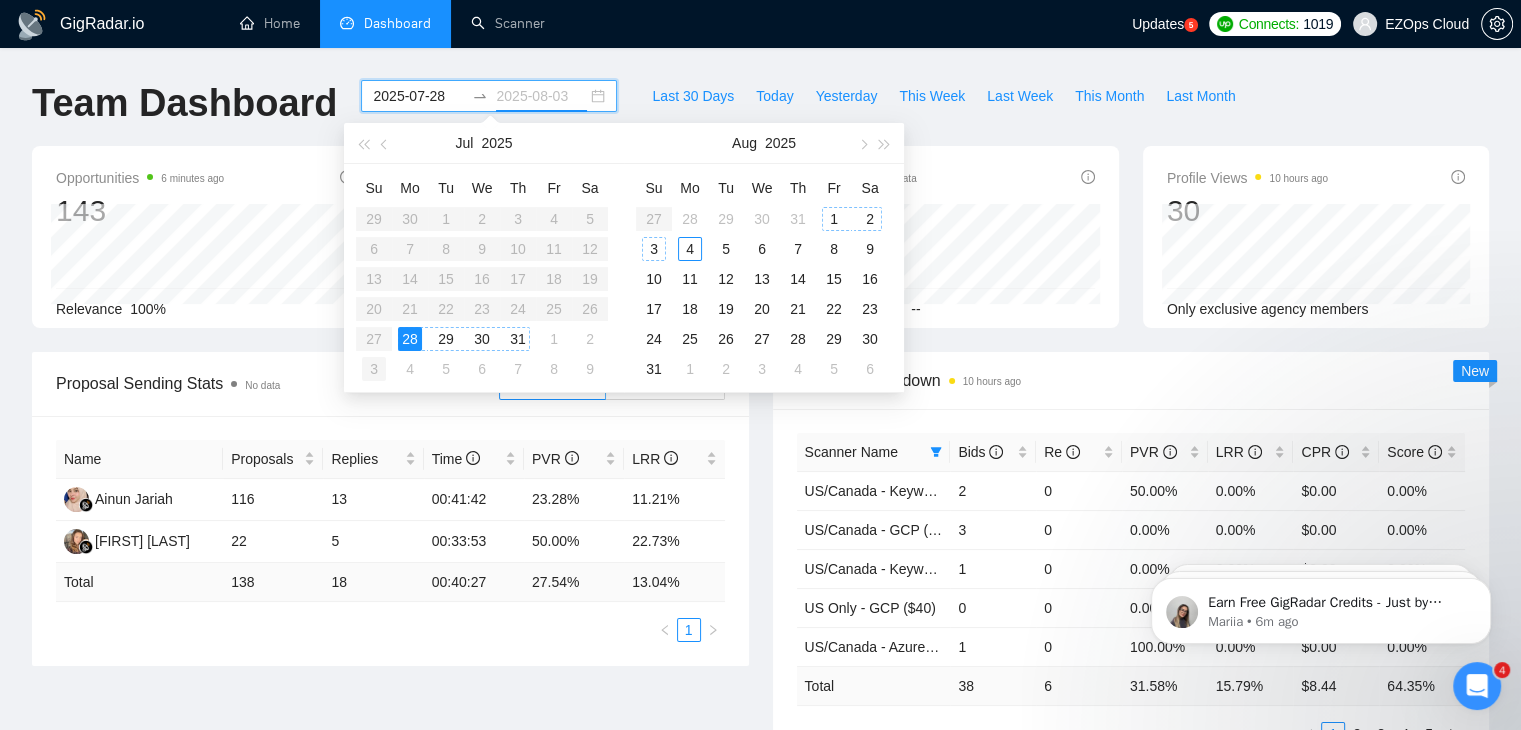 click on "3" at bounding box center (374, 369) 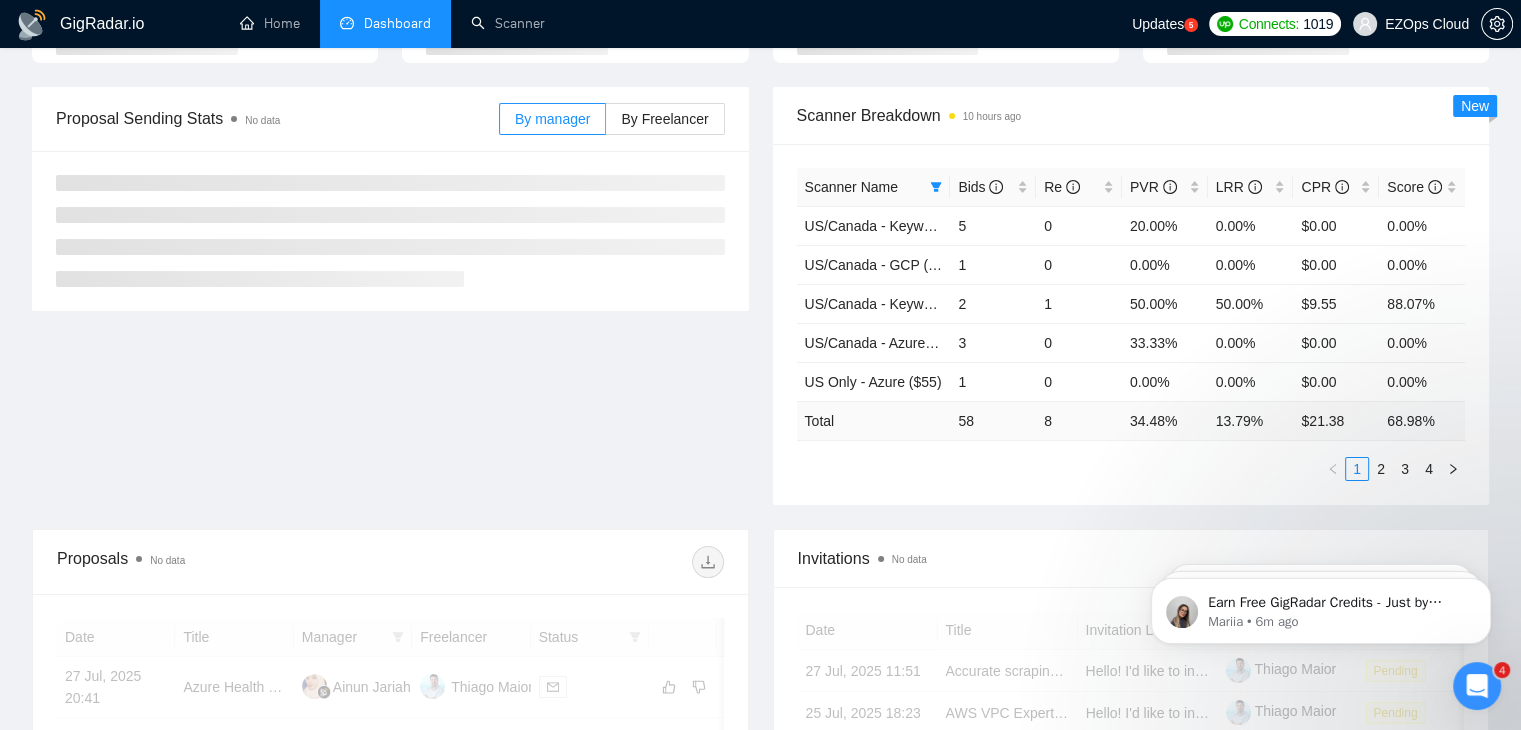 scroll, scrollTop: 221, scrollLeft: 0, axis: vertical 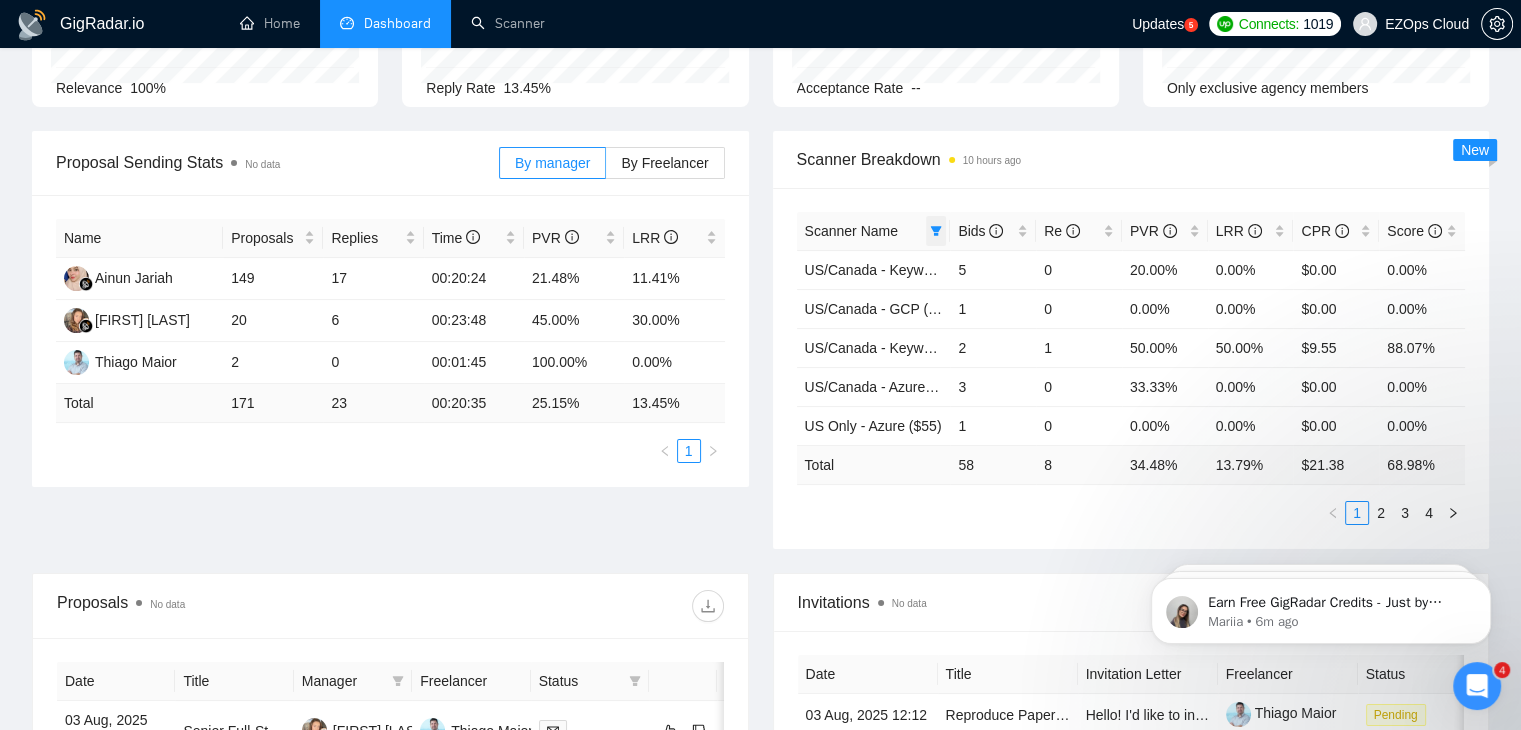 click at bounding box center [936, 231] 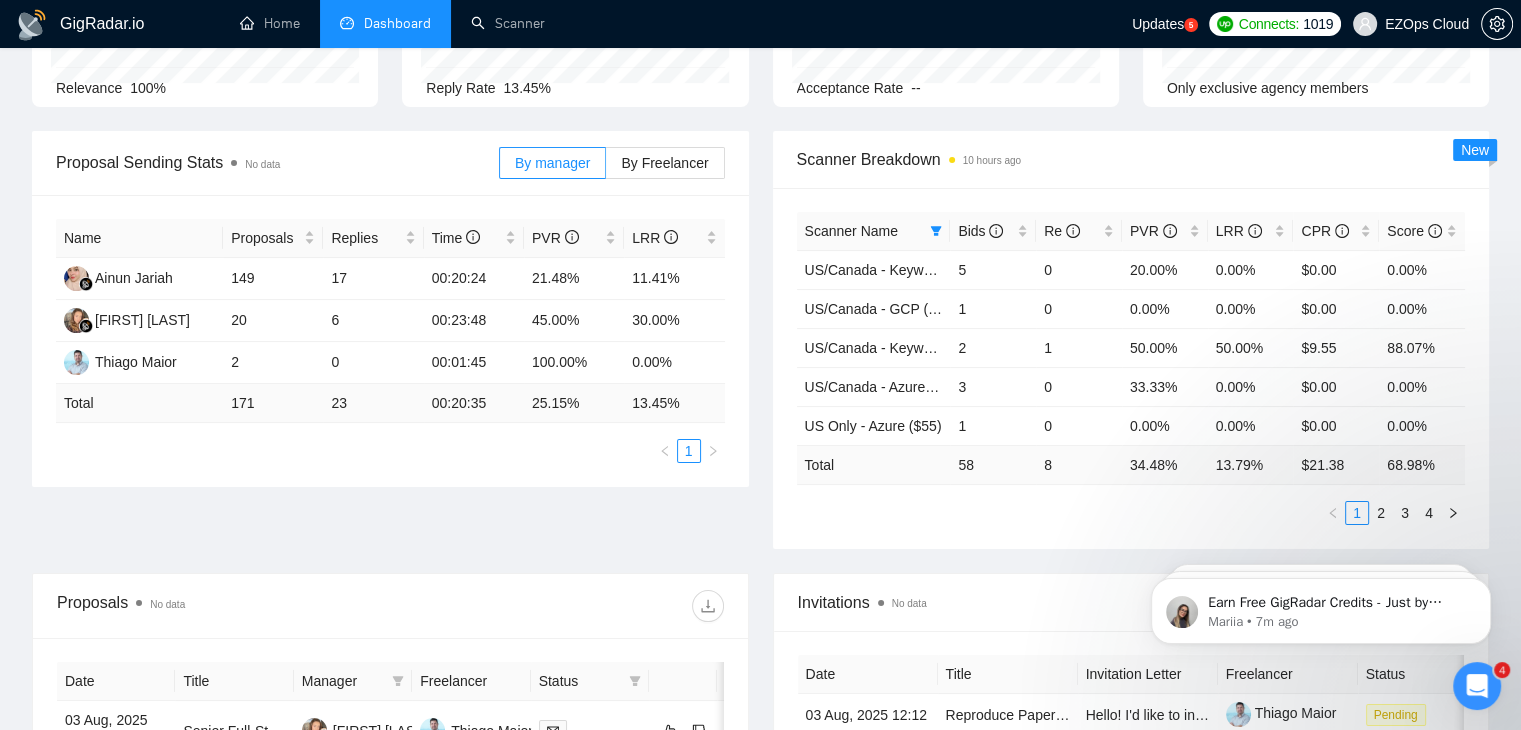scroll, scrollTop: 0, scrollLeft: 0, axis: both 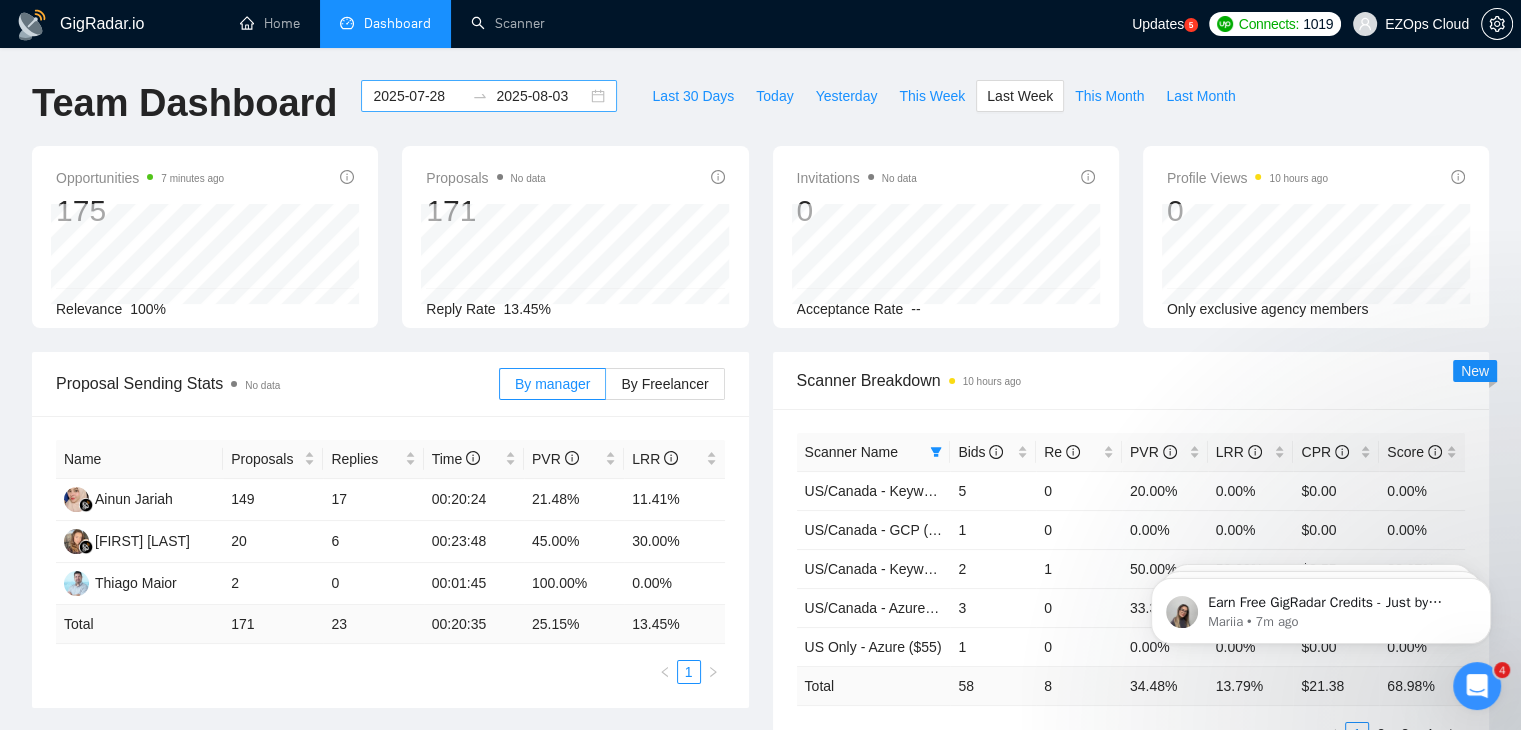 click on "2025-07-28" at bounding box center [418, 96] 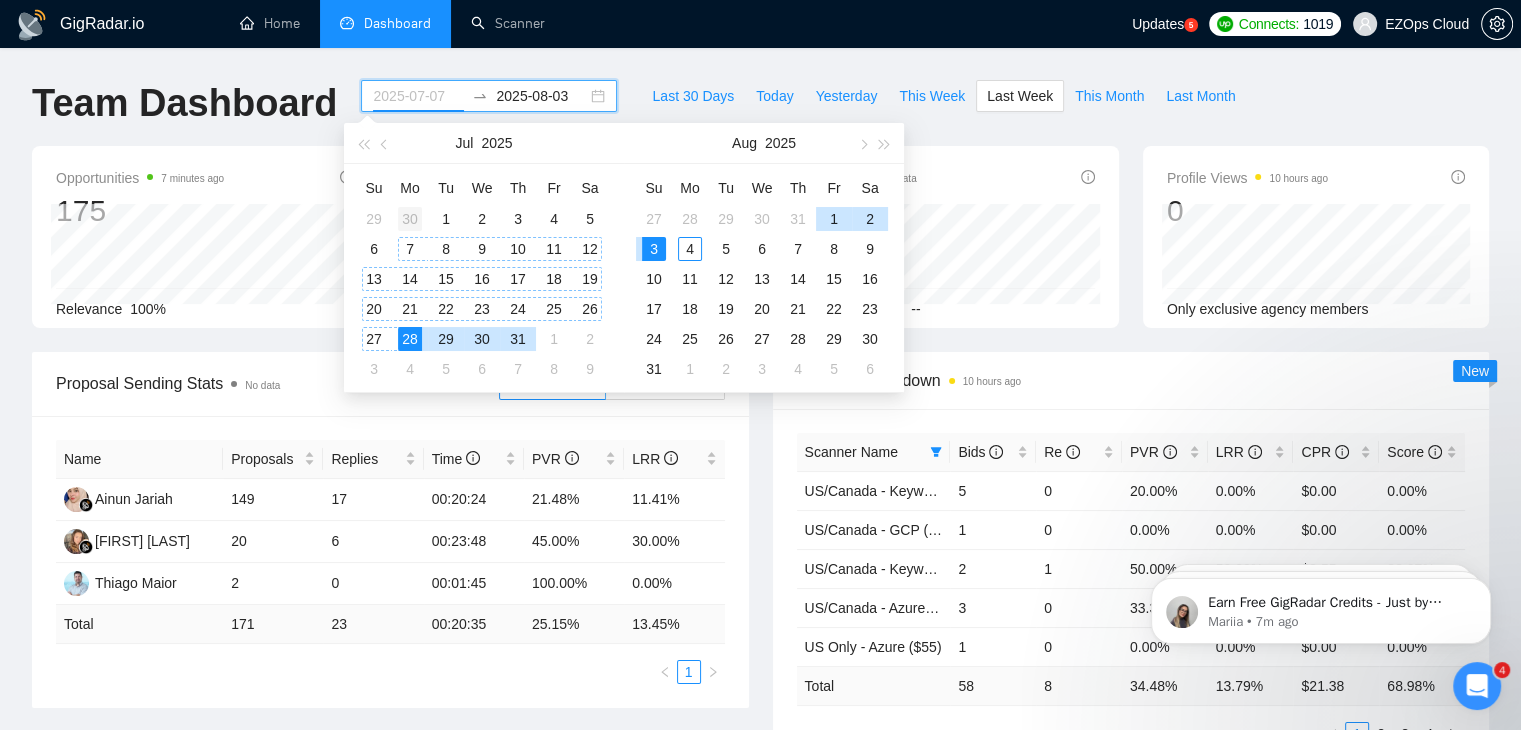 type on "2025-06-30" 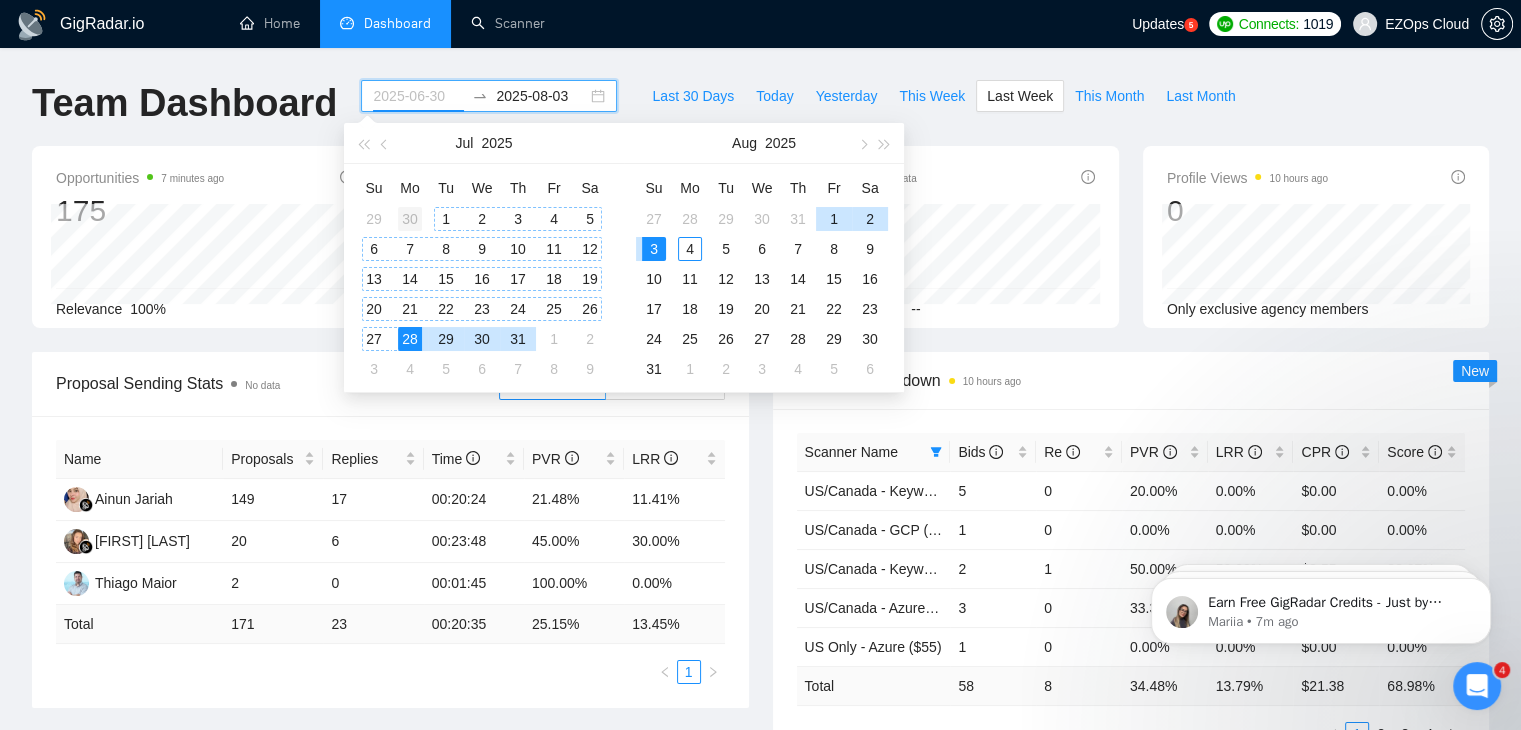 click on "30" at bounding box center (410, 219) 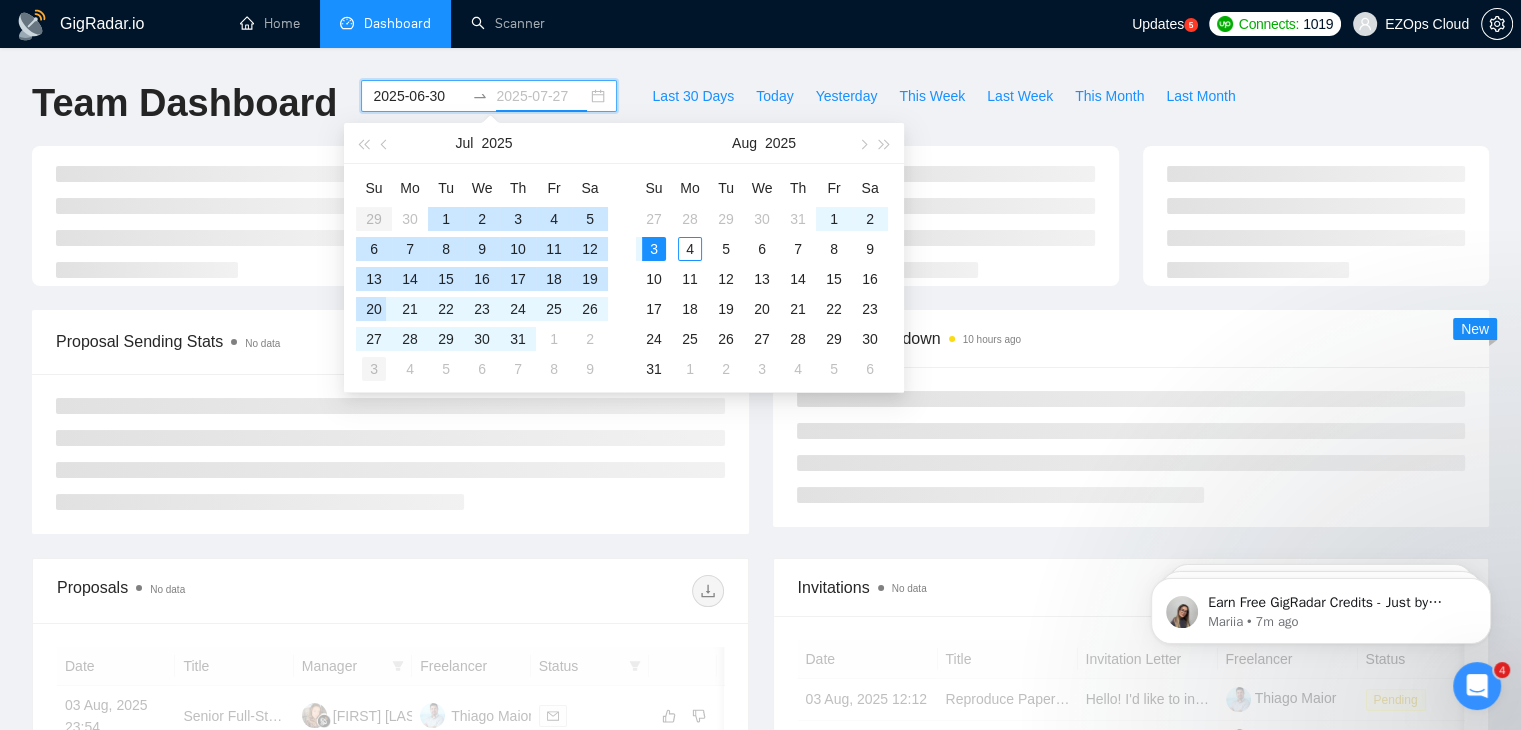type on "2025-08-03" 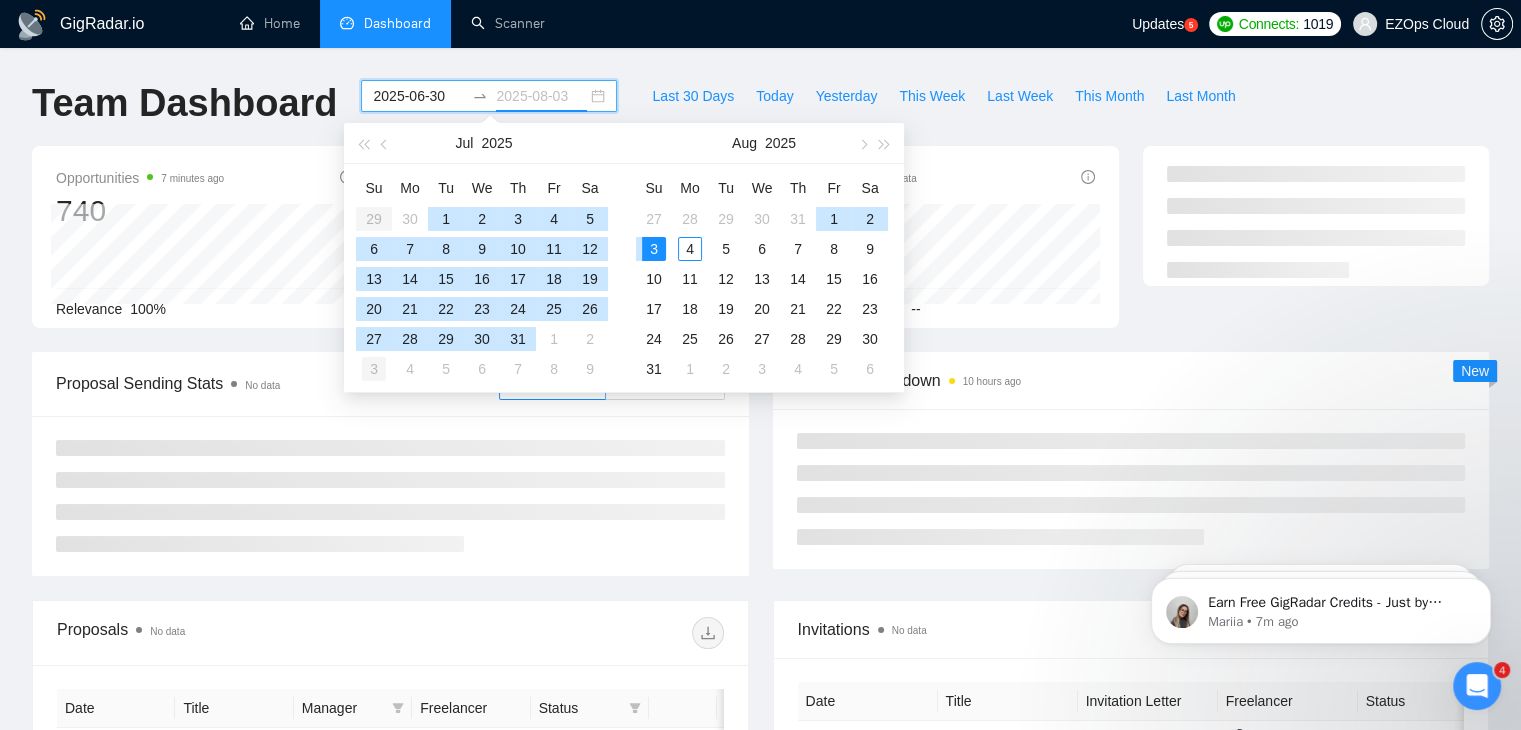 click on "3" at bounding box center [374, 369] 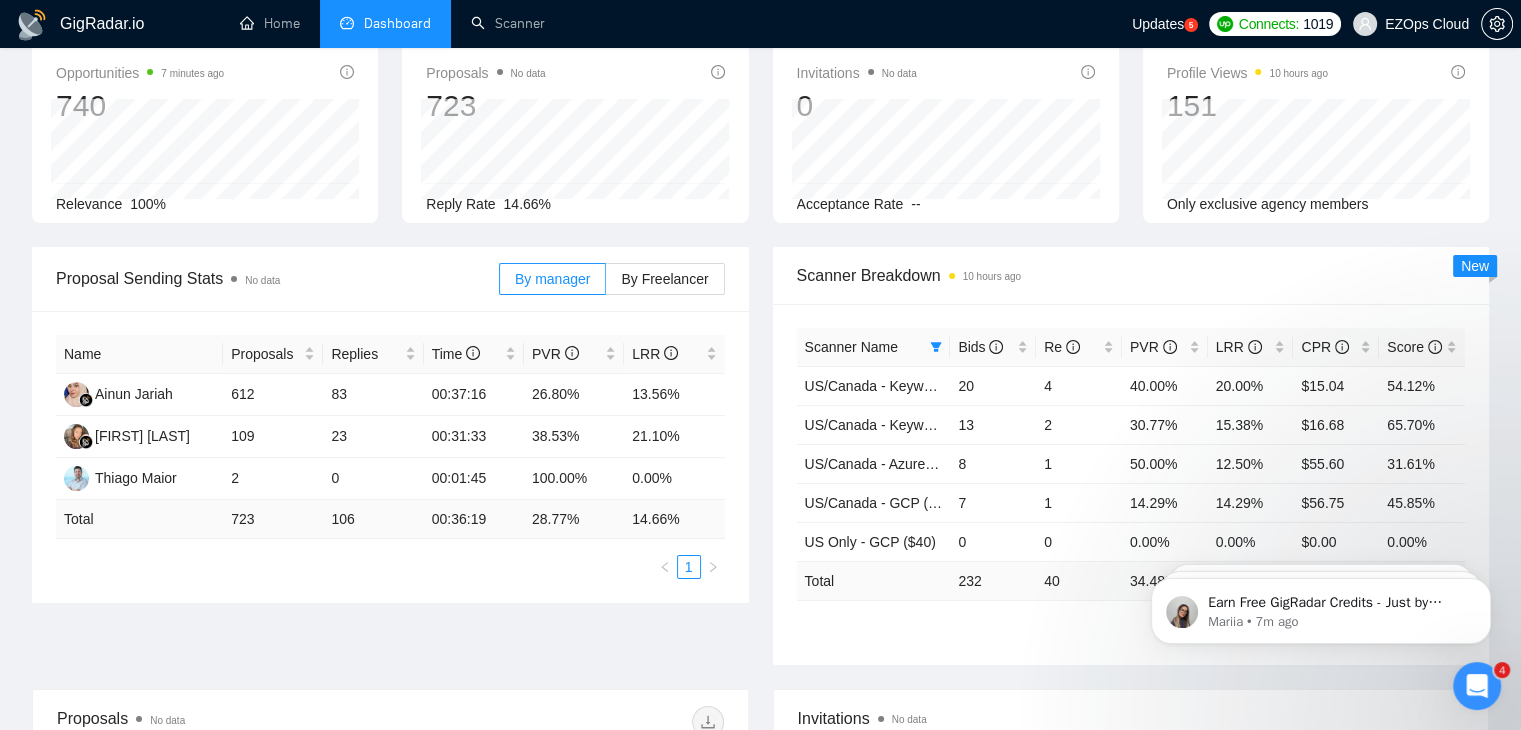scroll, scrollTop: 161, scrollLeft: 0, axis: vertical 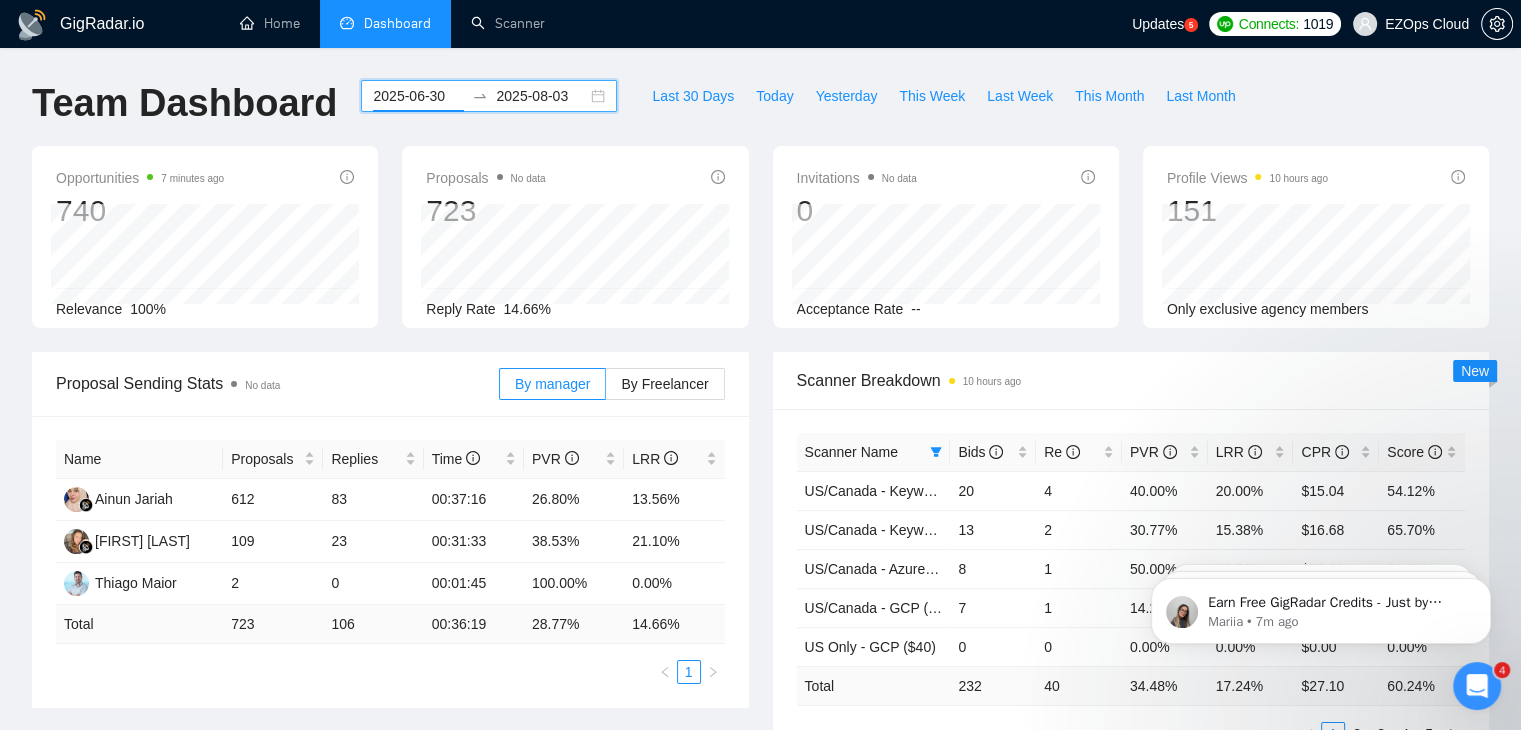 click on "2025-06-30" at bounding box center (418, 96) 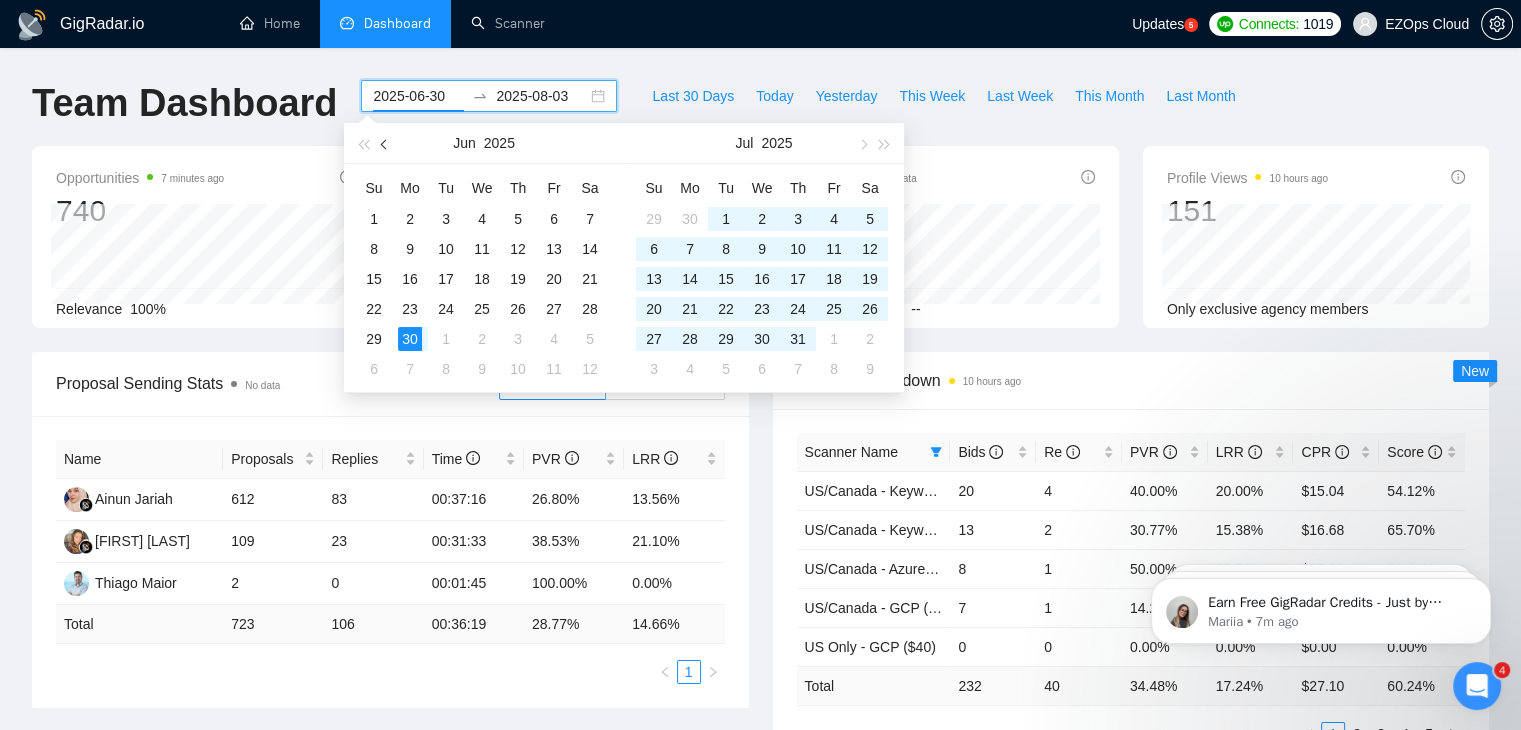 click at bounding box center [385, 143] 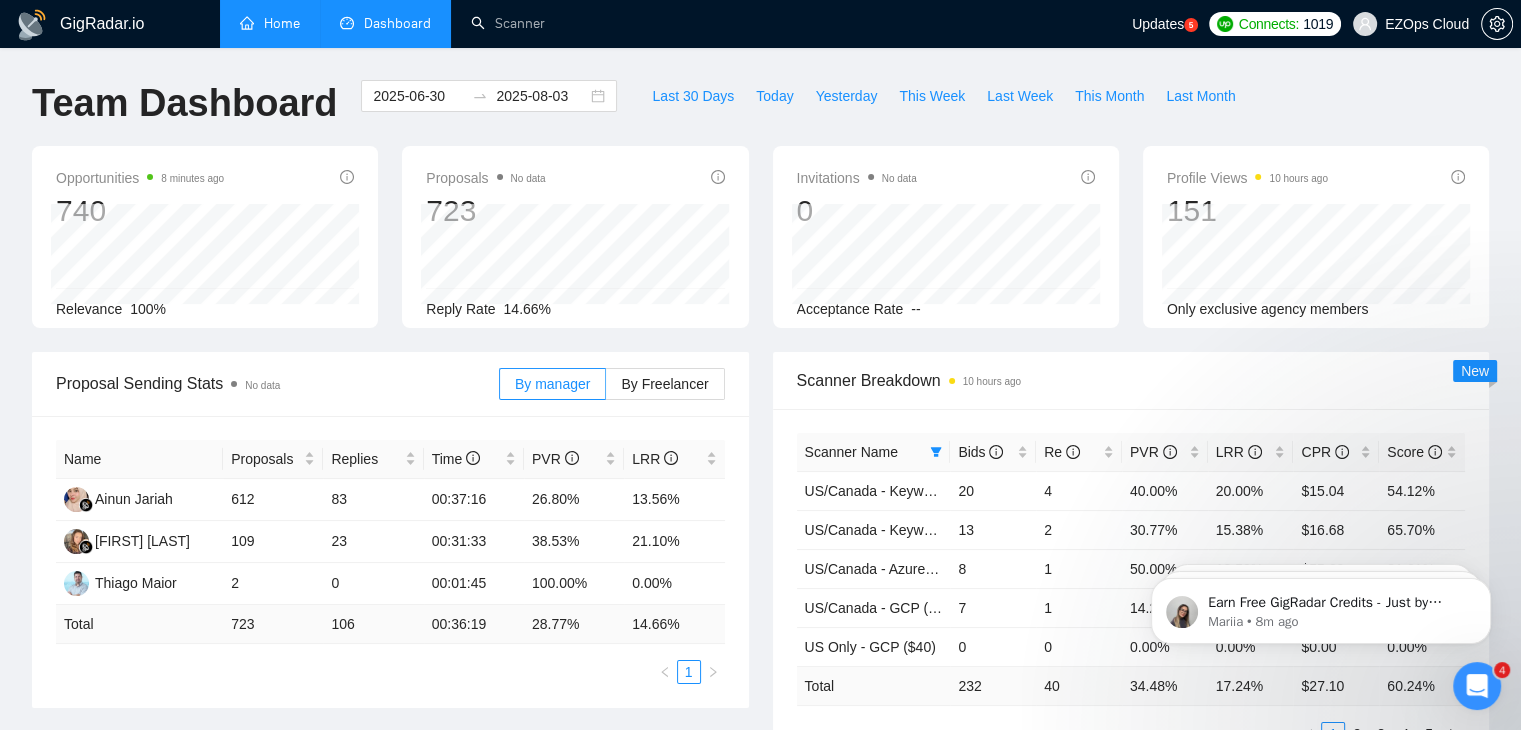 click on "Home" at bounding box center (270, 23) 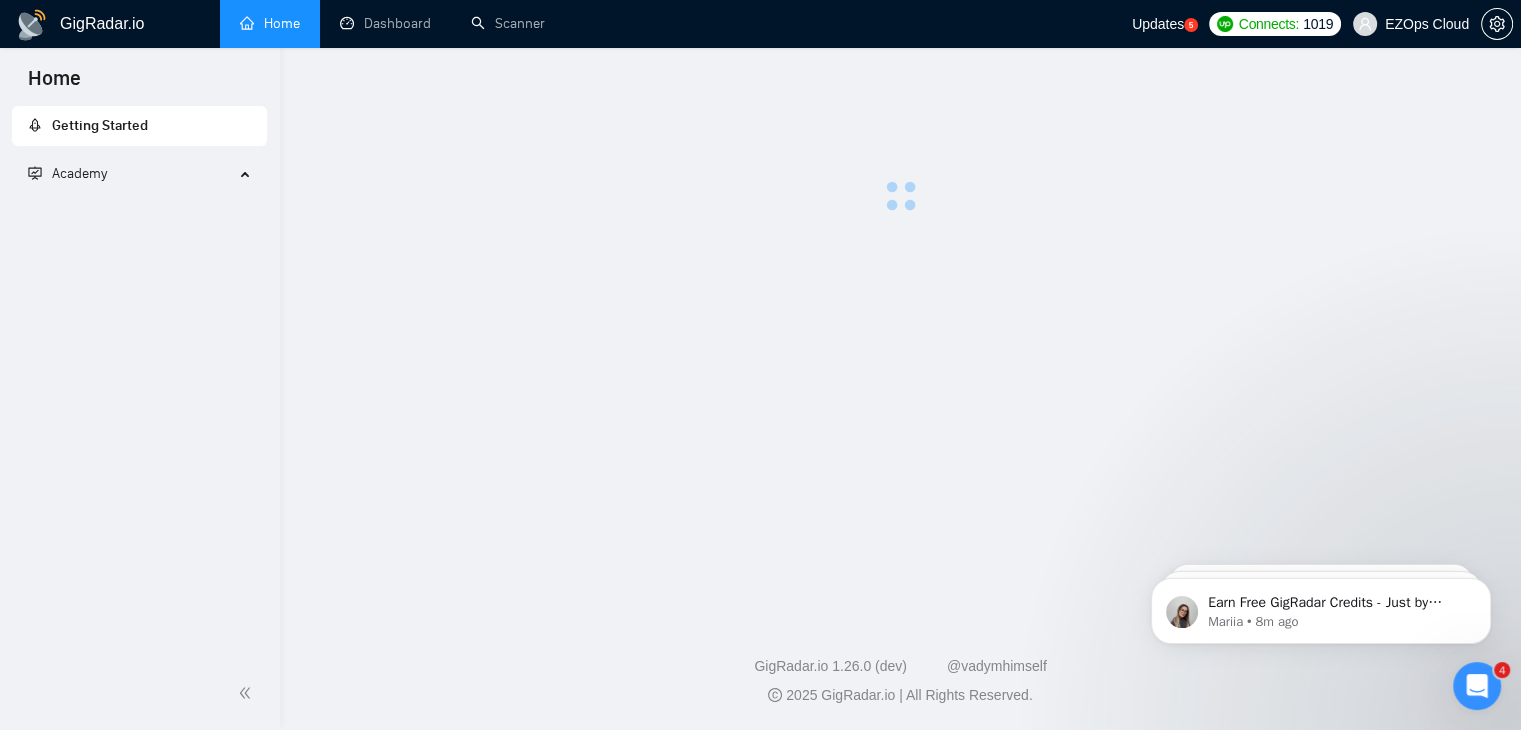 click on "Home Getting Started Academy 🚀 GigRadar Quick Start Welcome to GigRadar By  [FIRST] [LAST] Connecting Your Upwork Agency to GigRadar By  [FIRST] [LAST] Navigating the GigRadar Platform By  [FIRST] [LAST] Setting Up Your First Scanner and Auto-Bidder By  [FIRST] [LAST] Optimizing Your Upwork Profile By  [FIRST] [LAST] Optimizing and A/B Testing Your Scanner for Better Results By  [FIRST] [LAST] 👑 Agency Success with GigRadar 1️⃣ Start Here By  [FIRST] [LAST] ⛔ Top 3 Mistakes of Pro Agencies By  [FIRST] [LAST] 🌚 Rookie Traps for New Agencies By  [FIRST] [LAST] ☠️ Fatal Traps for Solo Freelancers By  [FIRST] [LAST] ❌ How to get banned on Upwork By  [FIRST] [LAST] 😭 Account blocked: what to do? By  [FIRST] [LAST] 🔓 Unblocked cases: review By  [FIRST] [LAST] 🙈 Getting over Upwork? By  [FIRST] [LAST] 🧲 Upwork Lead Magnet By  [FIRST] [LAST] 🚀 10× Job Reach By  [FIRST] [LAST] 📈 Reply Rate Boost By  [FIRST] [LAST] 🗂️ Quality Reply Filter By  [FIRST] [LAST] By" at bounding box center (760, 365) 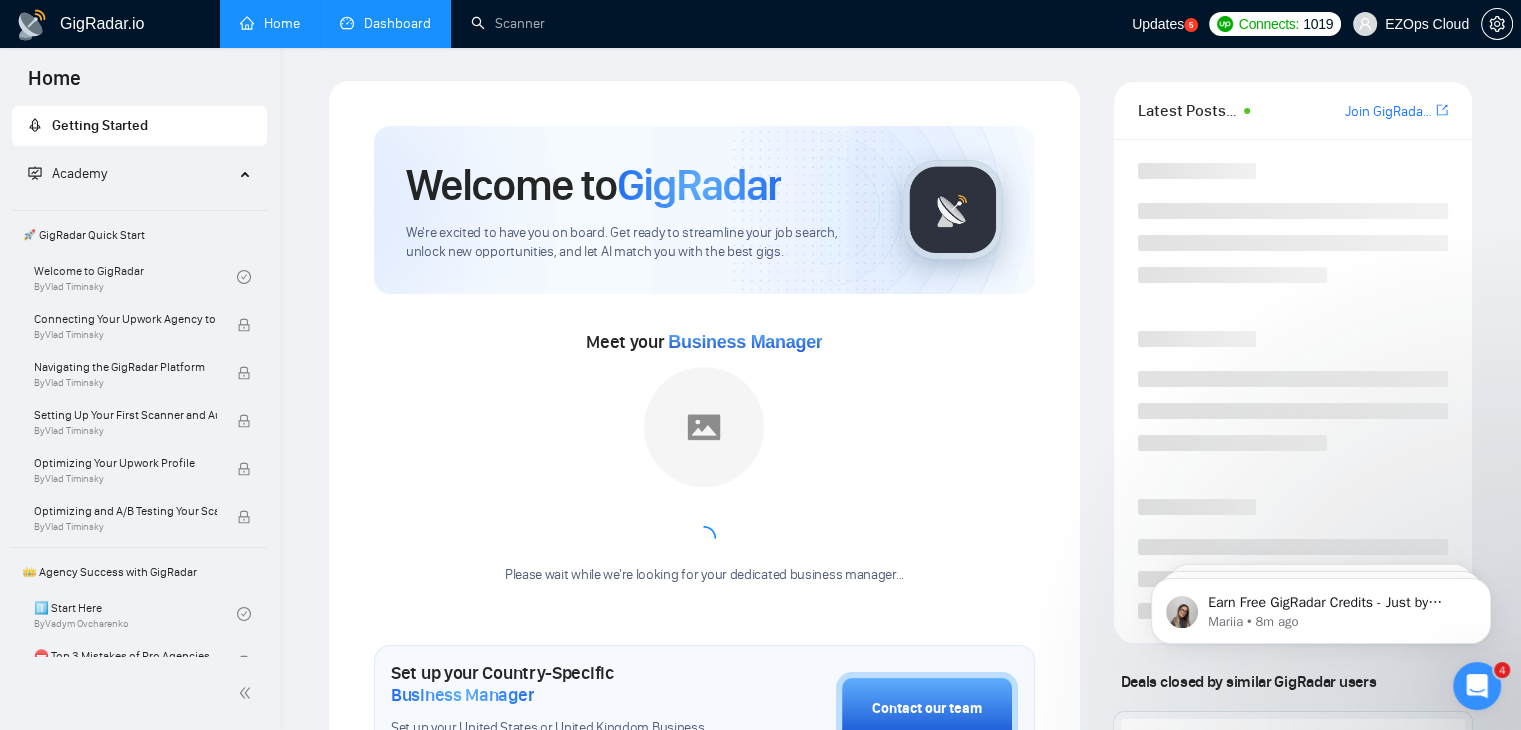 click on "Dashboard" at bounding box center [385, 23] 